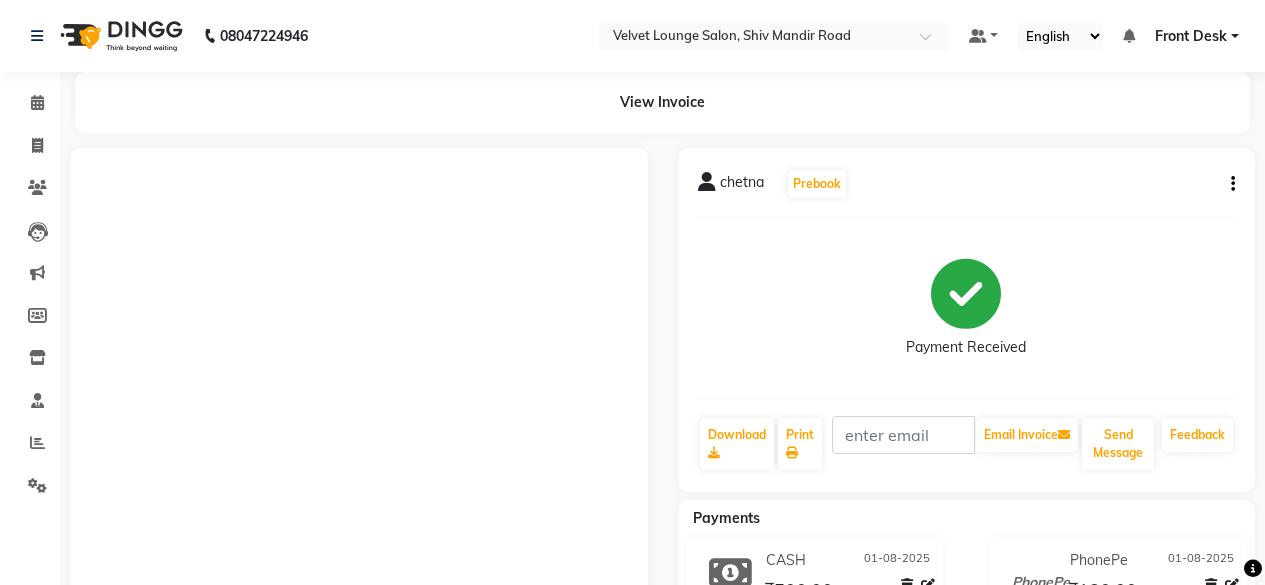 scroll, scrollTop: 0, scrollLeft: 0, axis: both 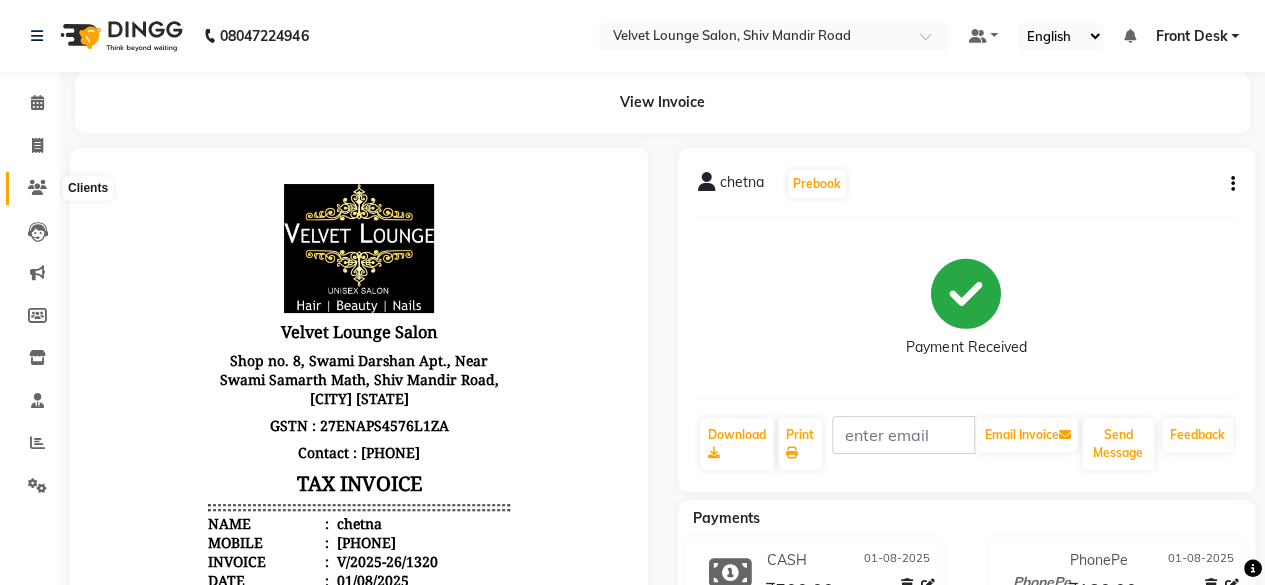 click 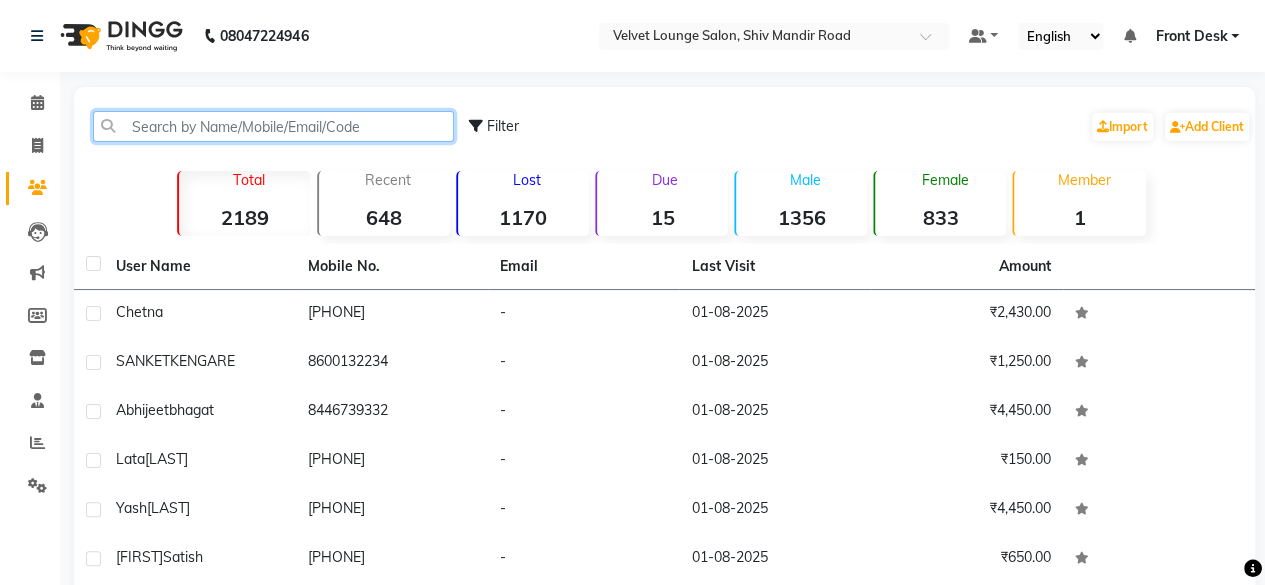 click 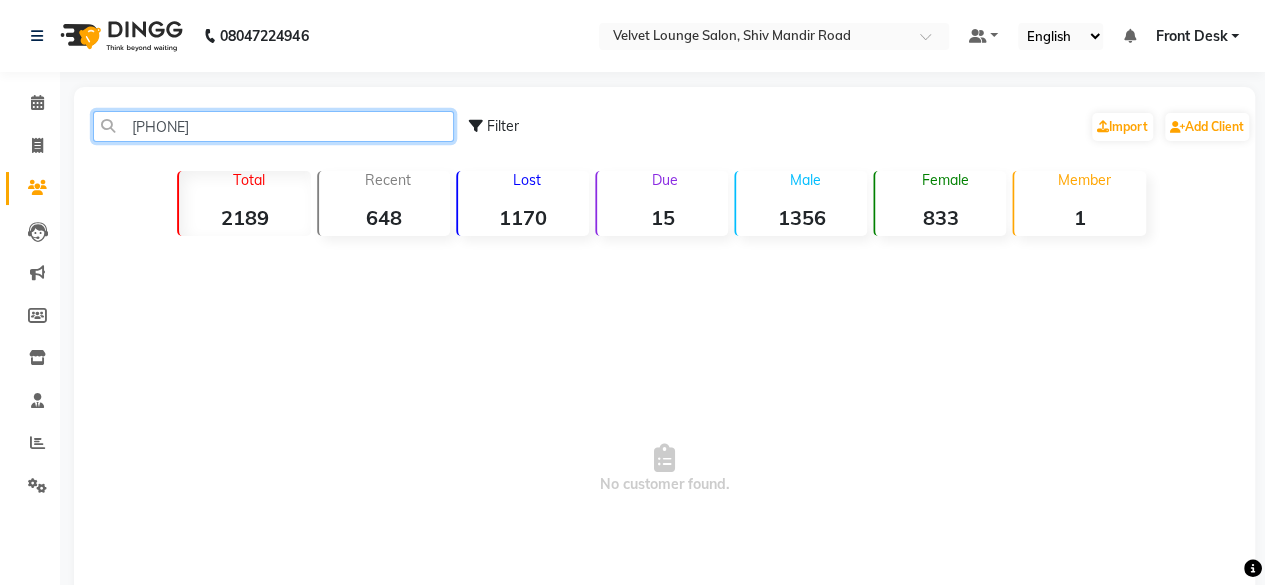 click on "[PHONE]" 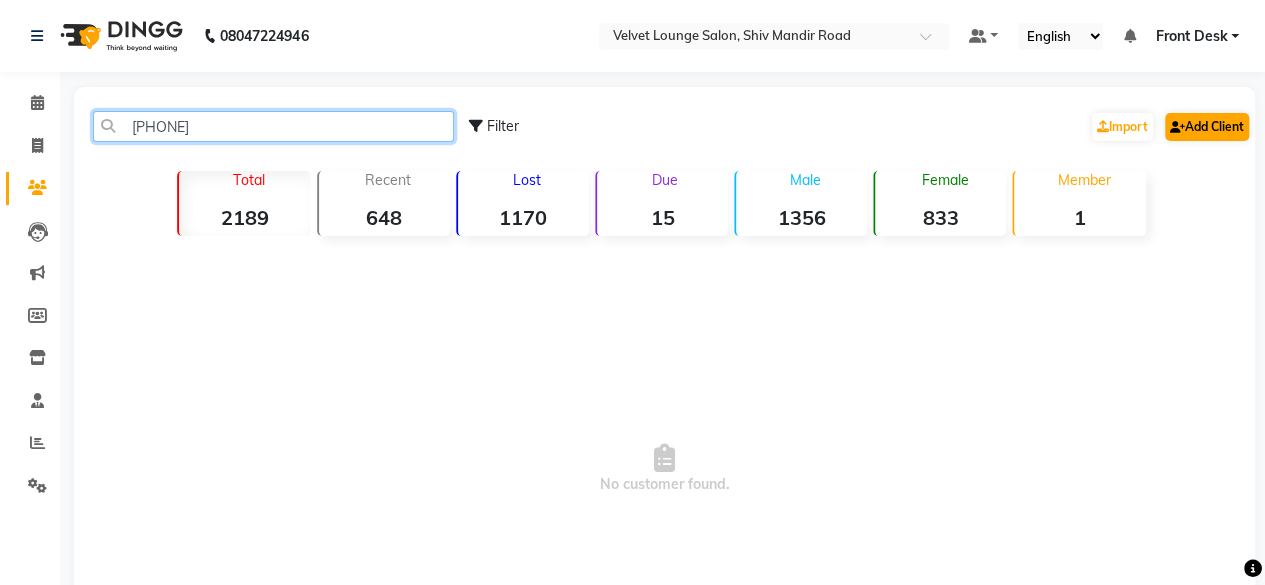 type on "[PHONE]" 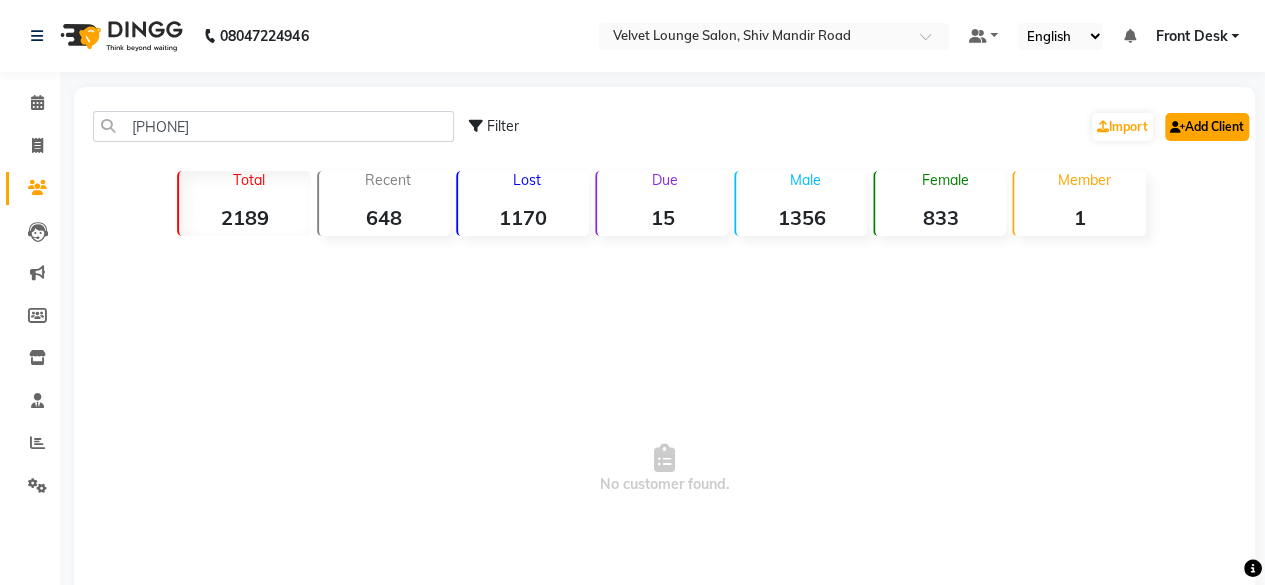 click on "Add Client" 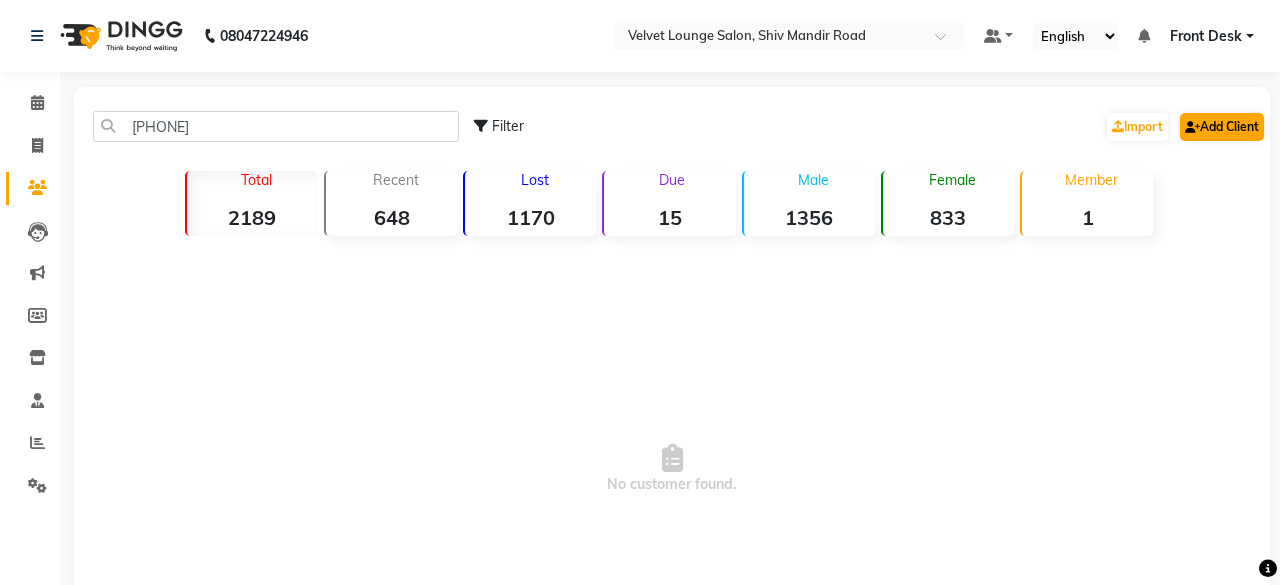 select on "22" 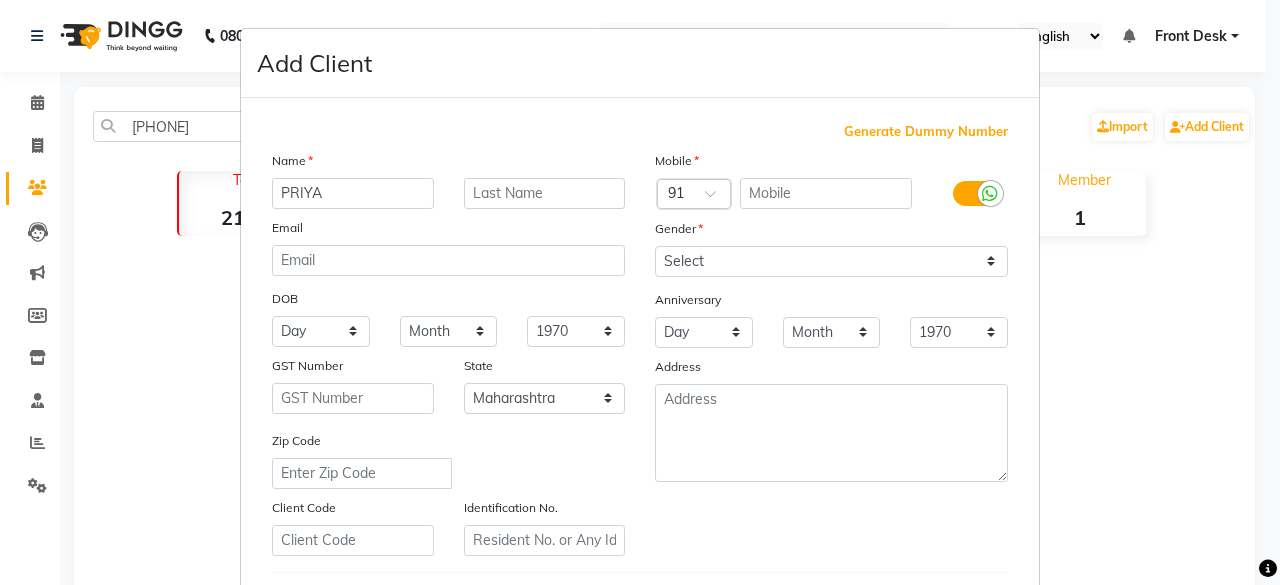 type on "PRIYA" 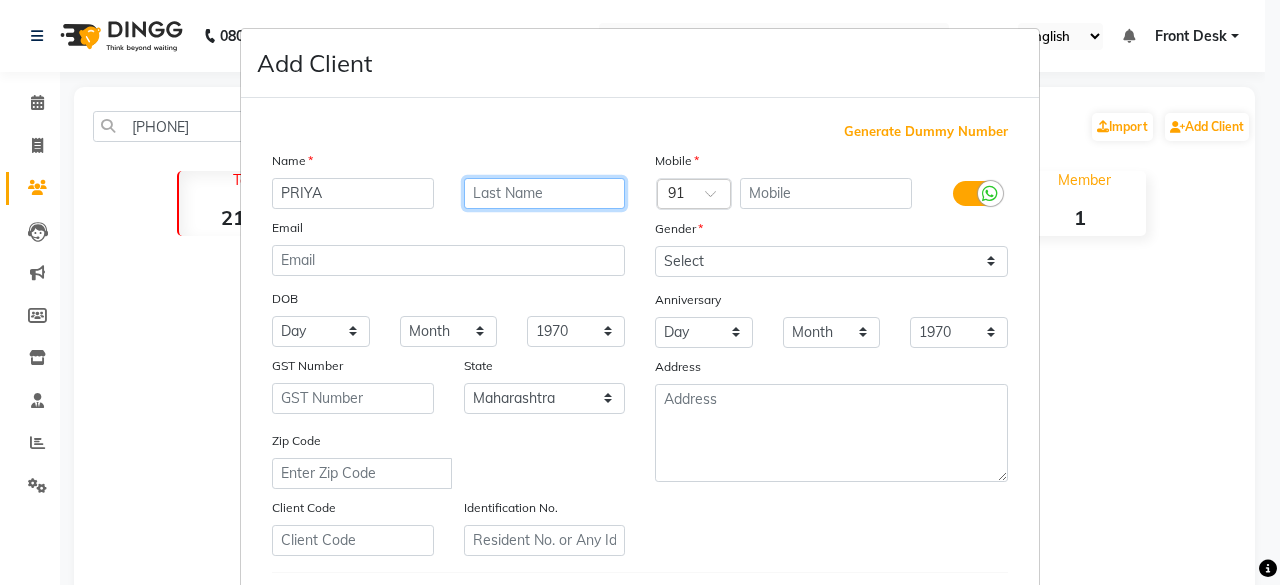 click at bounding box center (545, 193) 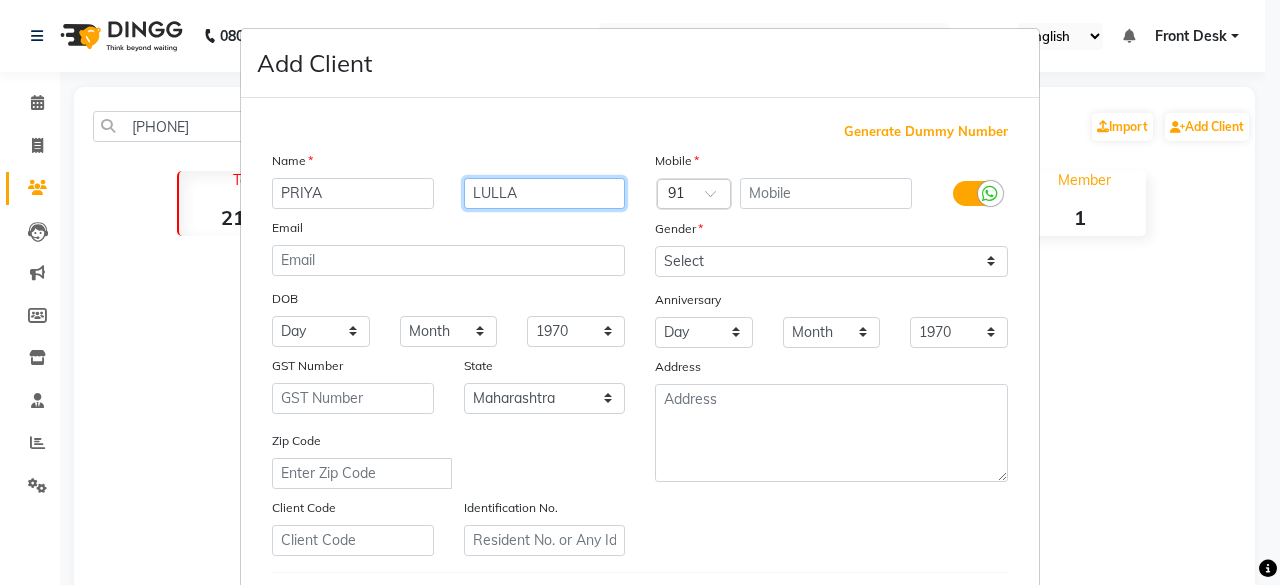 type on "LULLA" 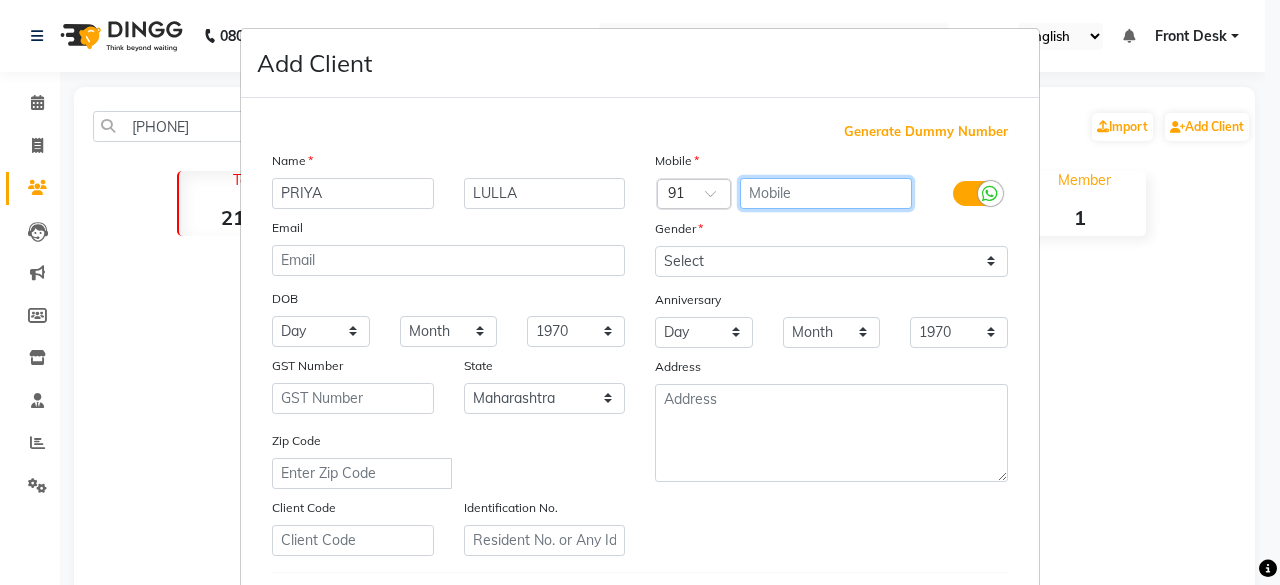 click at bounding box center [826, 193] 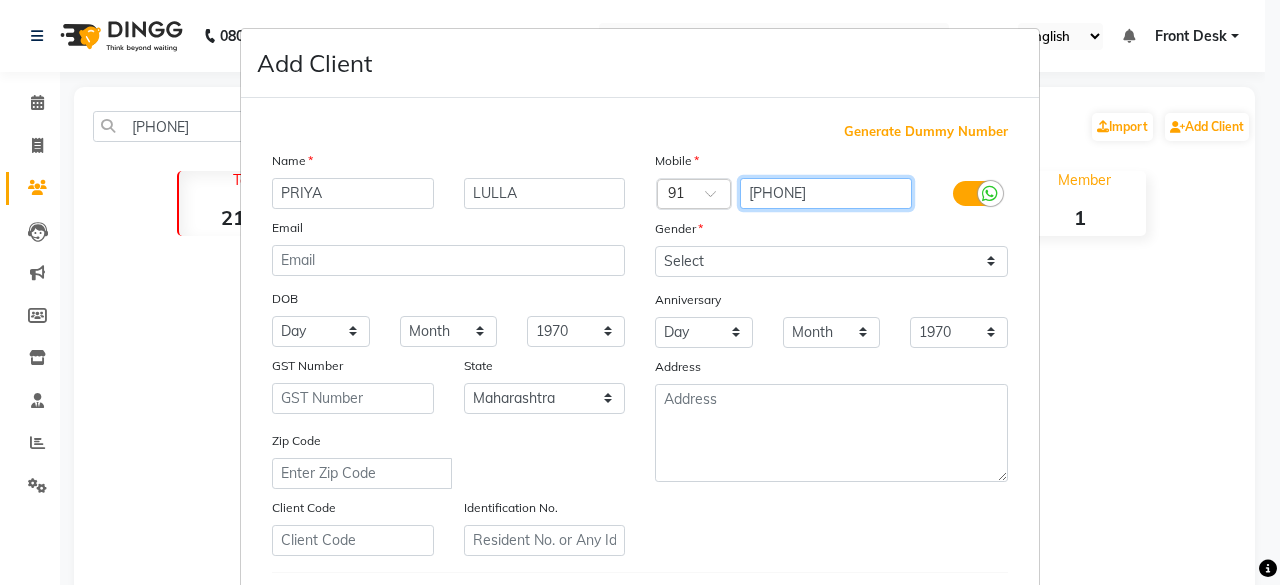 type on "[PHONE]" 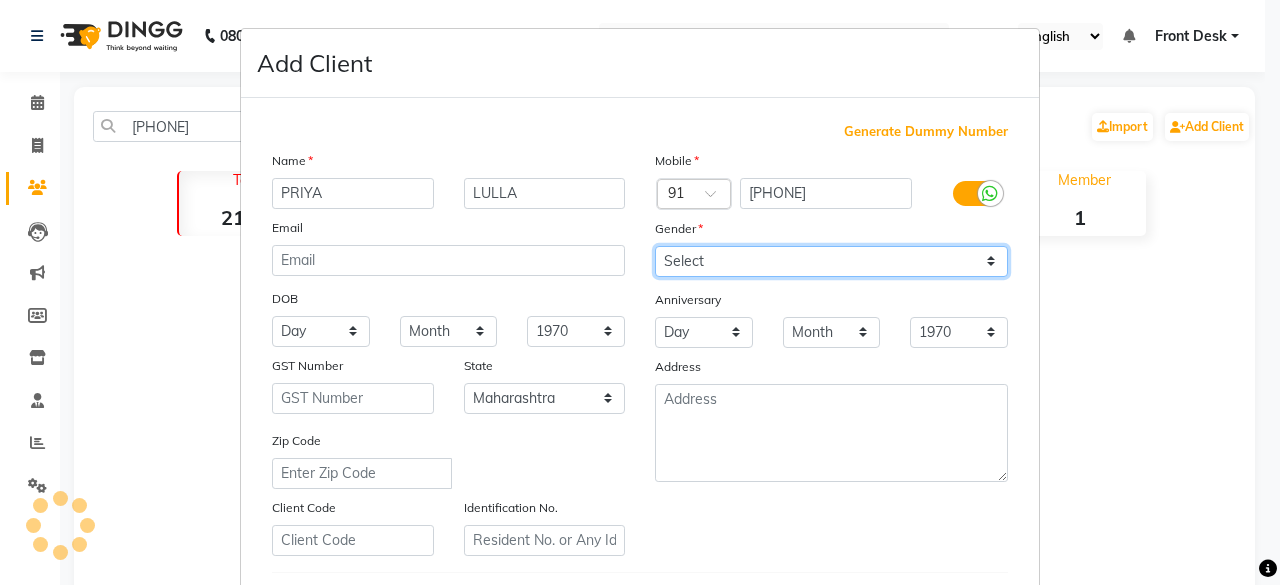 click on "Select Male Female Other Prefer Not To Say" at bounding box center [831, 261] 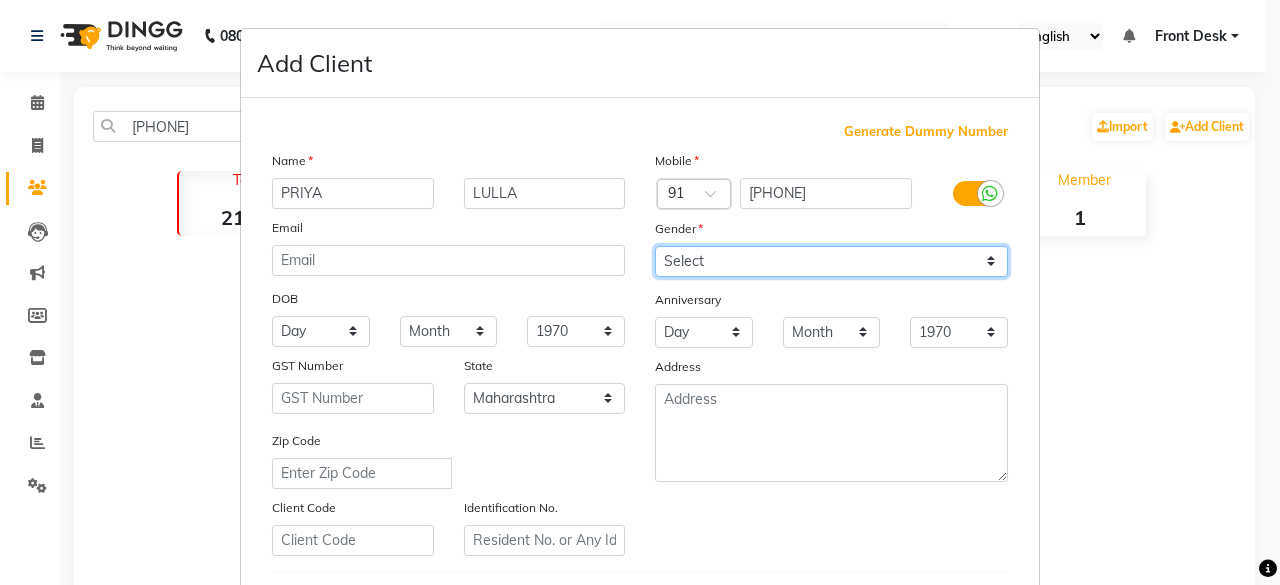 select on "female" 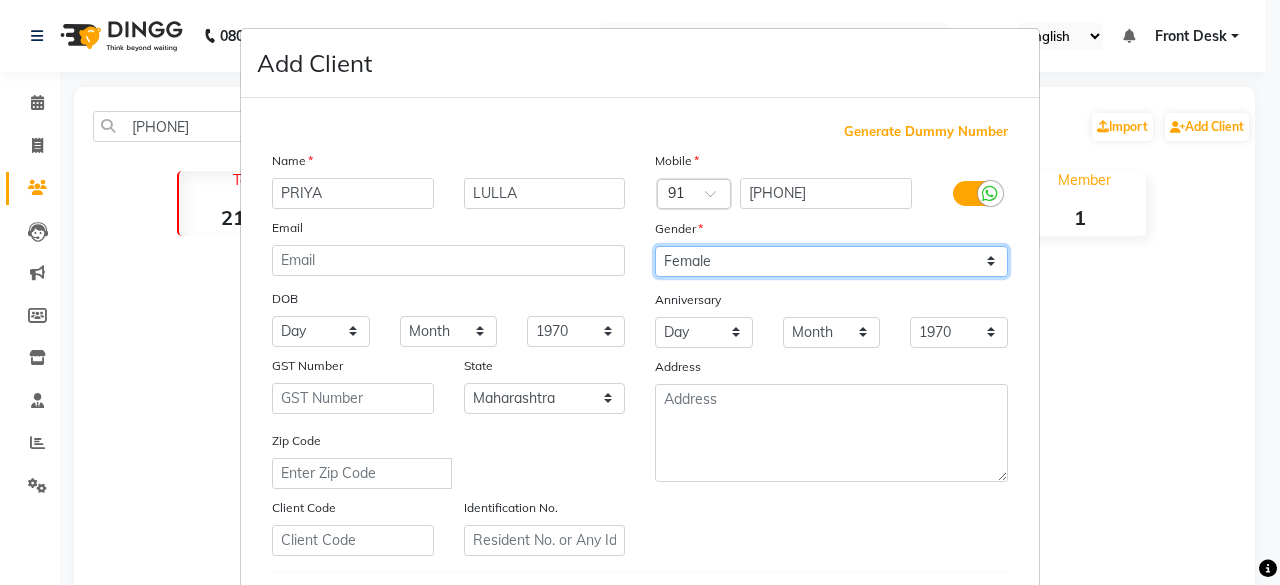 click on "Select Male Female Other Prefer Not To Say" at bounding box center (831, 261) 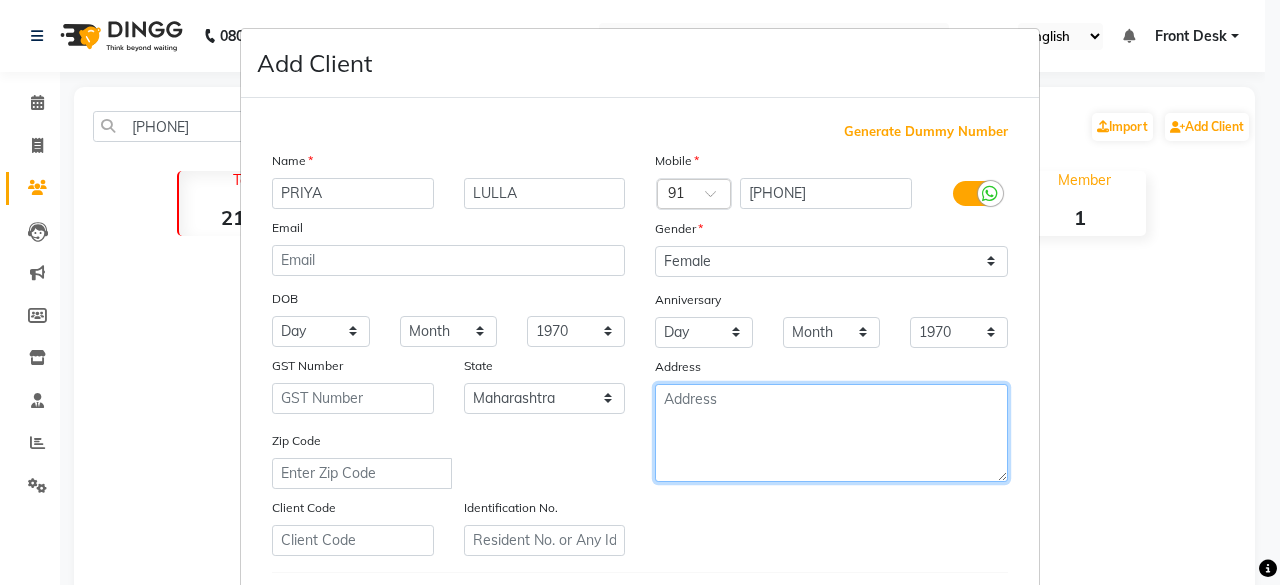 click at bounding box center [831, 433] 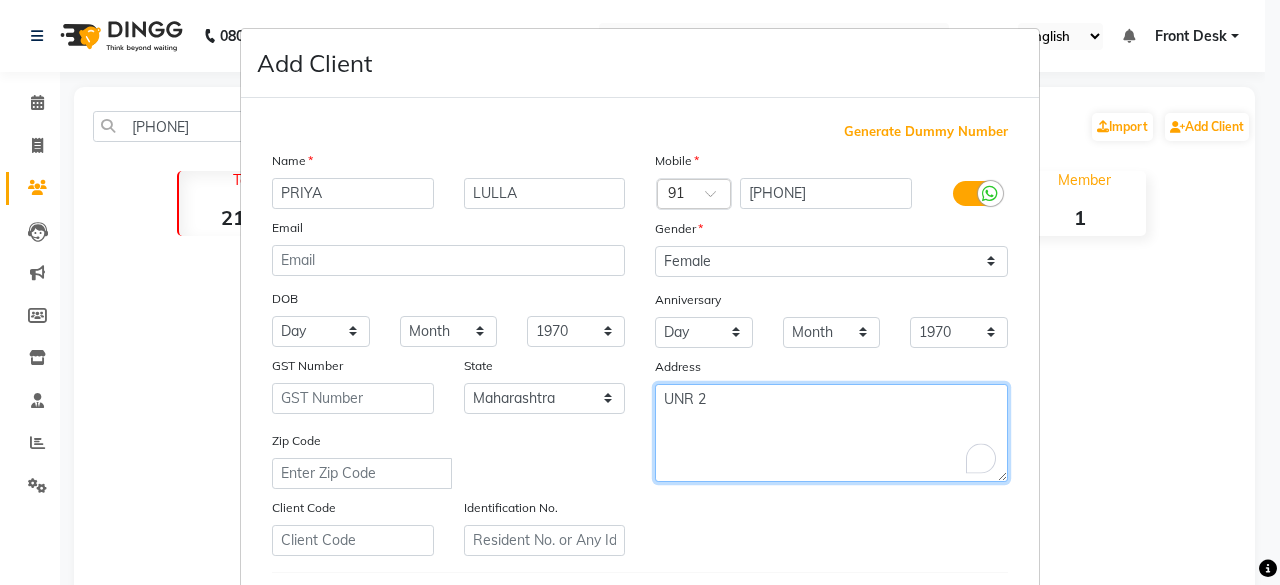 type on "UNR 2" 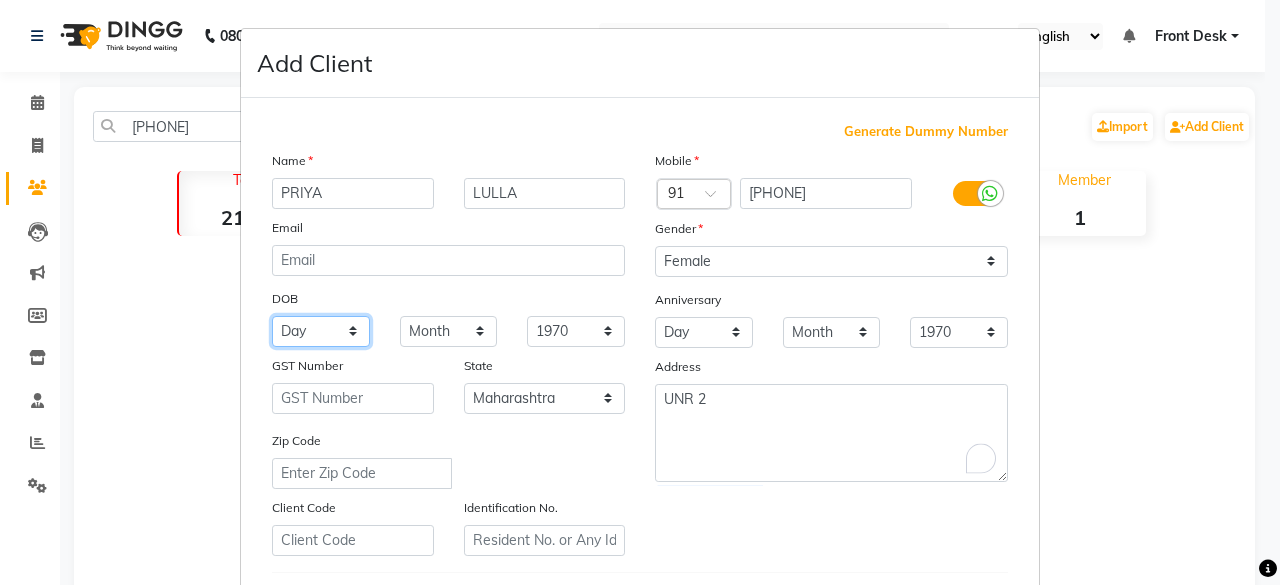 click on "Day 01 02 03 04 05 06 07 08 09 10 11 12 13 14 15 16 17 18 19 20 21 22 23 24 25 26 27 28 29 30 31" at bounding box center [321, 331] 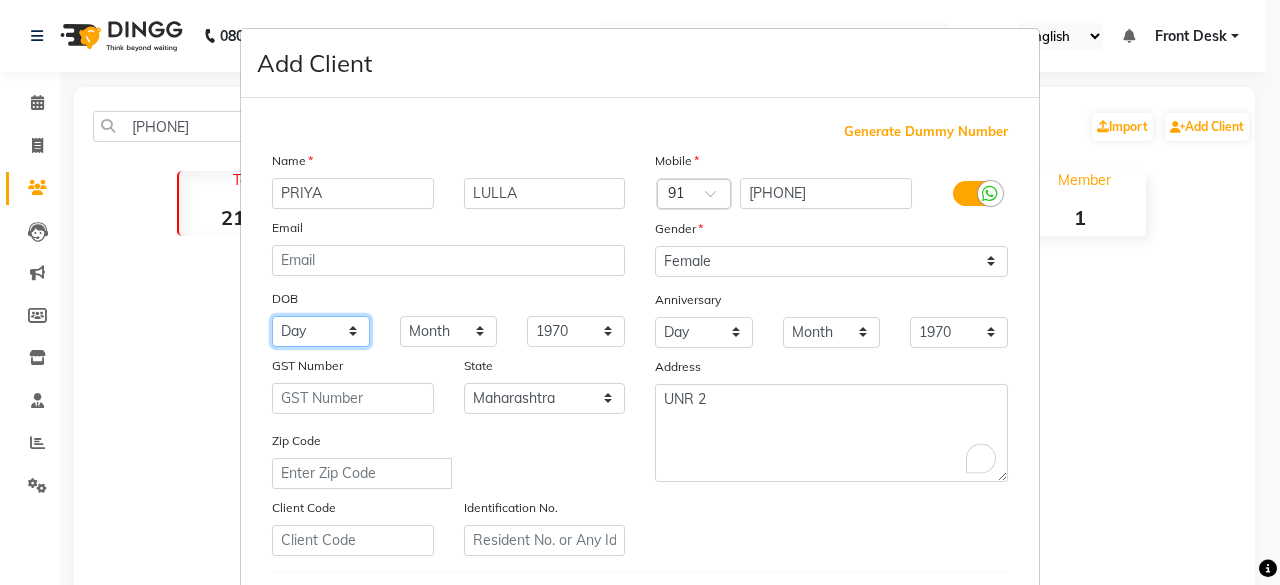 select on "20" 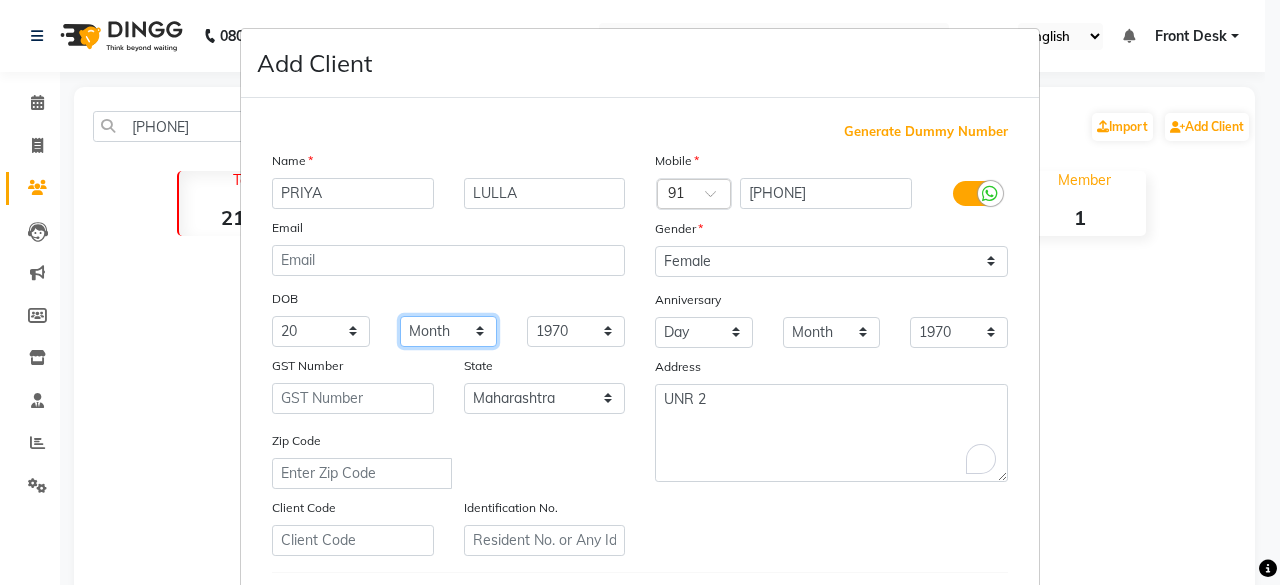 click on "Month January February March April May June July August September October November December" at bounding box center (449, 331) 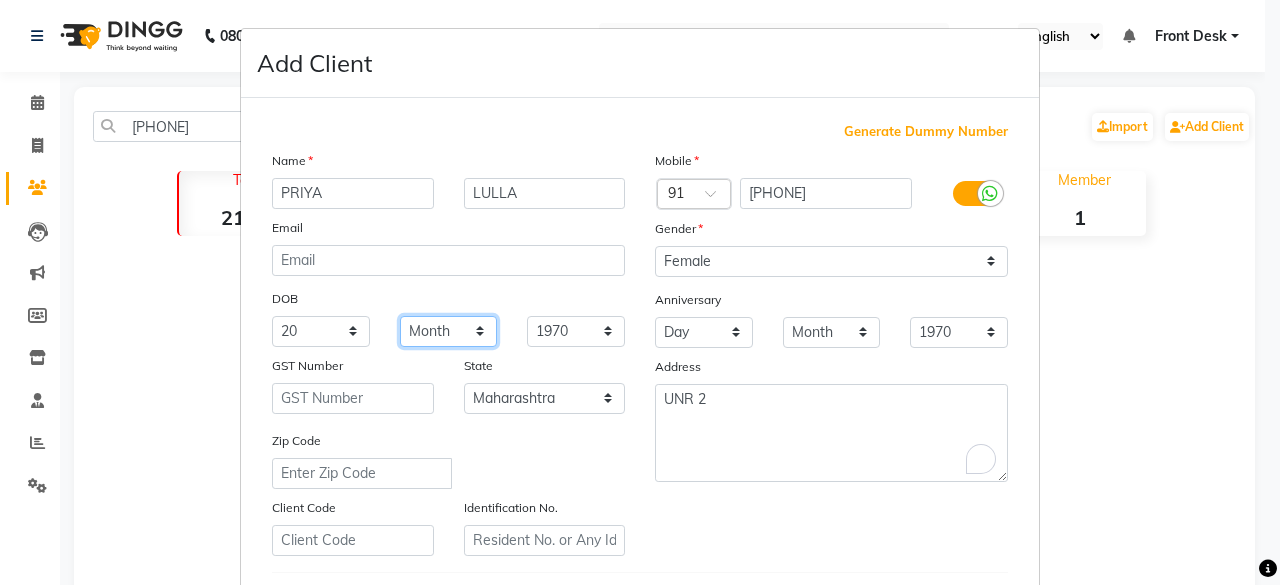 select on "01" 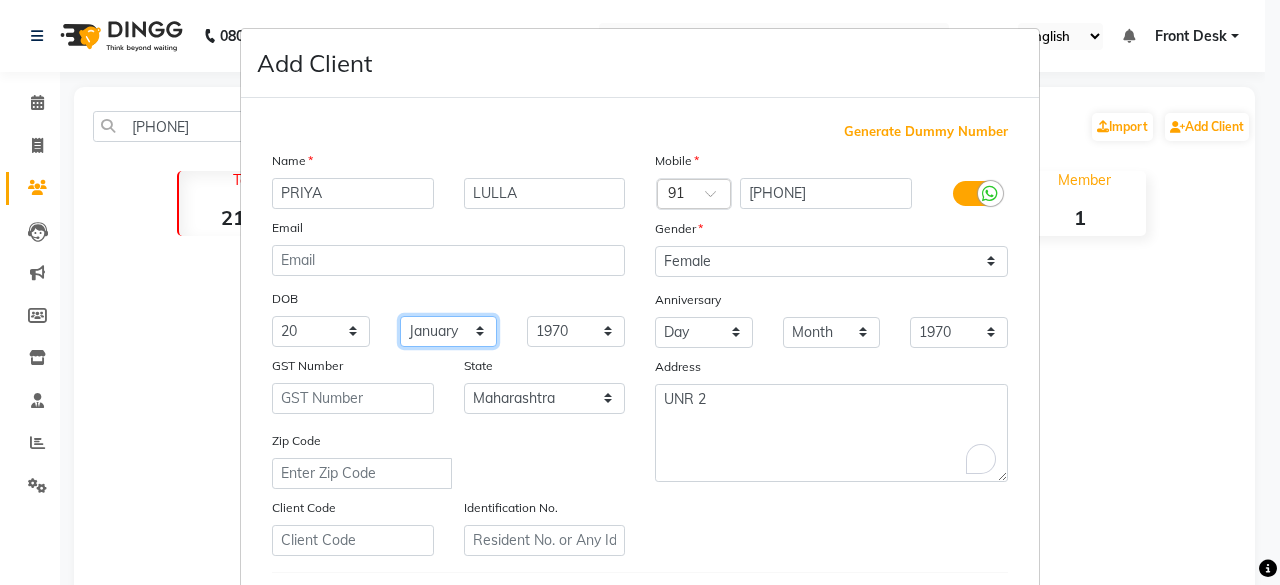 click on "Month January February March April May June July August September October November December" at bounding box center (449, 331) 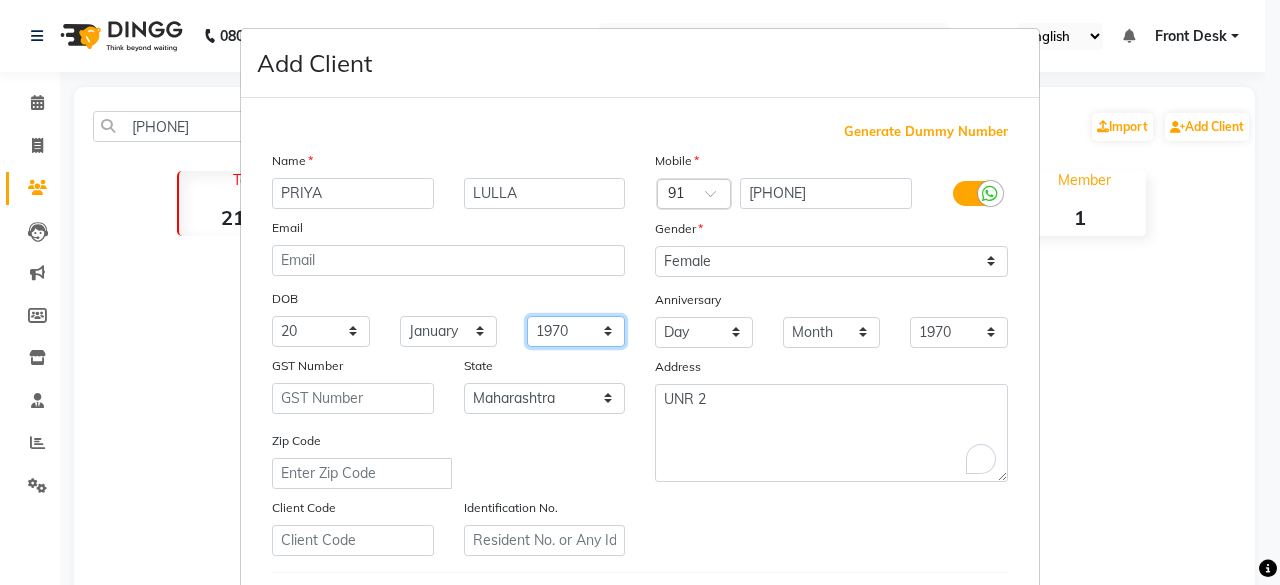 click on "1940 1941 1942 1943 1944 1945 1946 1947 1948 1949 1950 1951 1952 1953 1954 1955 1956 1957 1958 1959 1960 1961 1962 1963 1964 1965 1966 1967 1968 1969 1970 1971 1972 1973 1974 1975 1976 1977 1978 1979 1980 1981 1982 1983 1984 1985 1986 1987 1988 1989 1990 1991 1992 1993 1994 1995 1996 1997 1998 1999 2000 2001 2002 2003 2004 2005 2006 2007 2008 2009 2010 2011 2012 2013 2014 2015 2016 2017 2018 2019 2020 2021 2022 2023 2024" at bounding box center (576, 331) 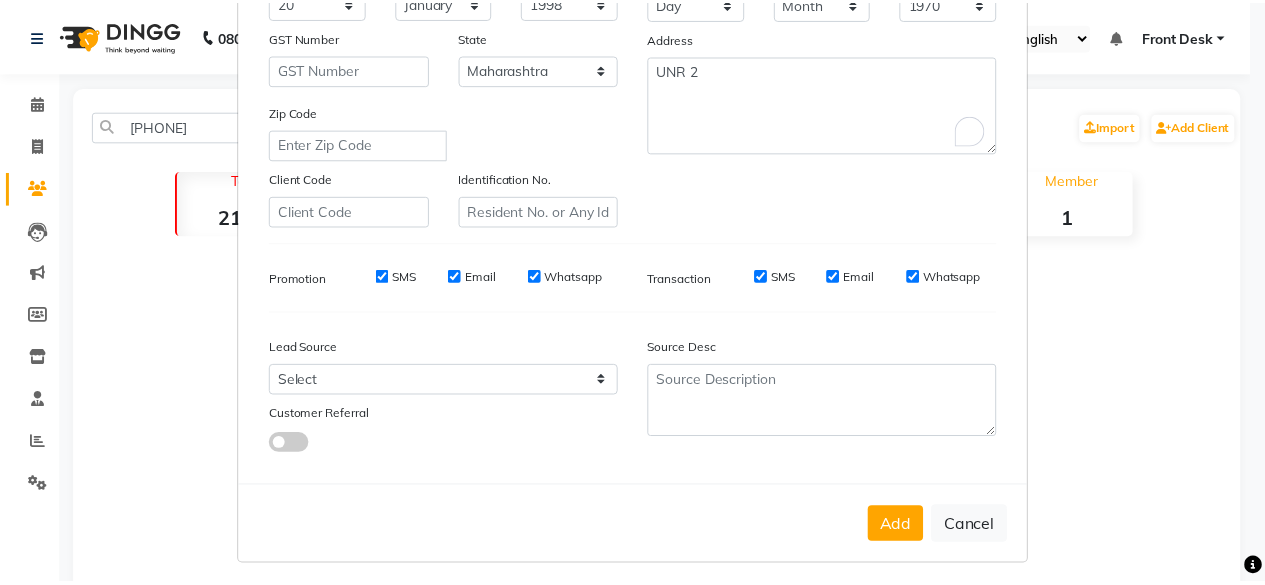 scroll, scrollTop: 334, scrollLeft: 0, axis: vertical 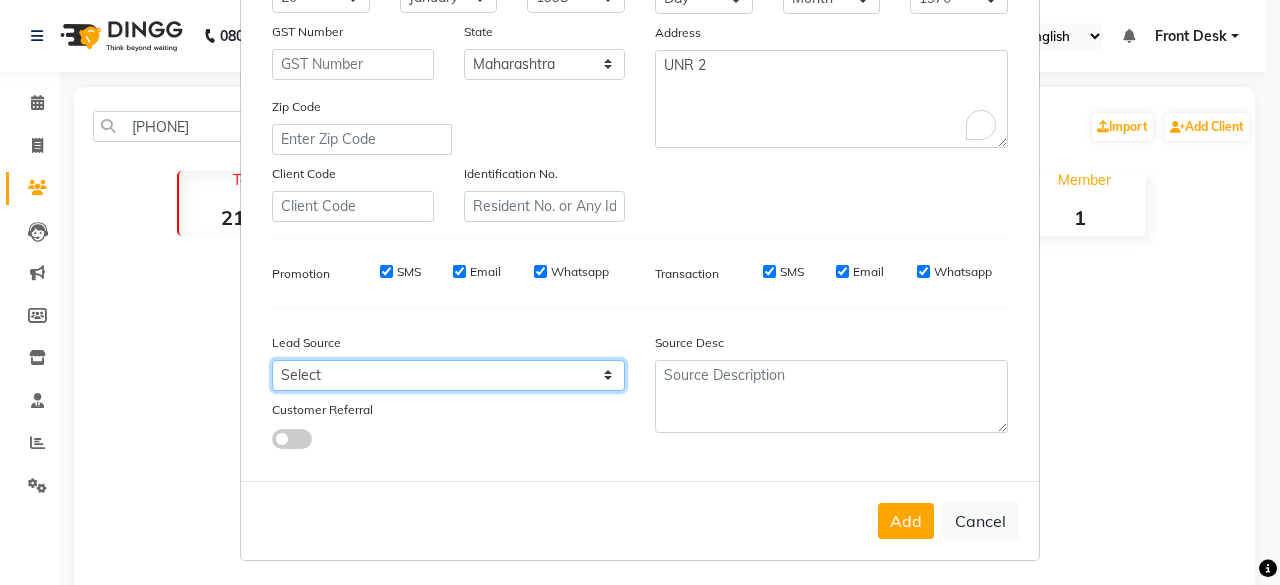 click on "Select Walk-in Referral Internet Friend Word of Mouth Advertisement Facebook JustDial Google Other Instagram  YouTube  WhatsApp" at bounding box center [448, 375] 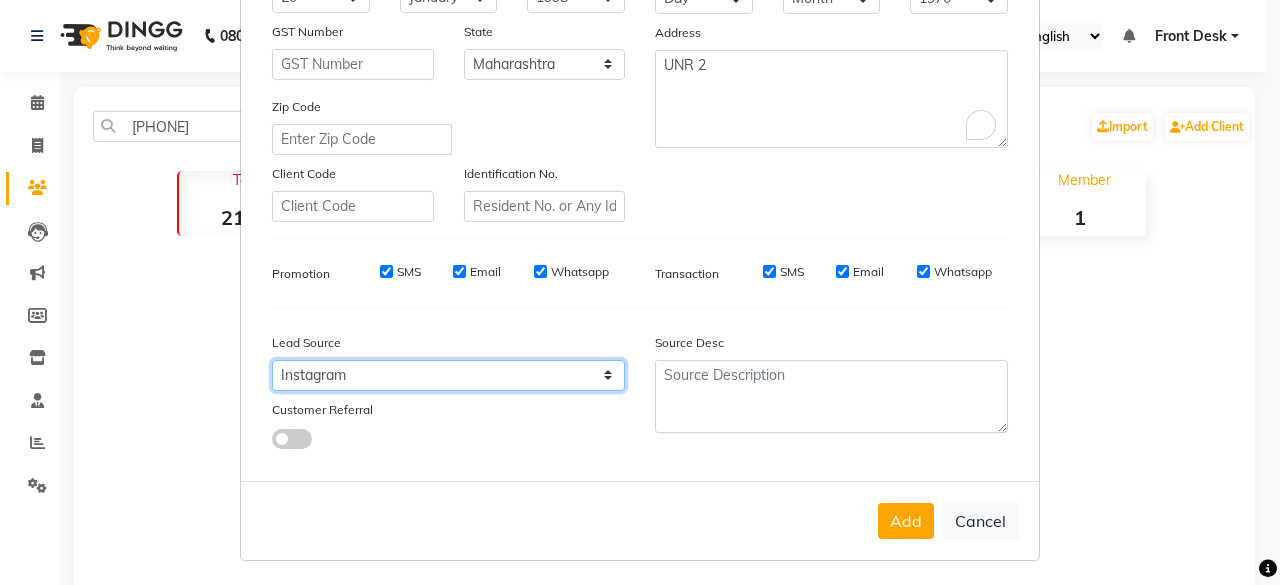 click on "Select Walk-in Referral Internet Friend Word of Mouth Advertisement Facebook JustDial Google Other Instagram  YouTube  WhatsApp" at bounding box center (448, 375) 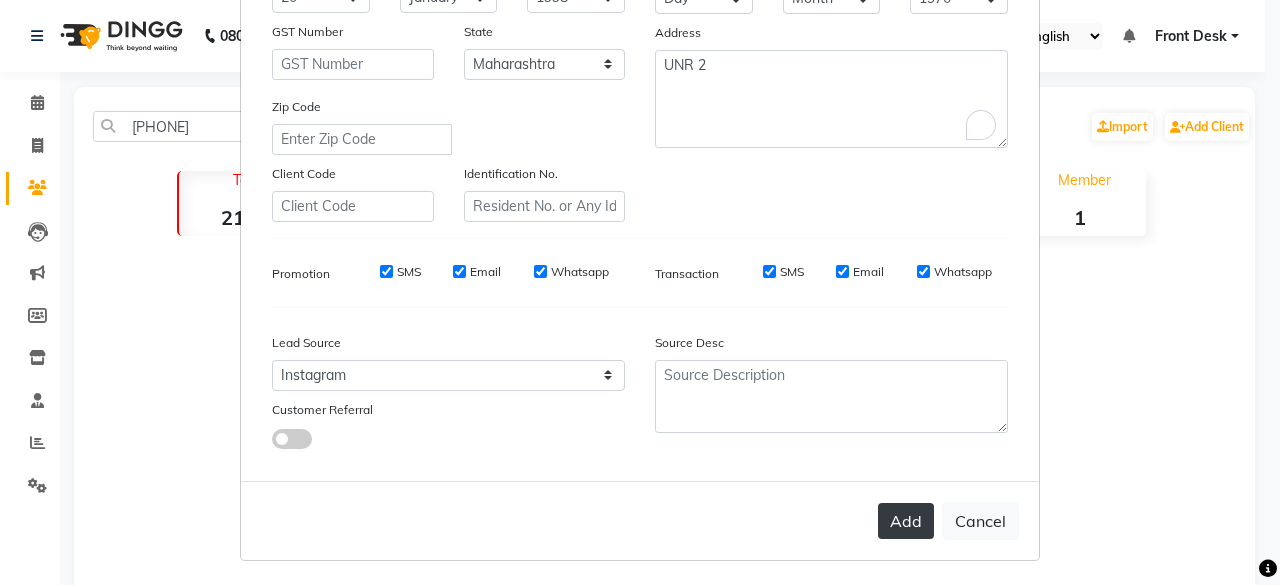 click on "Add" at bounding box center [906, 521] 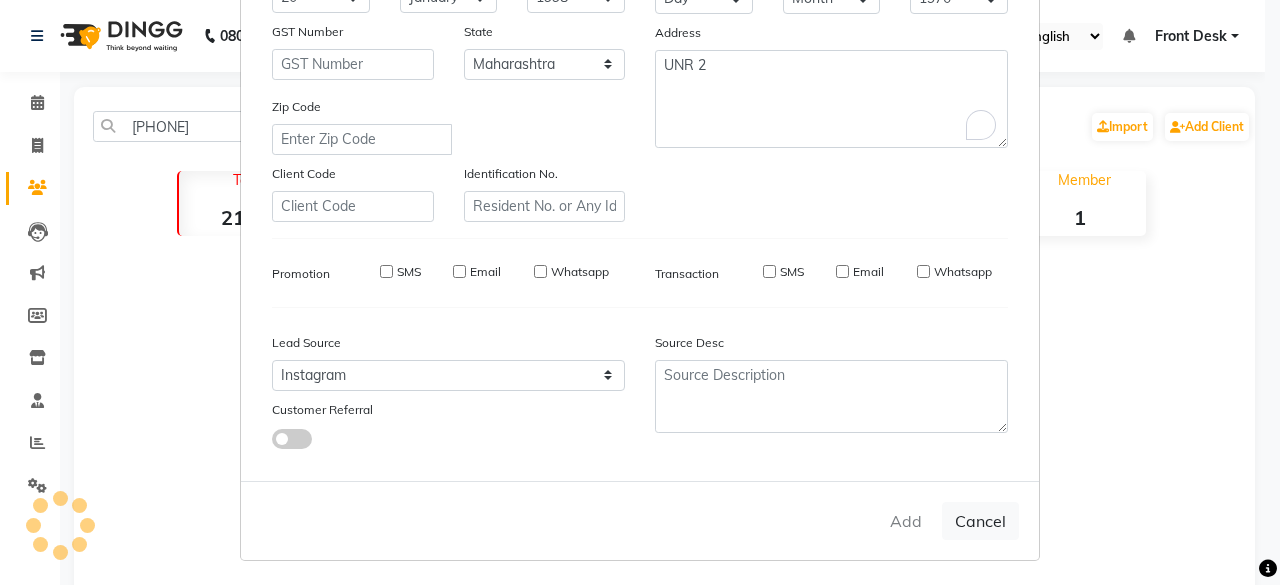 type 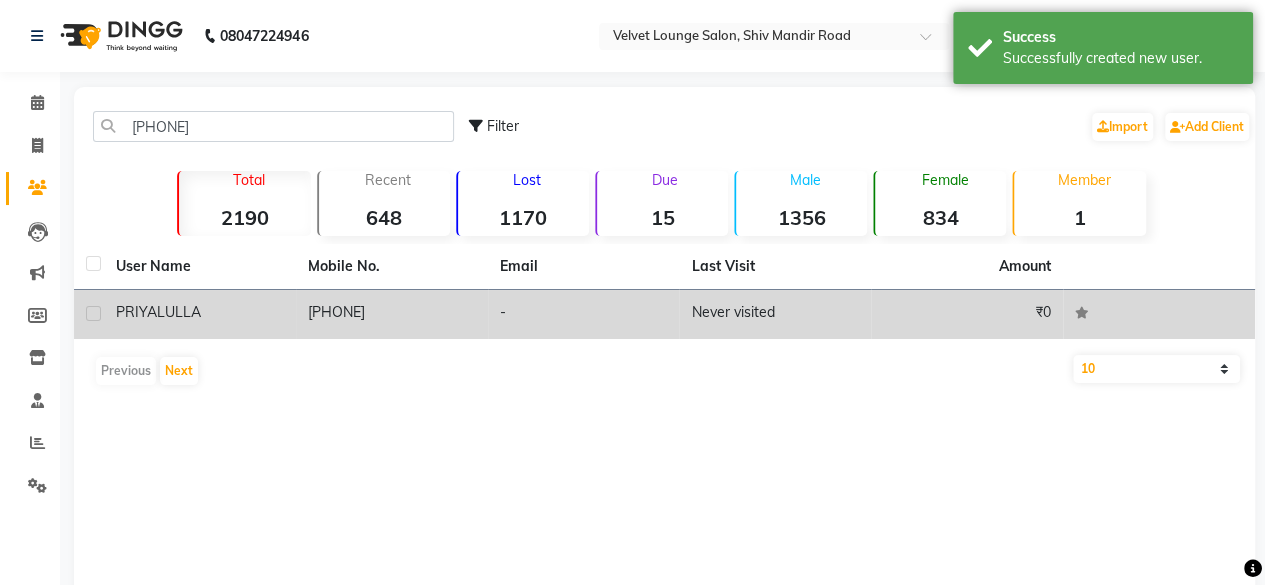 click on "Never visited" 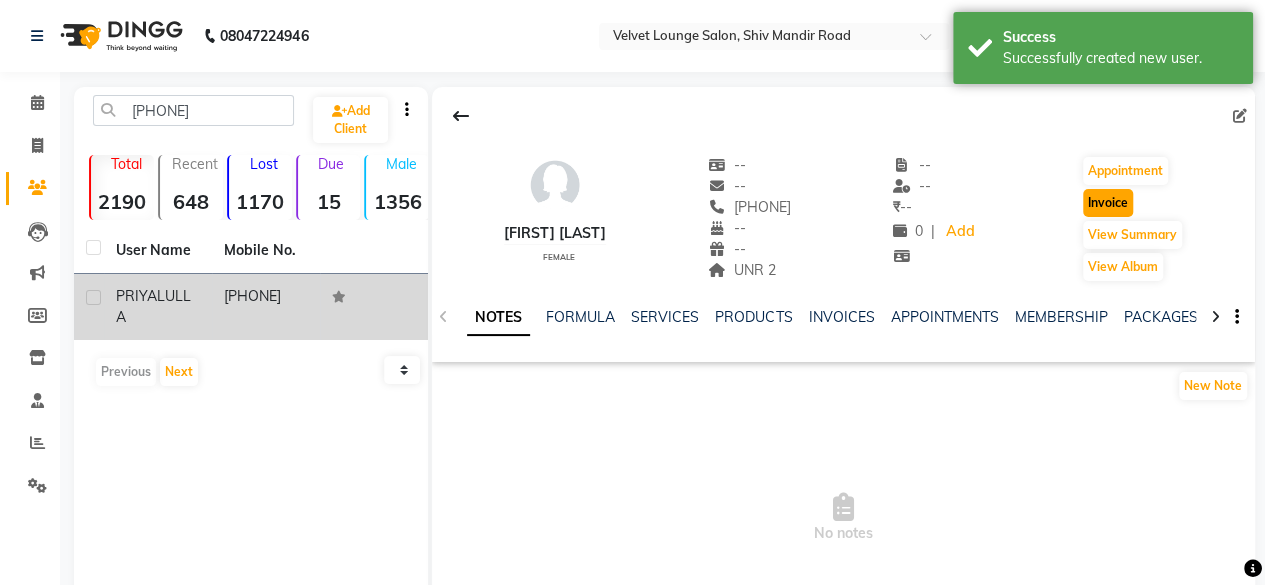 click on "Invoice" 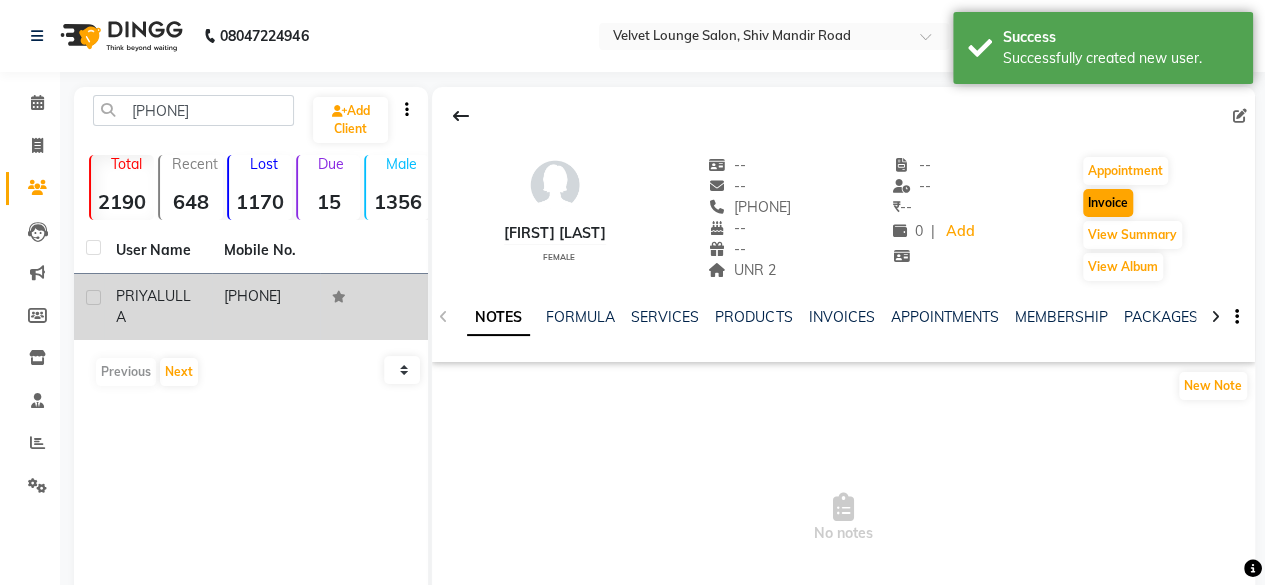 select on "service" 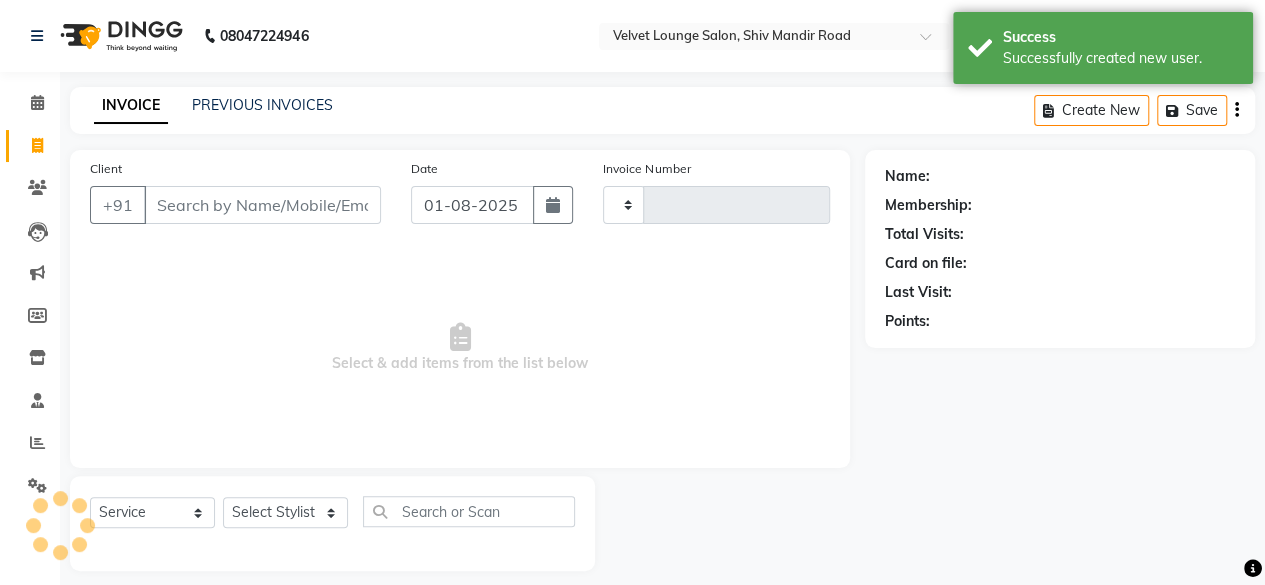 scroll, scrollTop: 15, scrollLeft: 0, axis: vertical 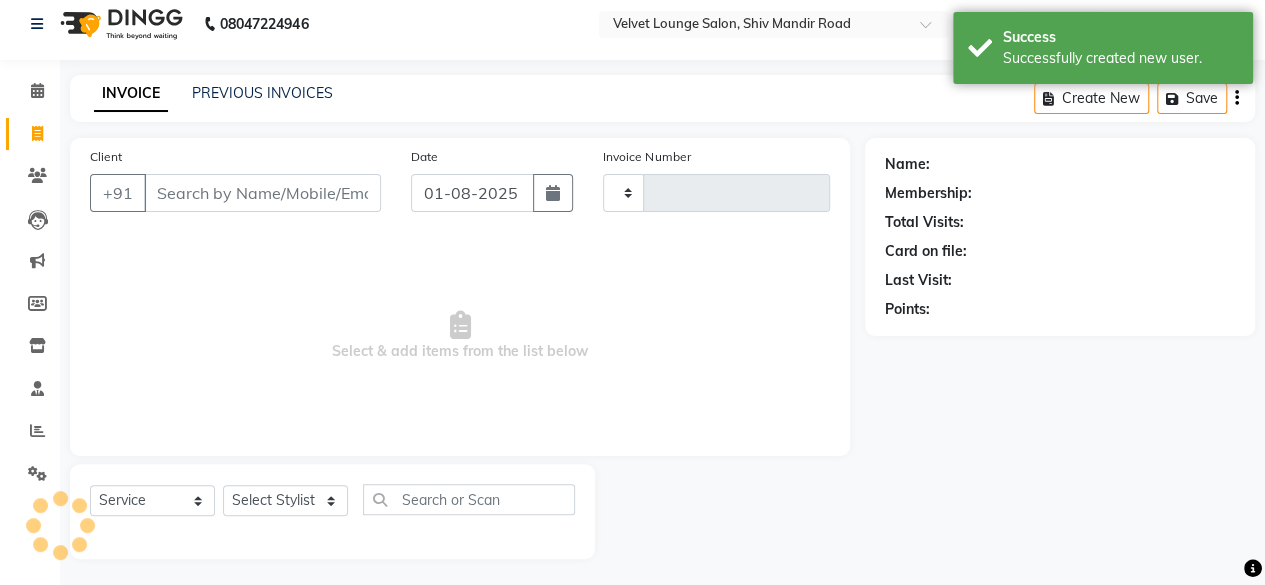 type on "1321" 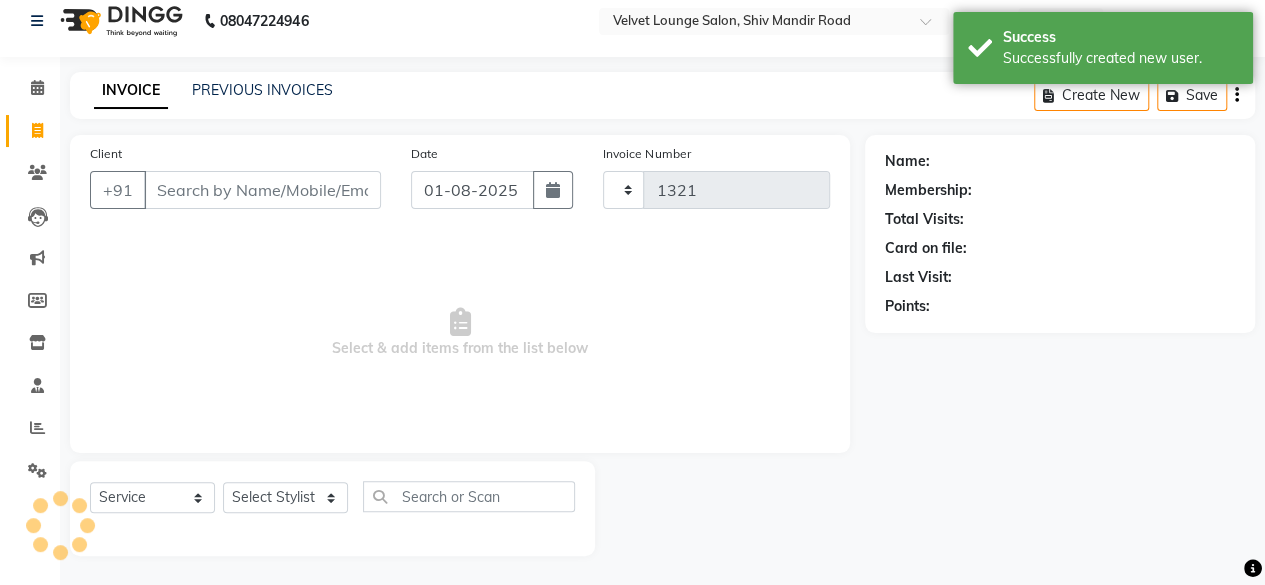 select on "5962" 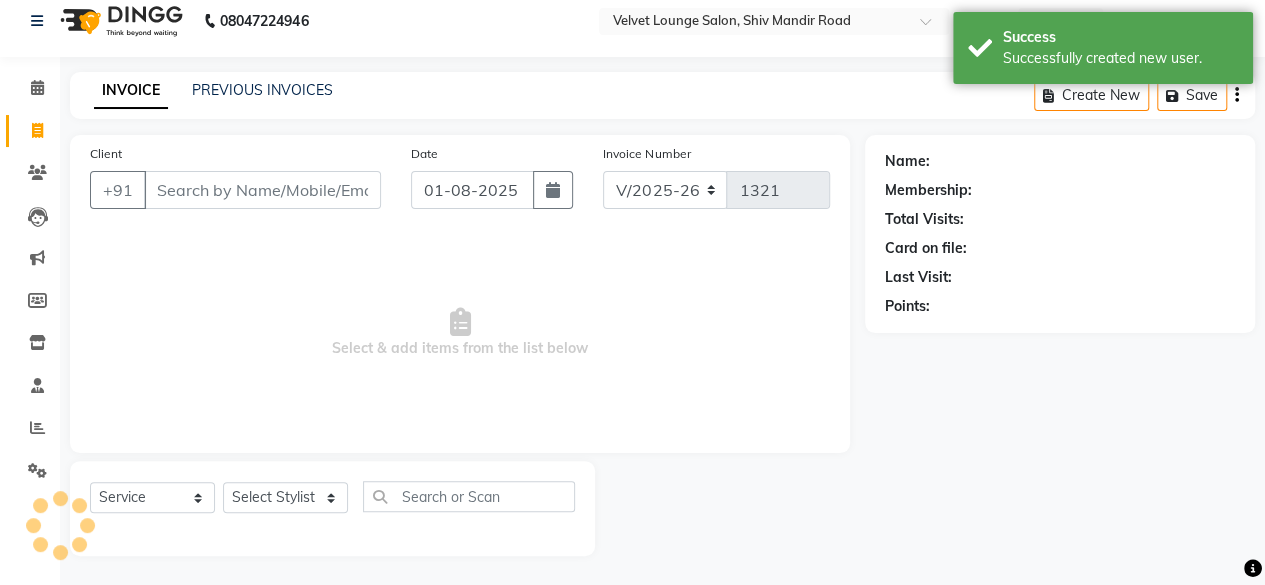 click on "Select  Service  Product  Membership  Package Voucher Prepaid Gift Card  Select Stylist" 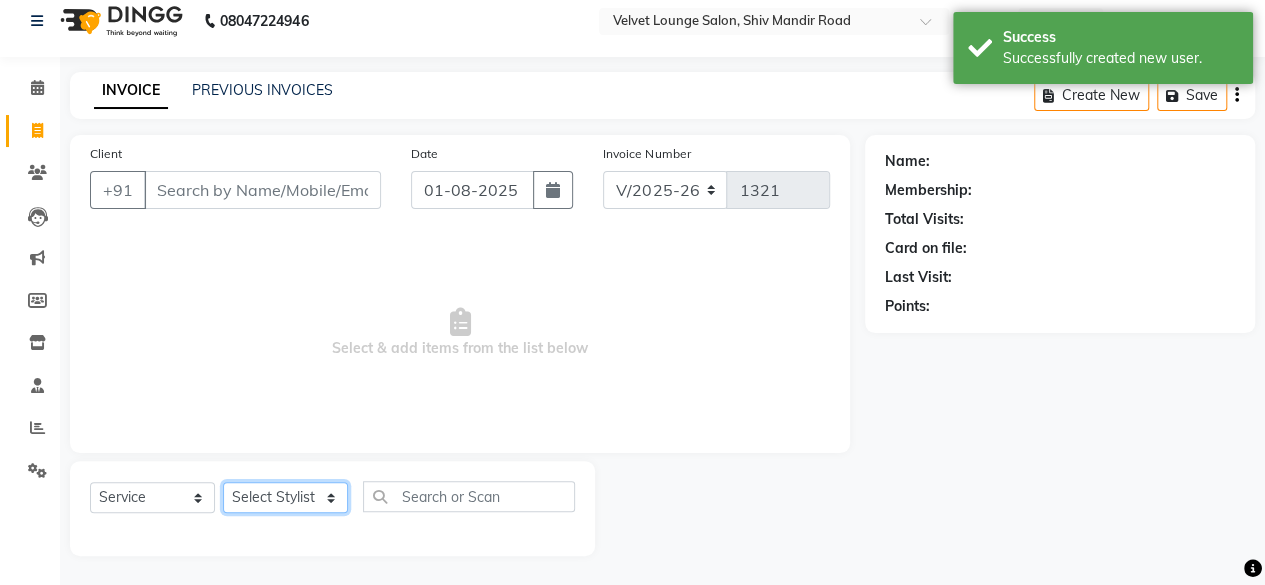 click on "Select Stylist" 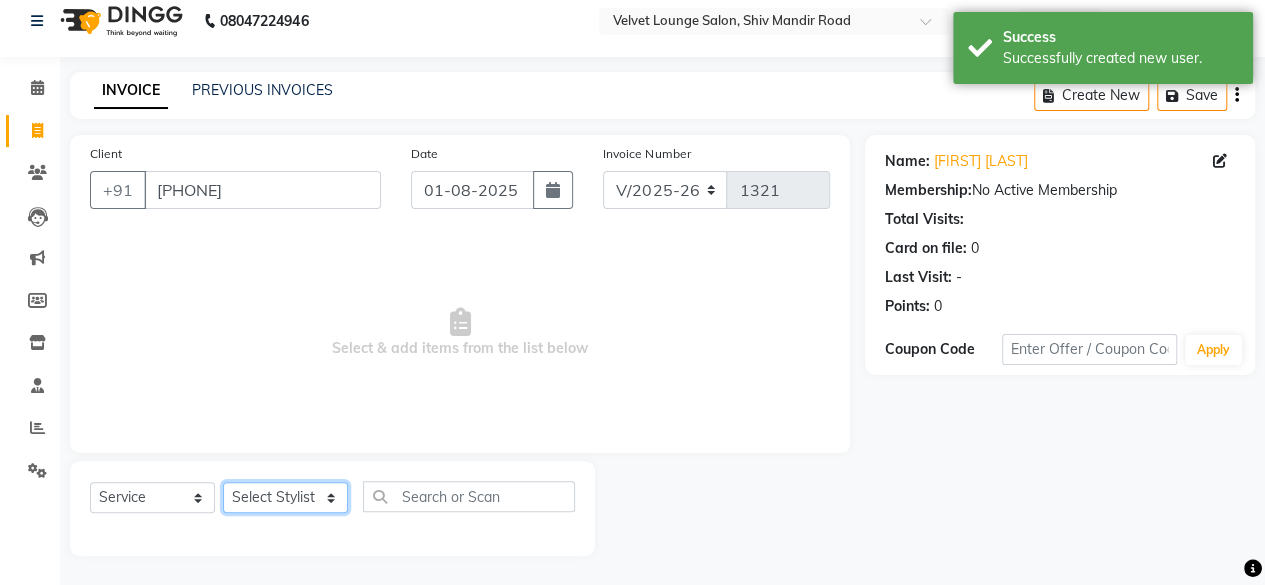 select on "50611" 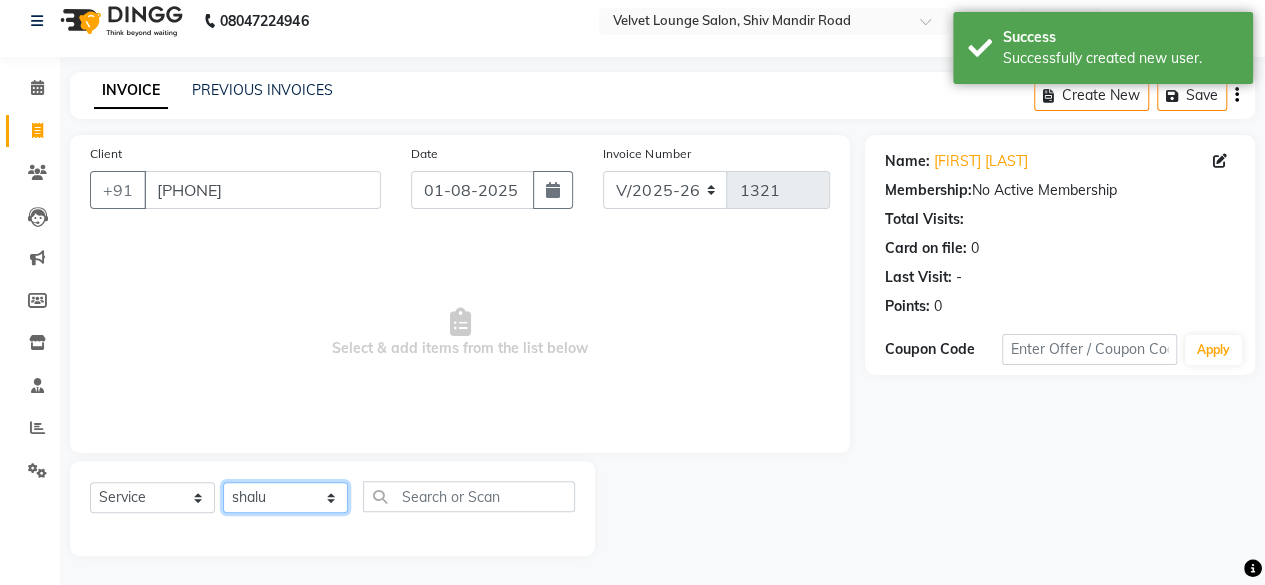 click on "Select Stylist Aadil zaher aman shah Arif ashish Front Desk Jaya jyoti madhu Manish MUSTAKIM pradnya Rohit SALMA SALMA shalu SHWETA vishal" 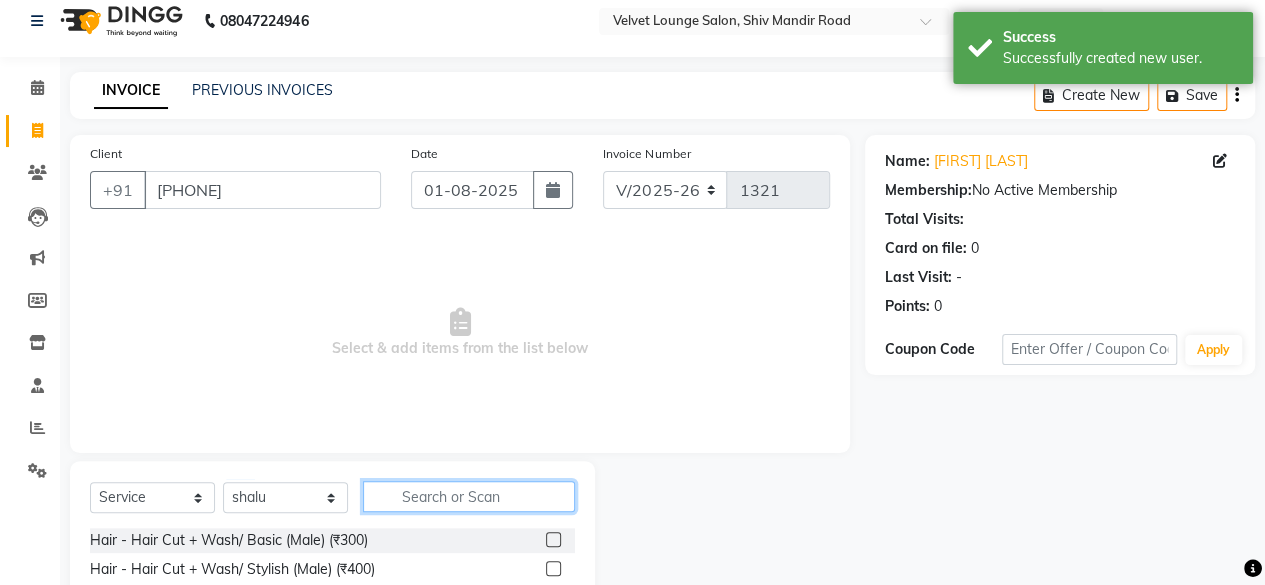 click 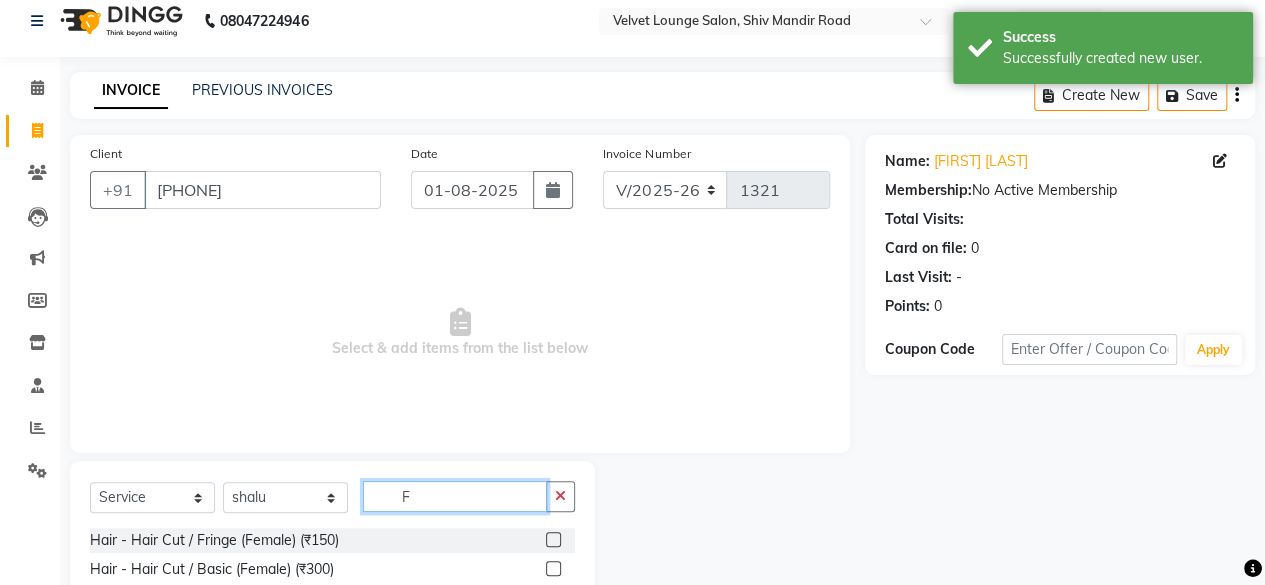 scroll, scrollTop: 215, scrollLeft: 0, axis: vertical 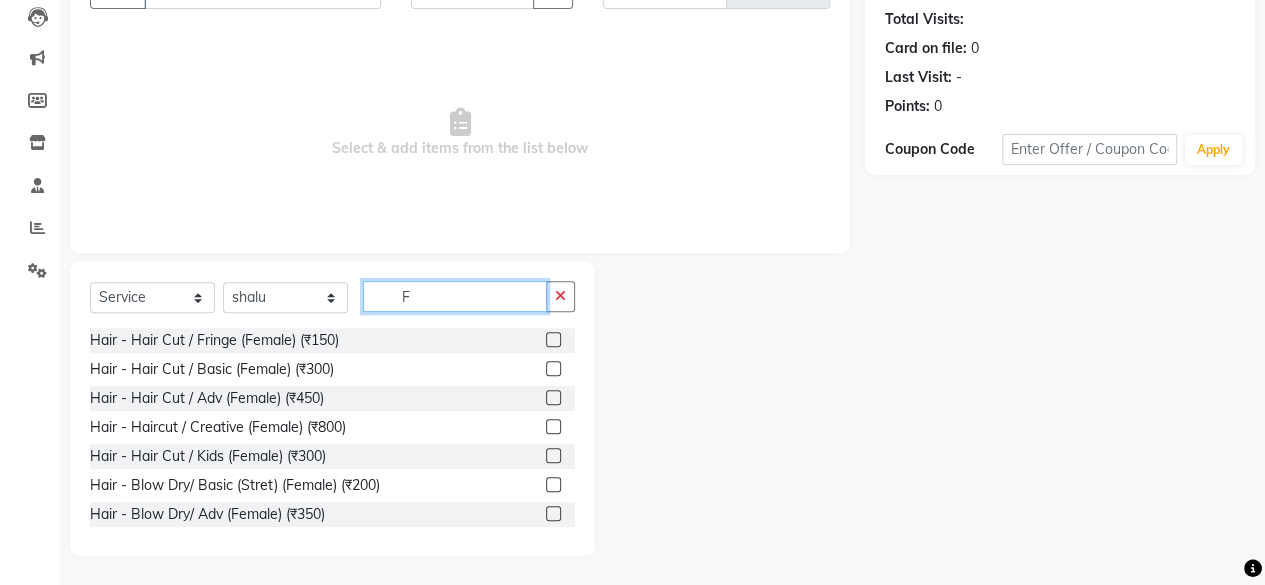 type on "F" 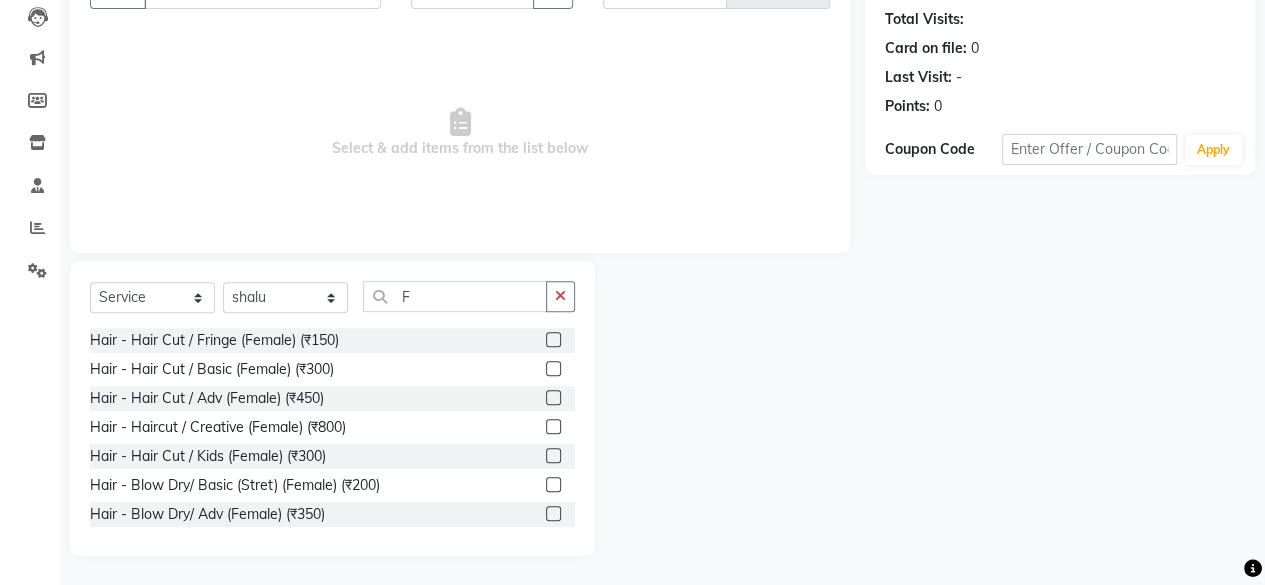 click 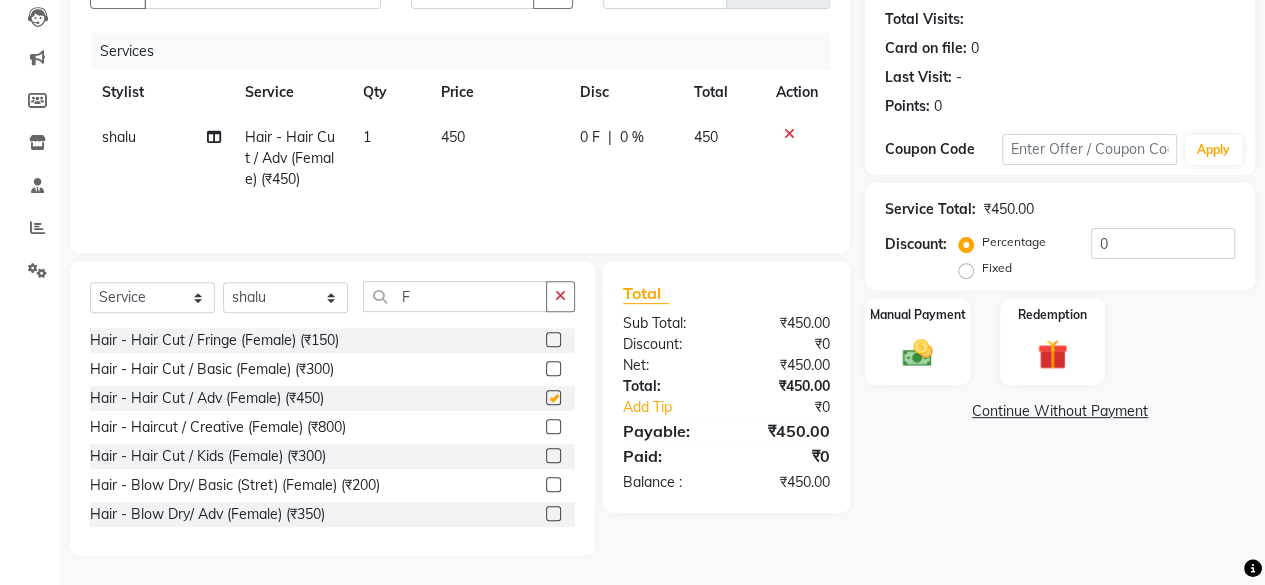 checkbox on "false" 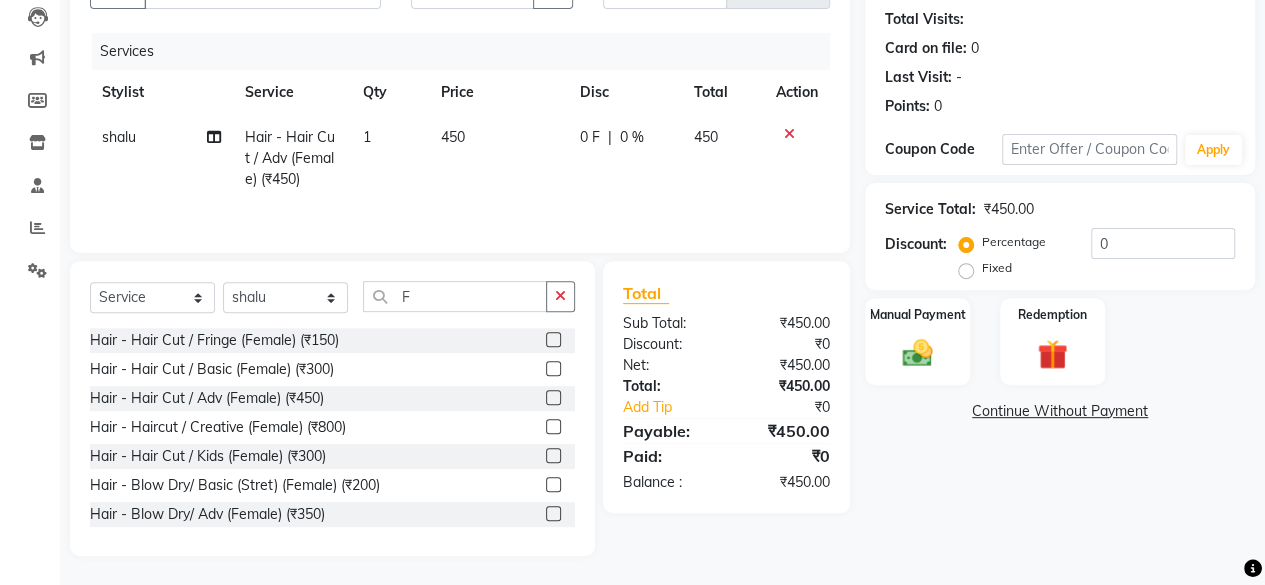 click on "0 F" 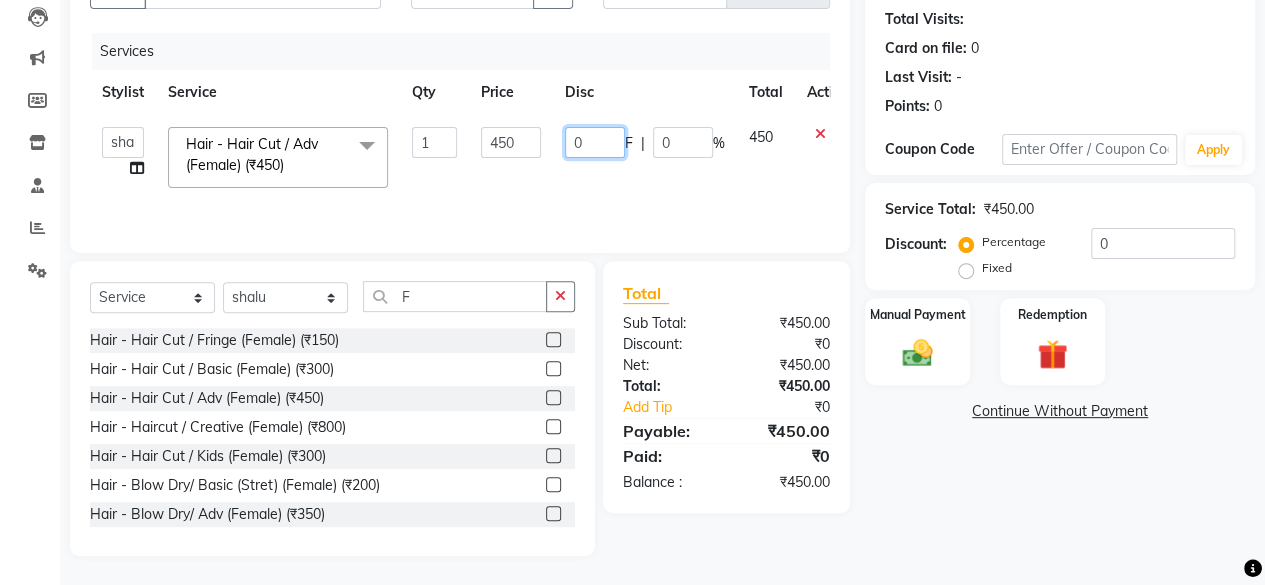 click on "0" 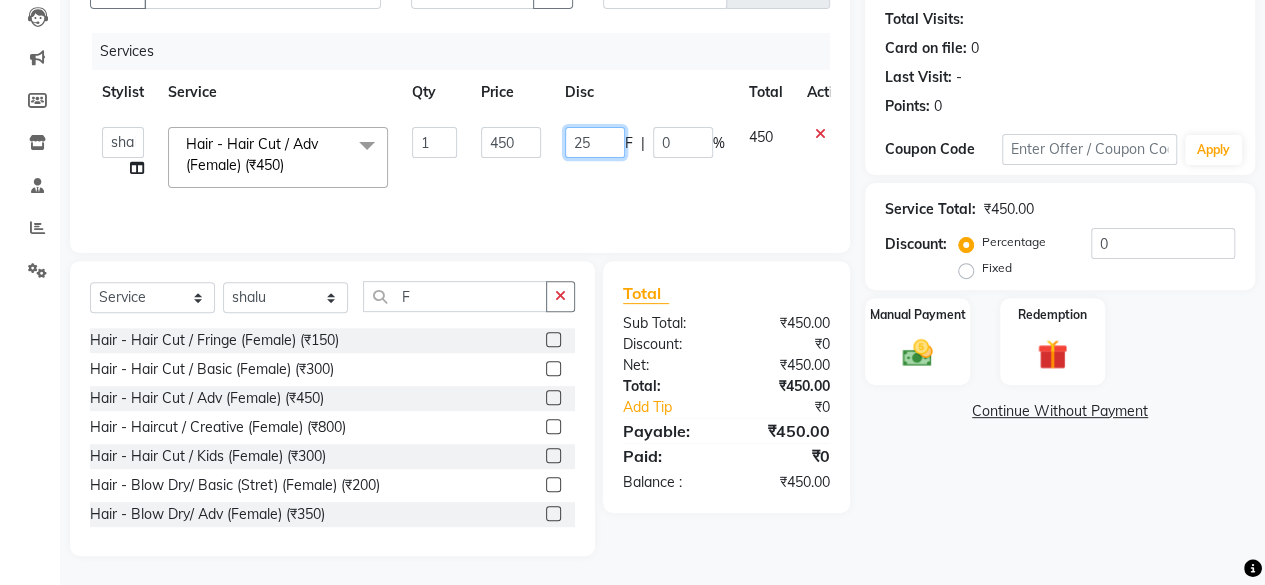 type on "250" 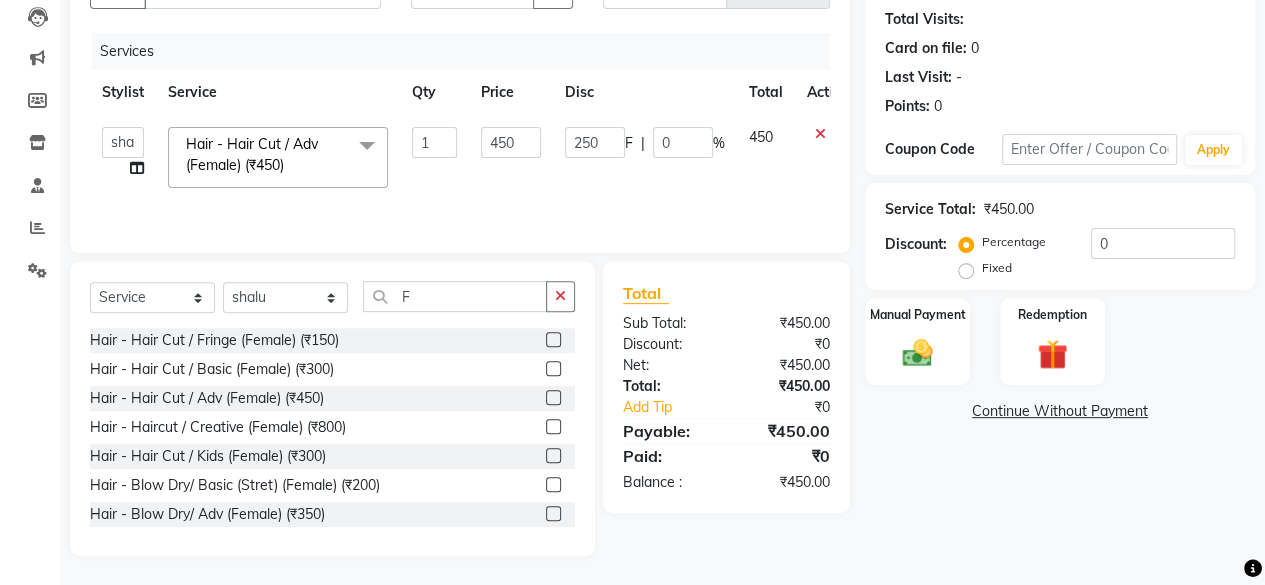click on "Continue Without Payment" 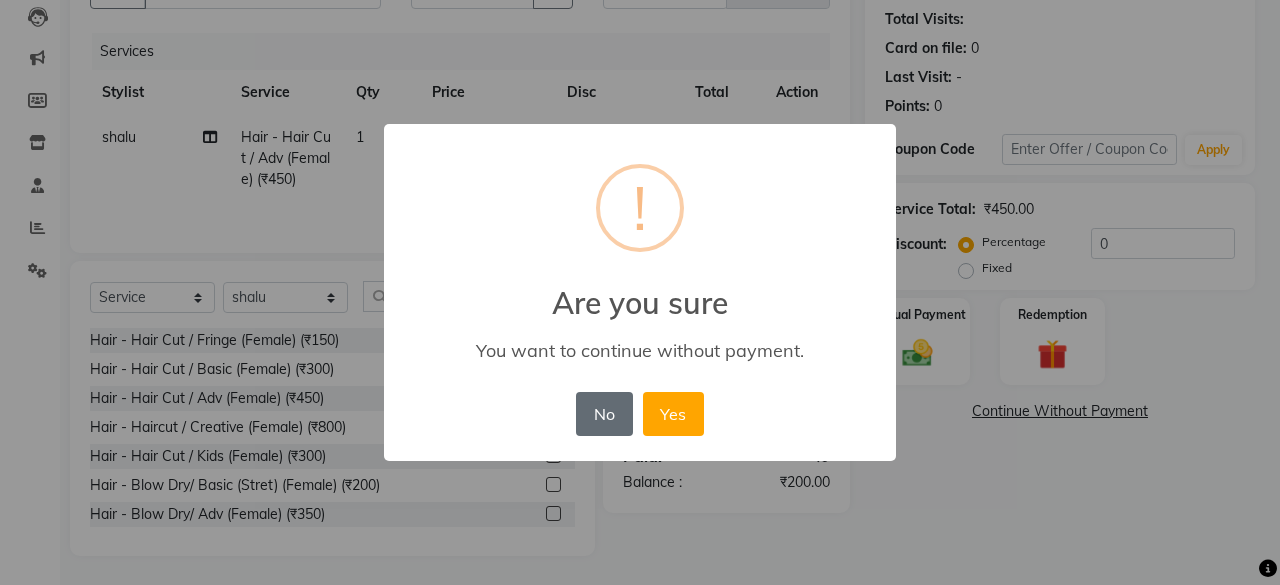 click on "No" at bounding box center [604, 414] 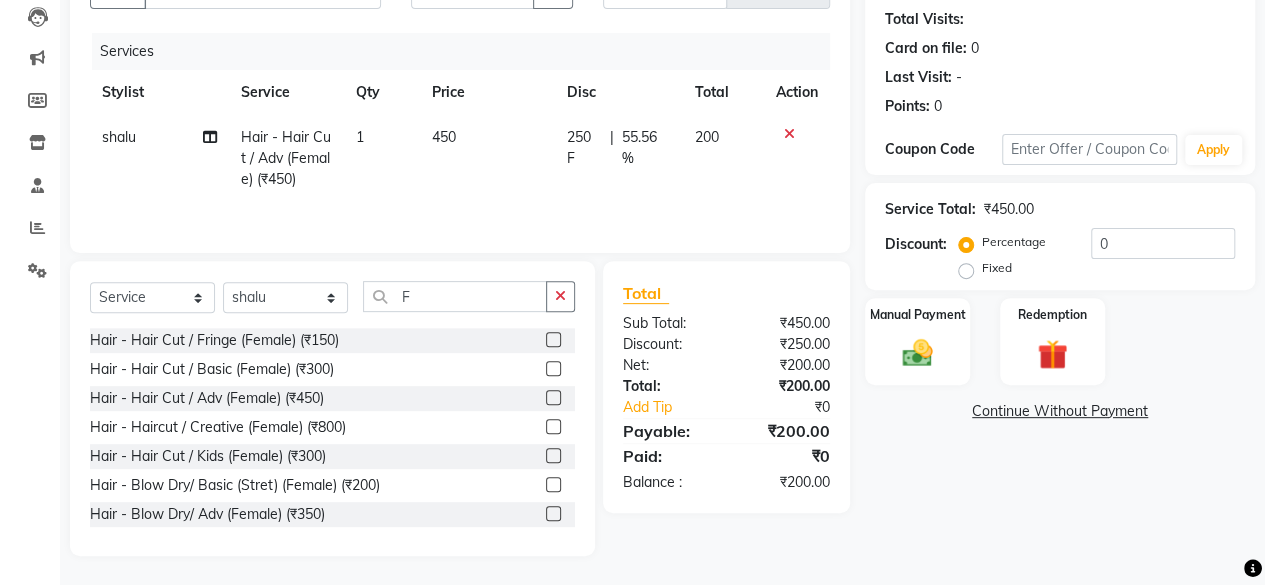 click on "250 F" 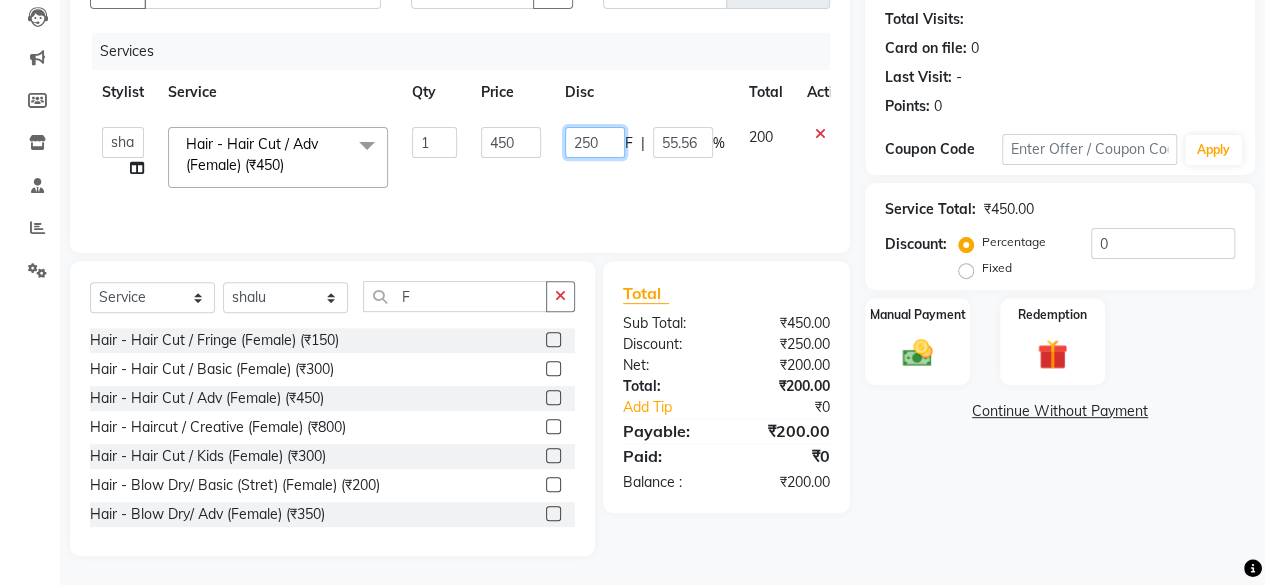 click on "250" 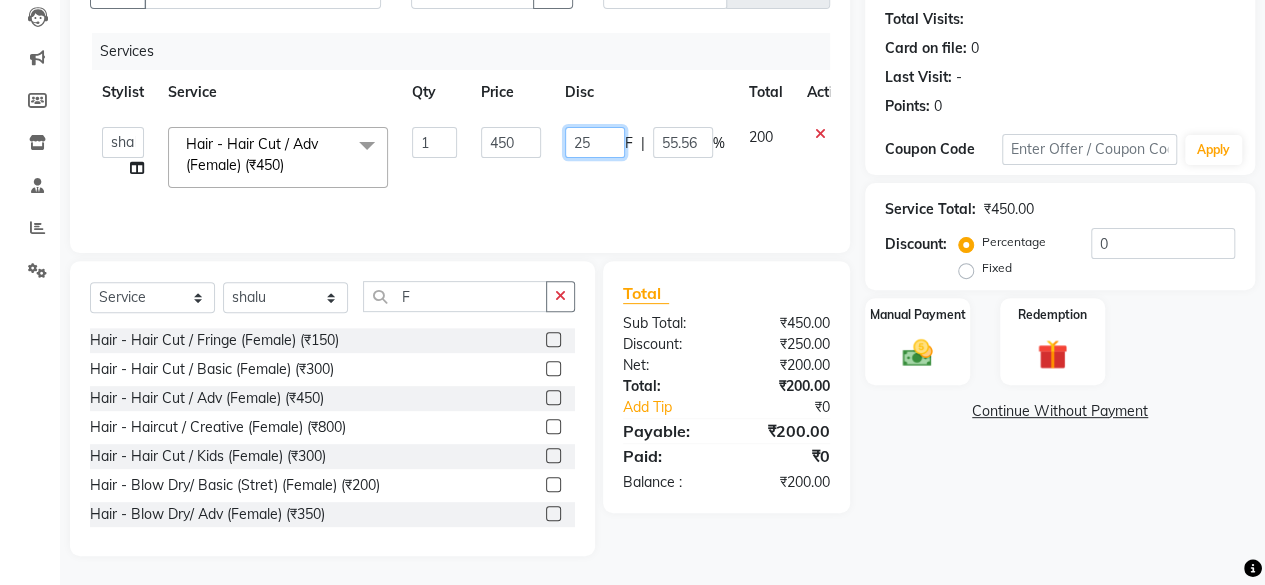 type on "251" 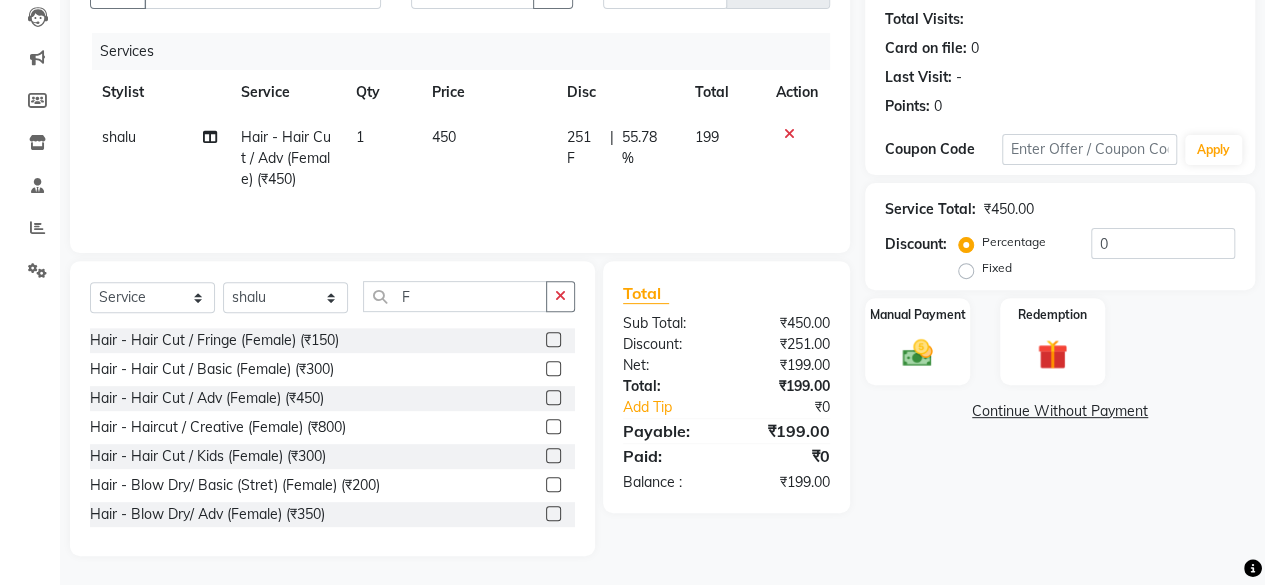 click on "Name: Priya Lulla Membership: No Active Membership Total Visits: Card on file: 0 Last Visit: - Points: 0 Coupon Code Apply Service Total: ₹450.00 Discount: Percentage Fixed 0 Manual Payment Redemption Continue Without Payment" 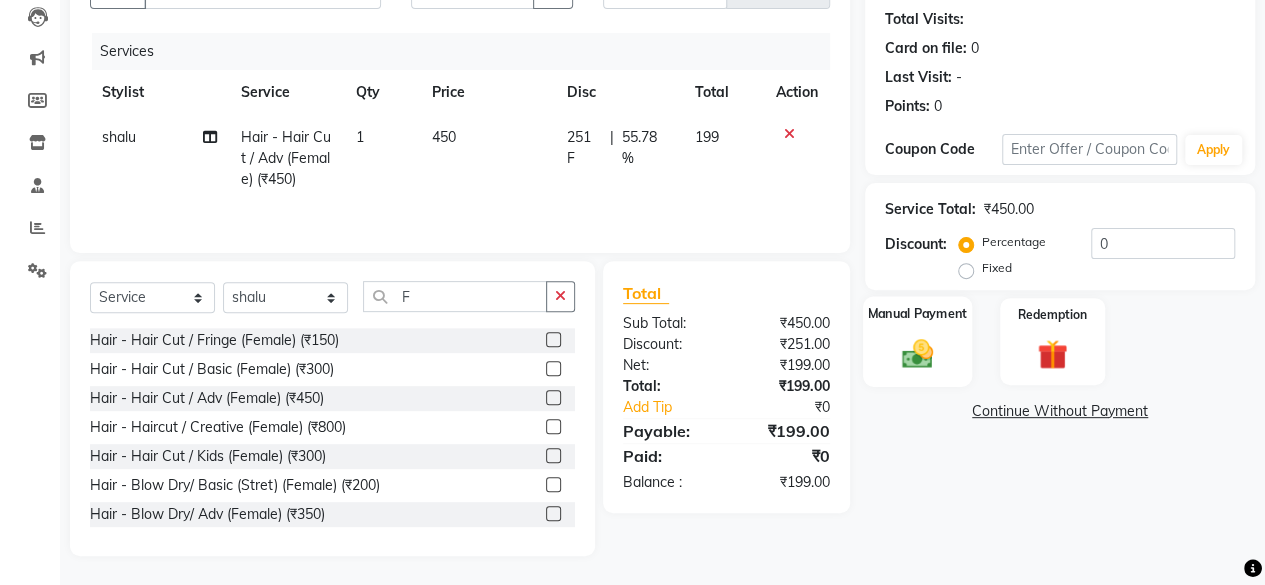 click 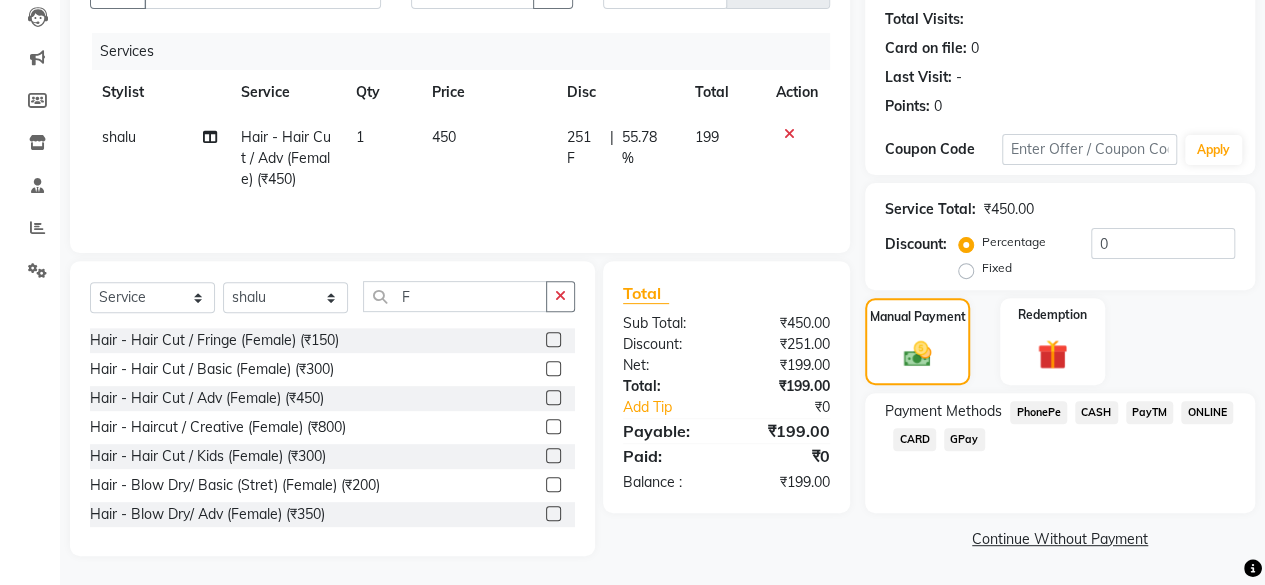 click on "PhonePe" 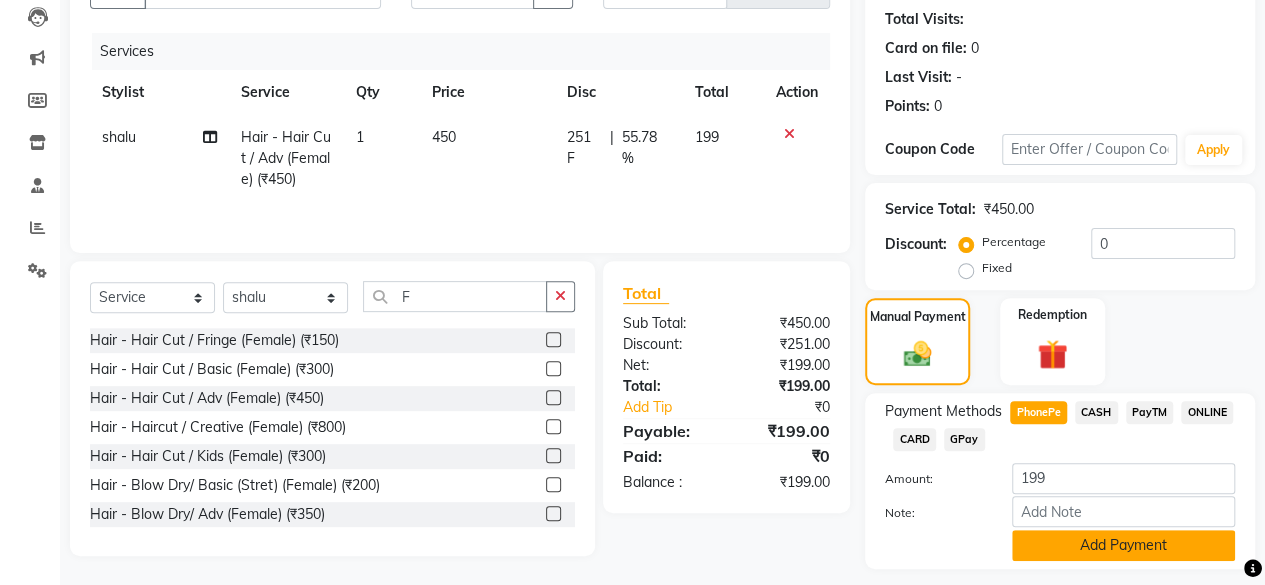 click on "Add Payment" 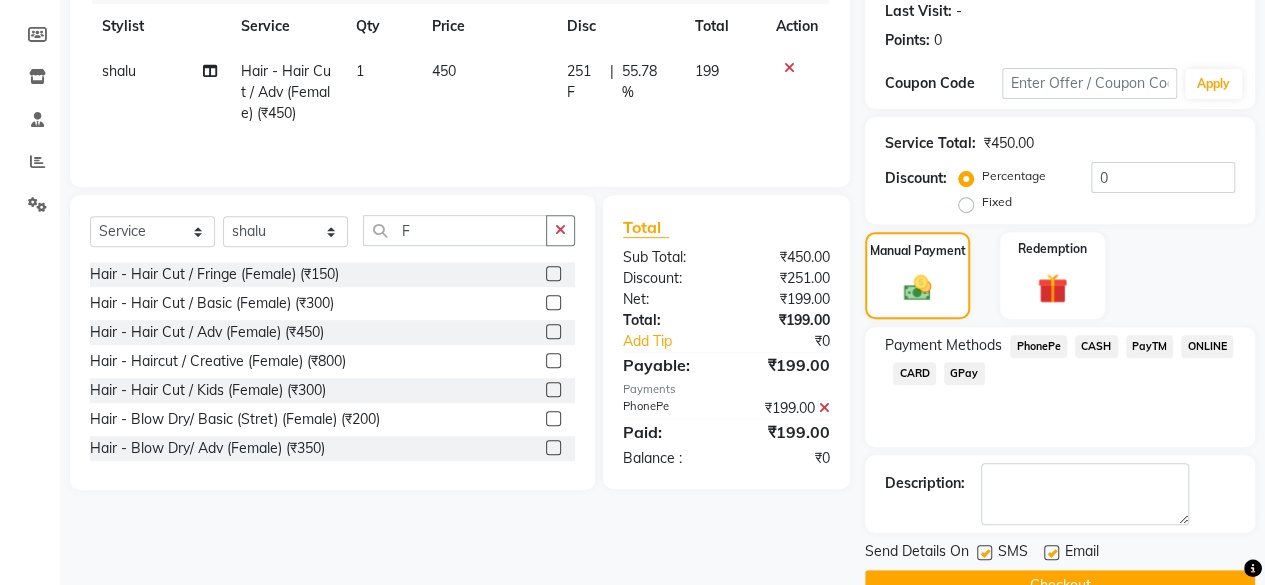 scroll, scrollTop: 324, scrollLeft: 0, axis: vertical 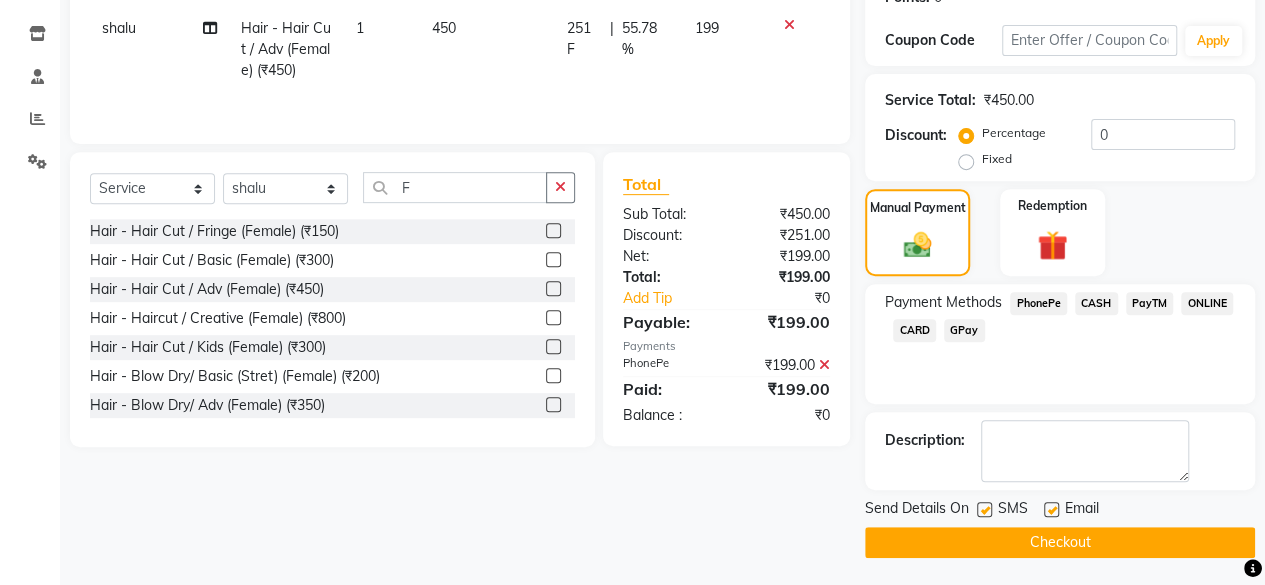 click on "Email" 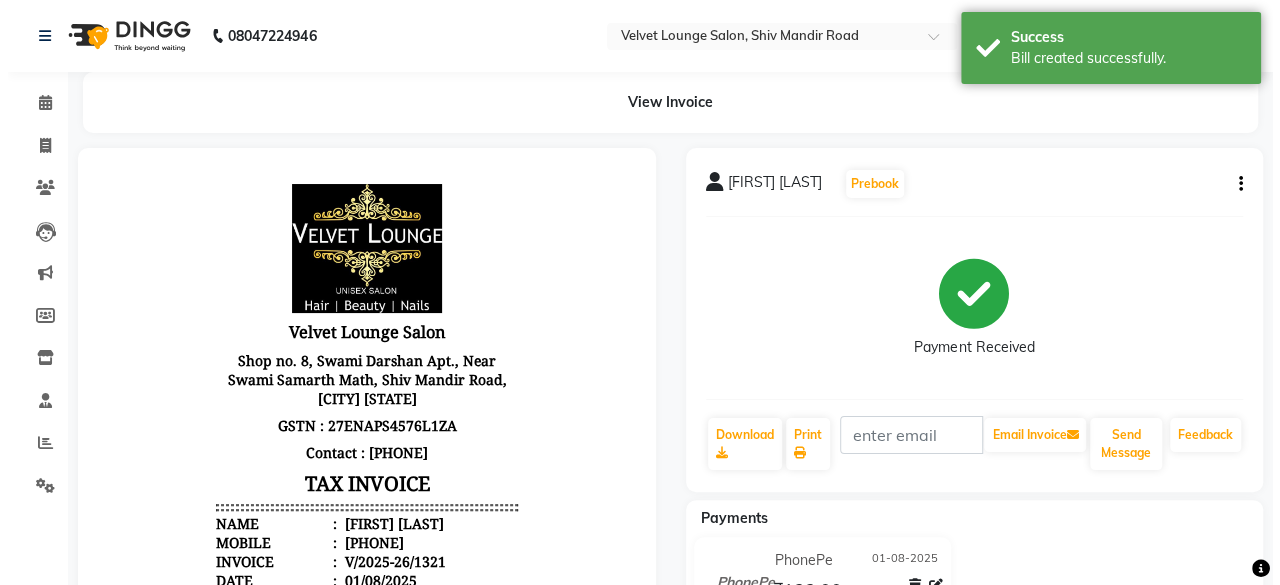 scroll, scrollTop: 0, scrollLeft: 0, axis: both 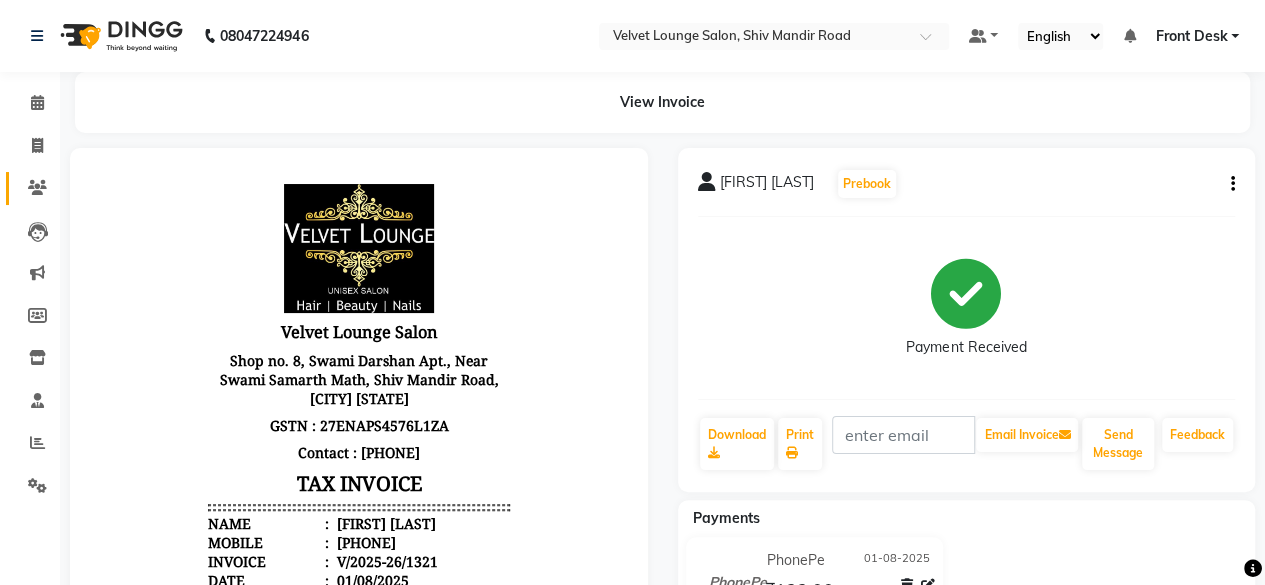 click on "Clients" 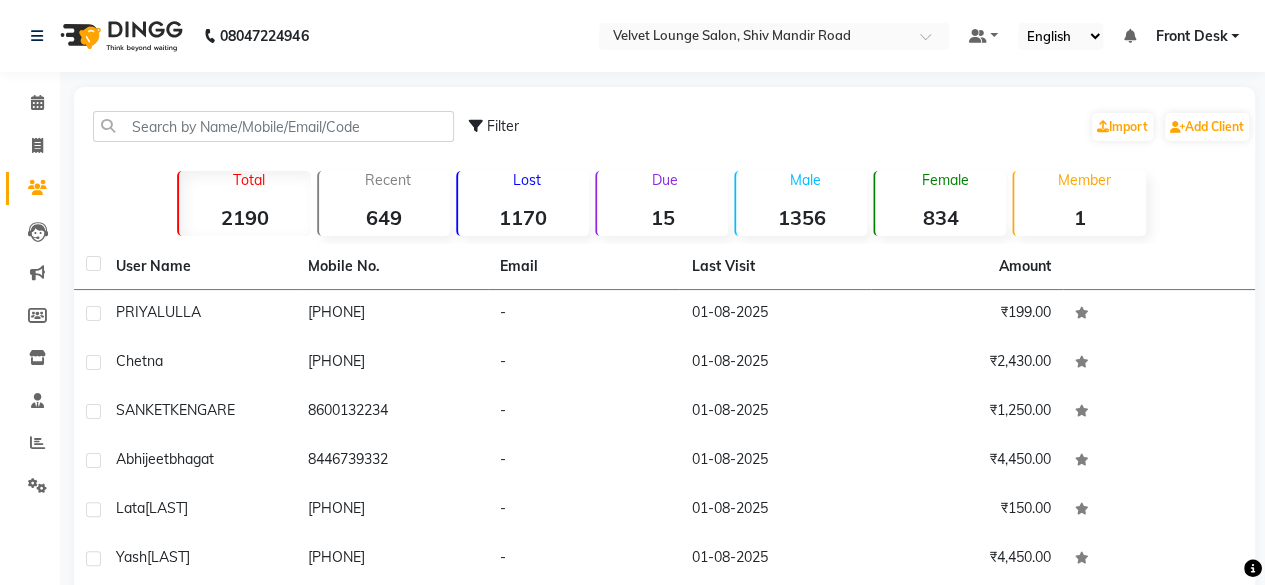 click on "Clients" 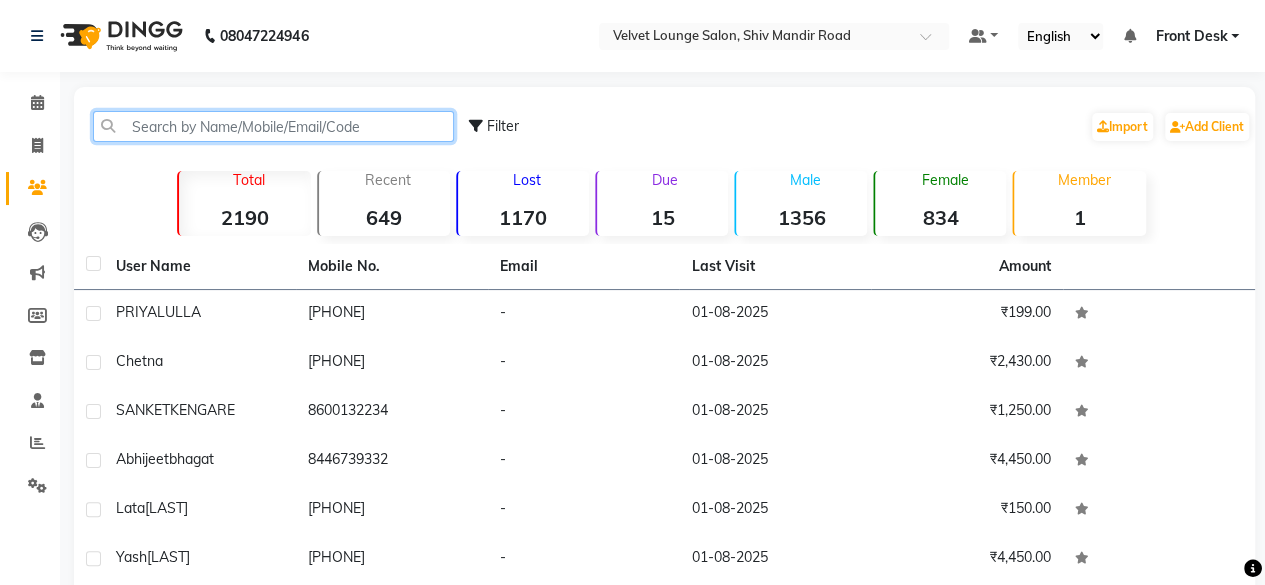 click 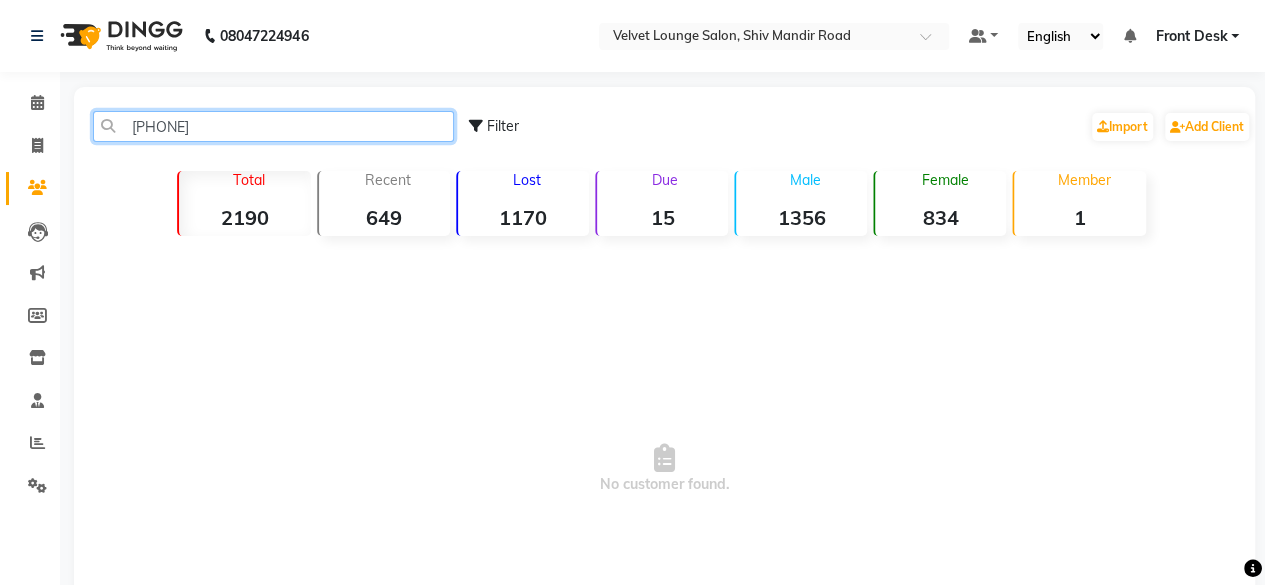 click on "[PHONE]" 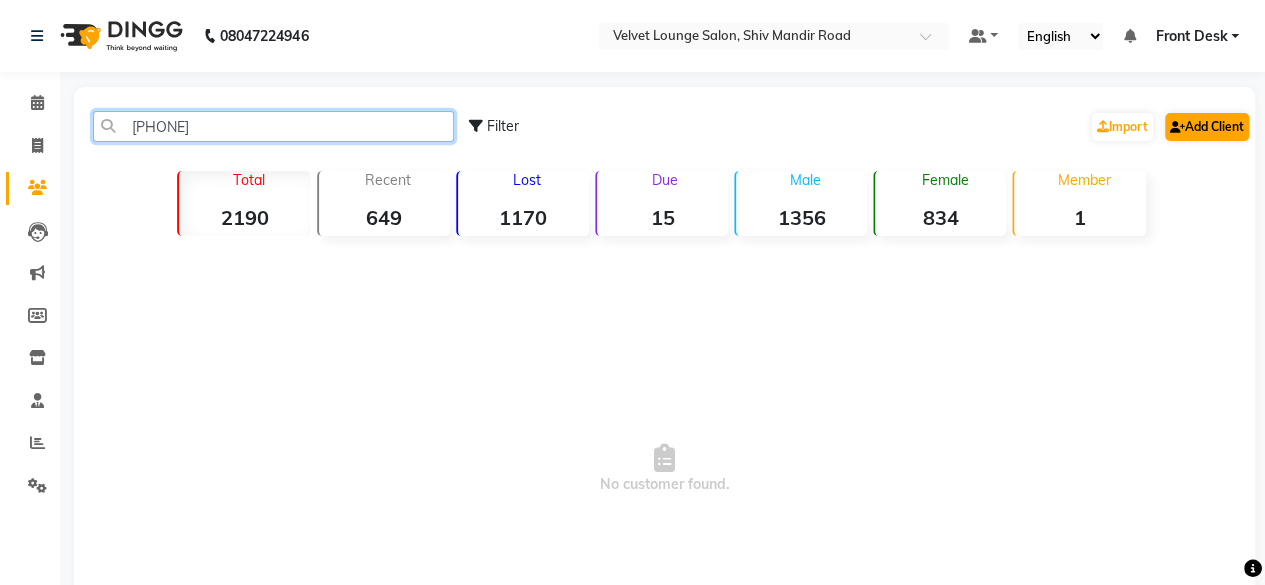 type on "[PHONE]" 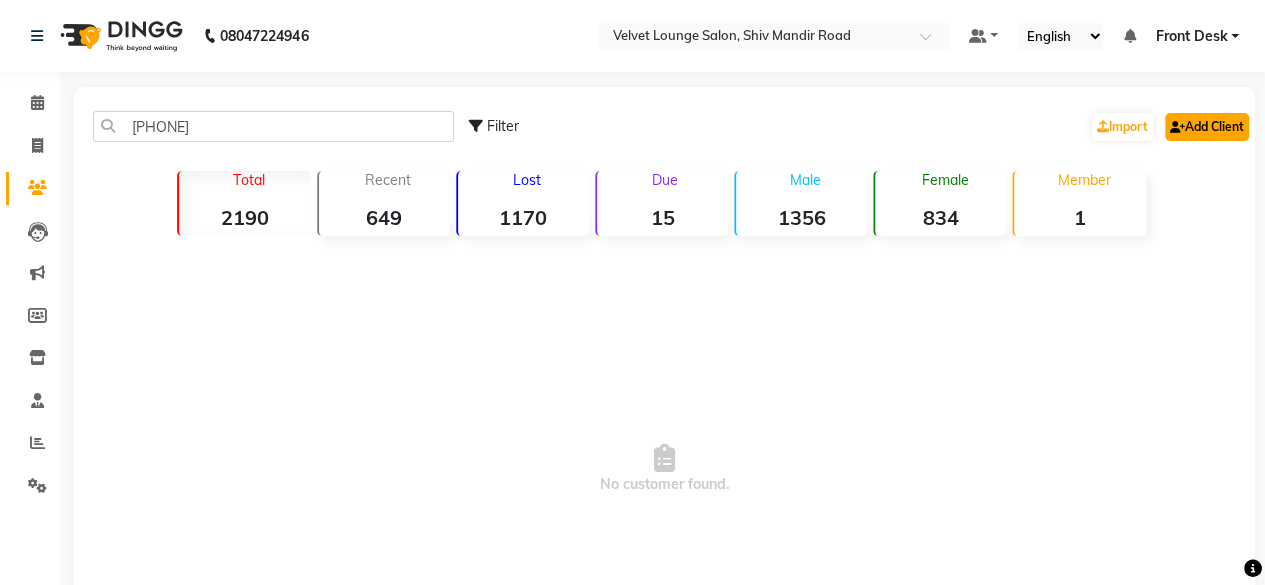 click on "Add Client" 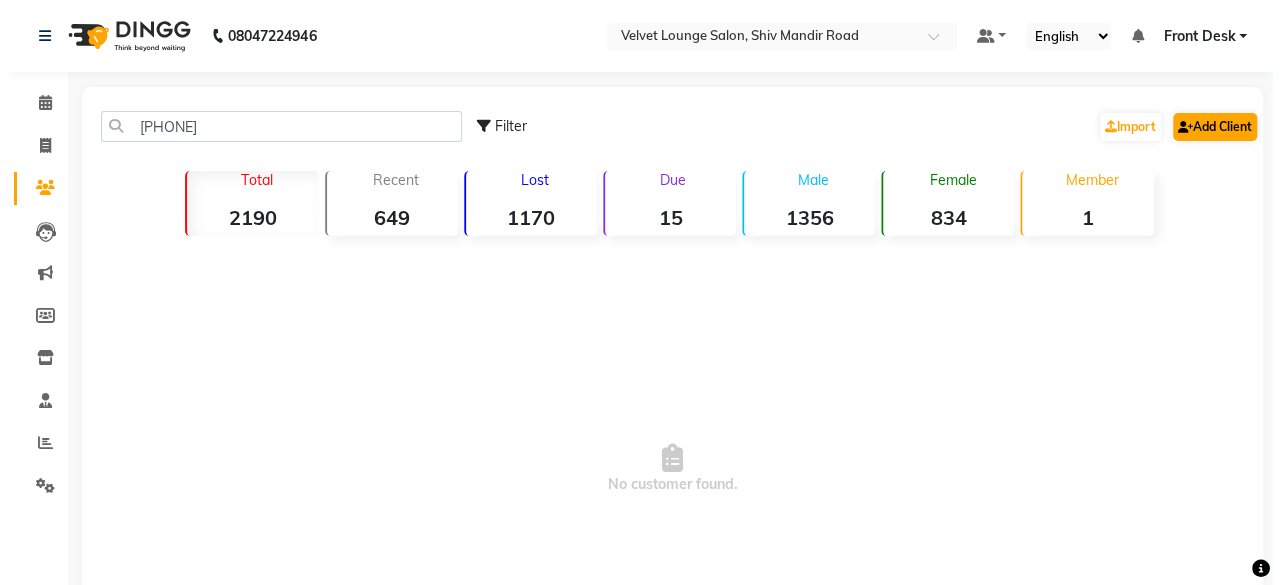 select 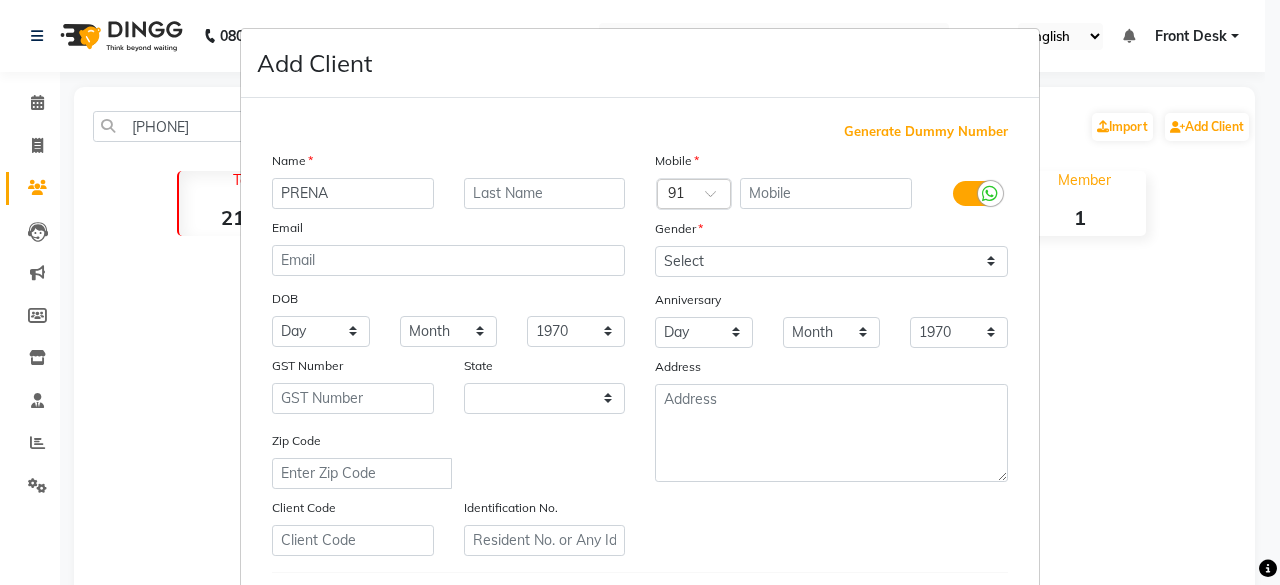 type on "PRENA" 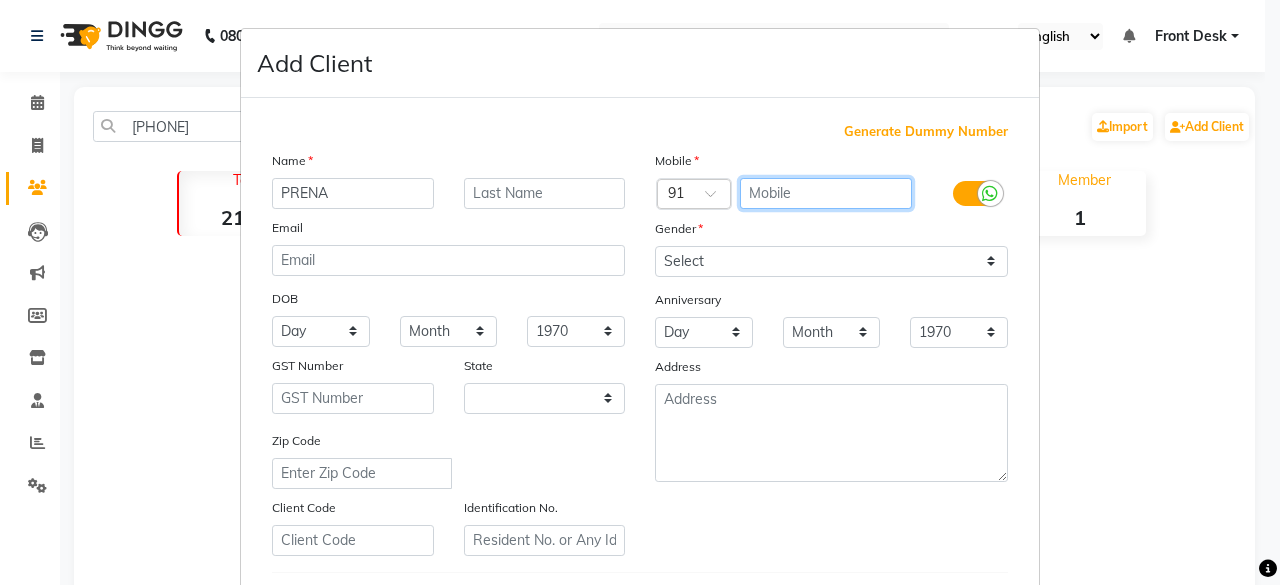 click at bounding box center [826, 193] 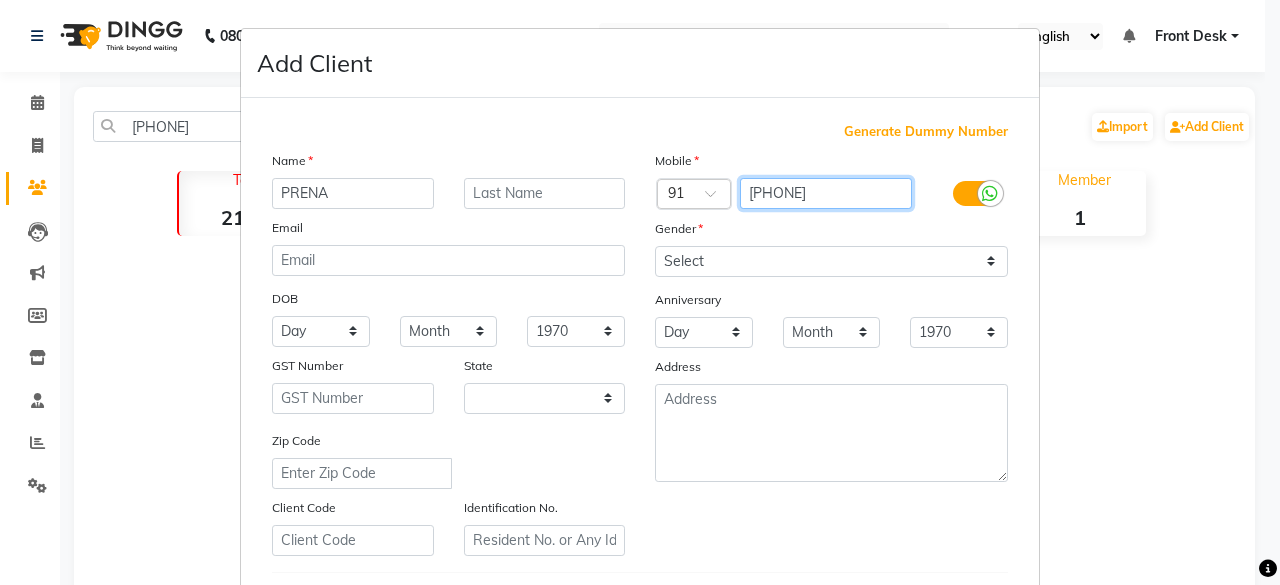 type on "[PHONE]" 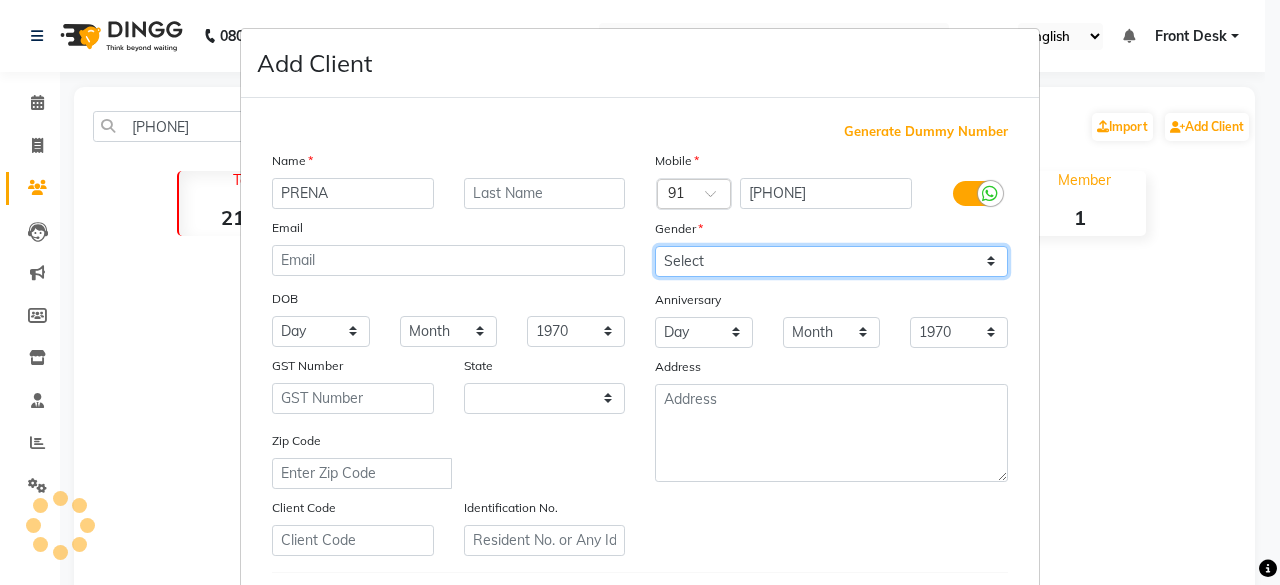 click on "Select Male Female Other Prefer Not To Say" at bounding box center (831, 261) 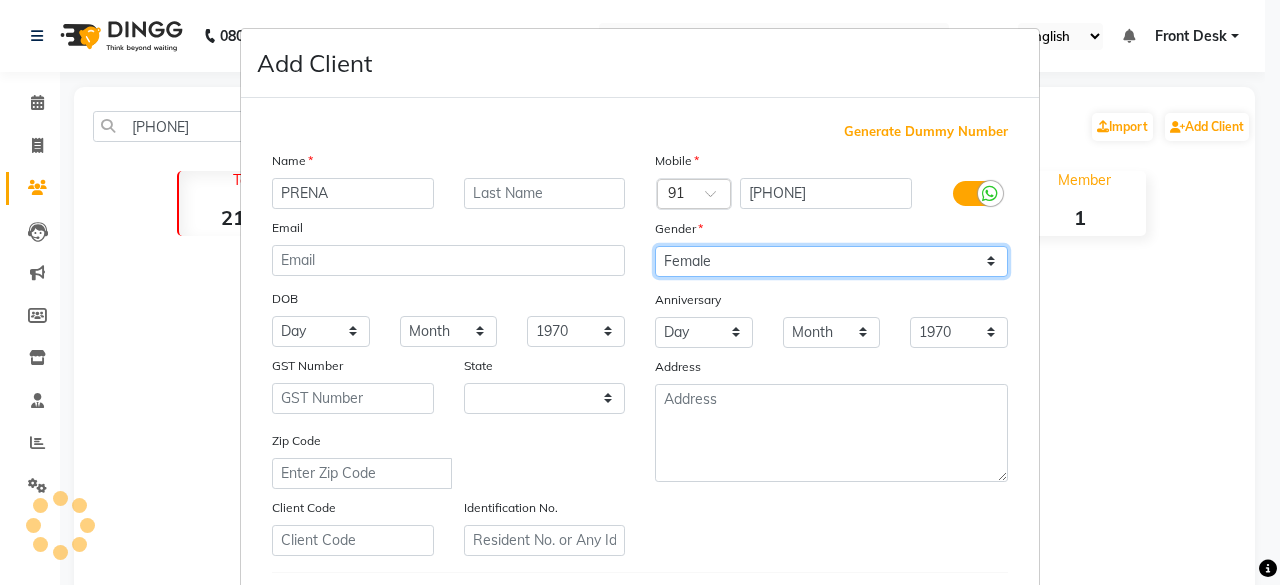 click on "Select Male Female Other Prefer Not To Say" at bounding box center [831, 261] 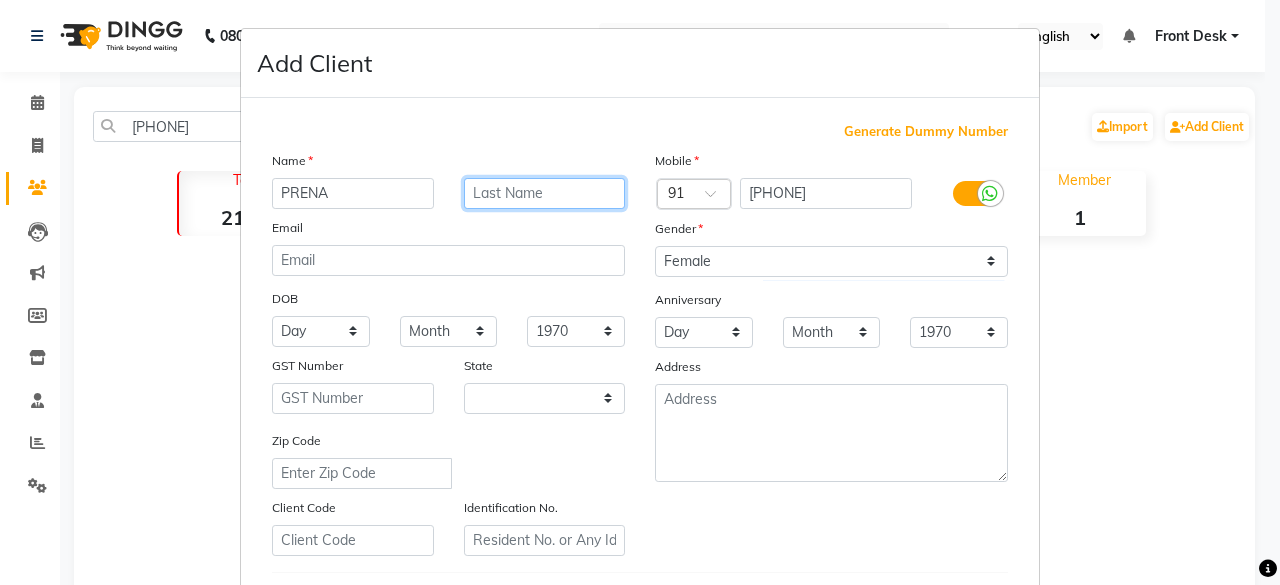 click at bounding box center (545, 193) 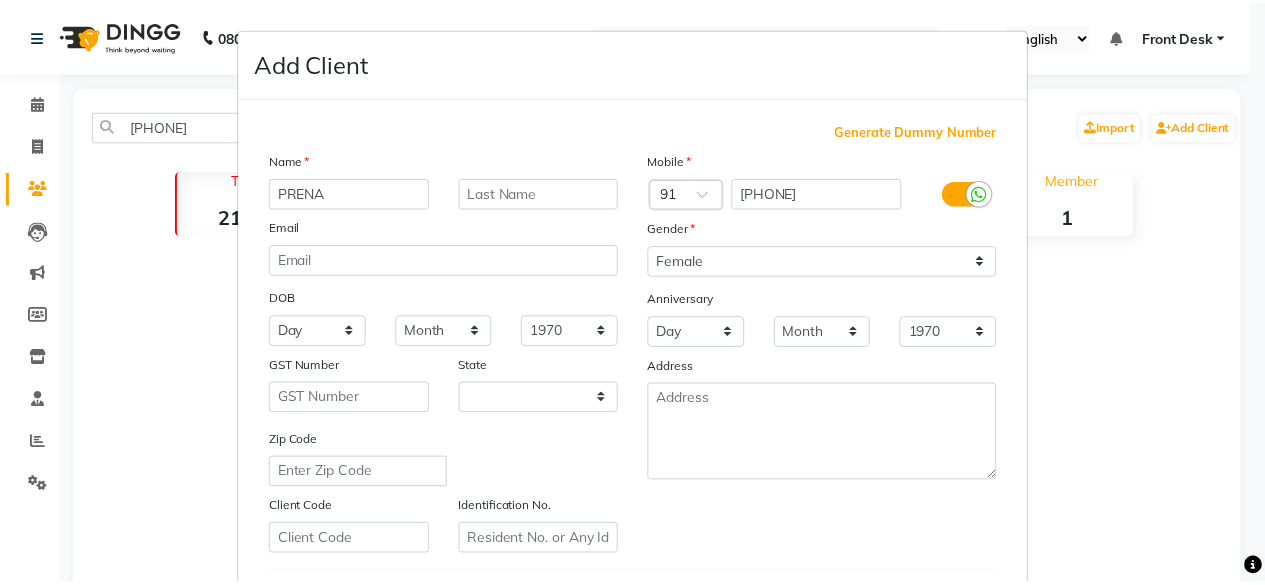 scroll, scrollTop: 334, scrollLeft: 0, axis: vertical 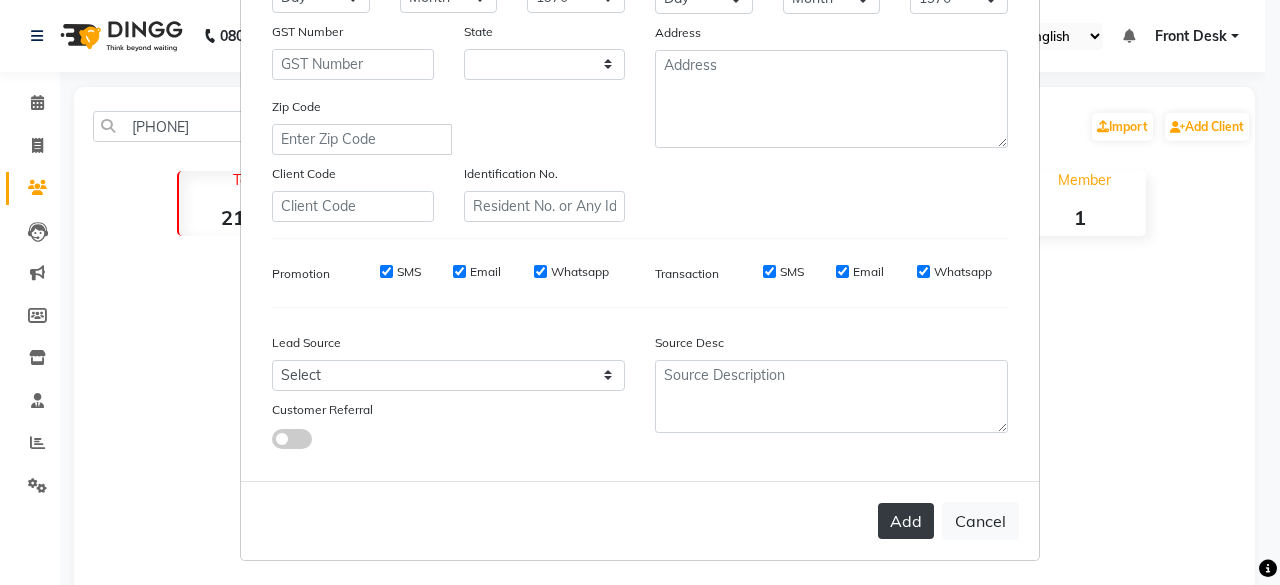 click on "Add" at bounding box center (906, 521) 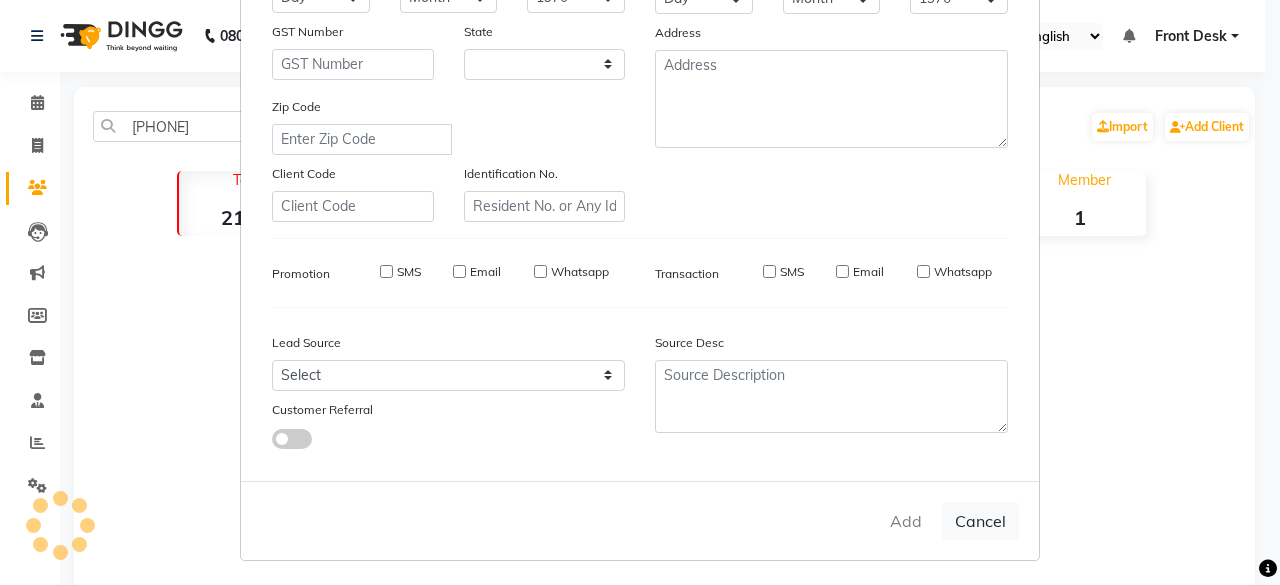 type 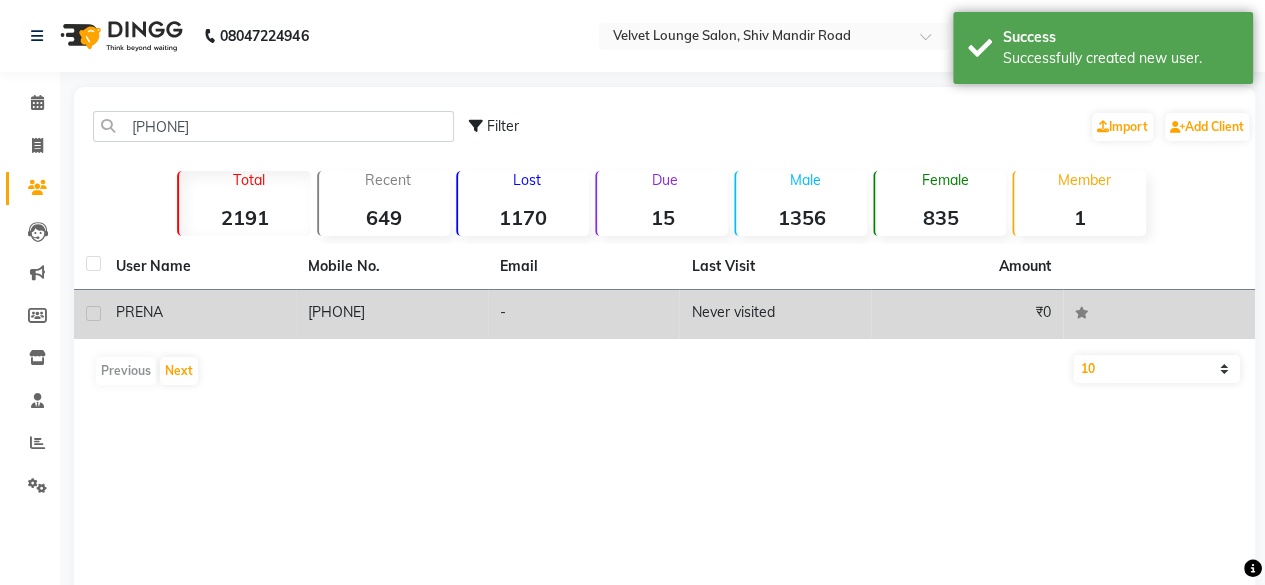 click on "Never visited" 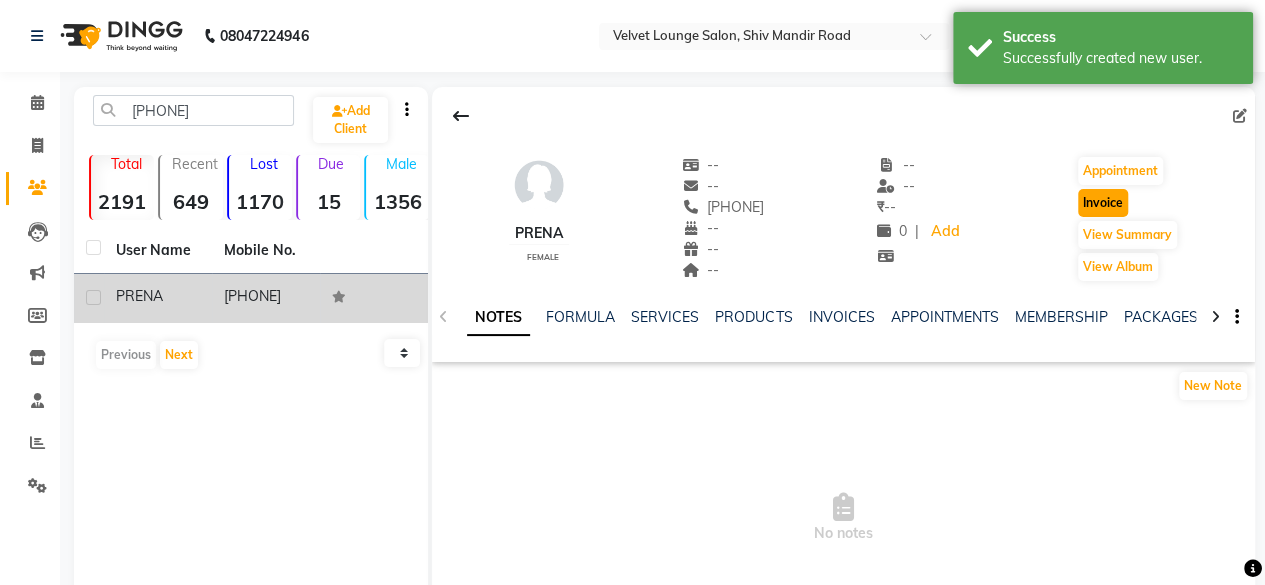click on "Invoice" 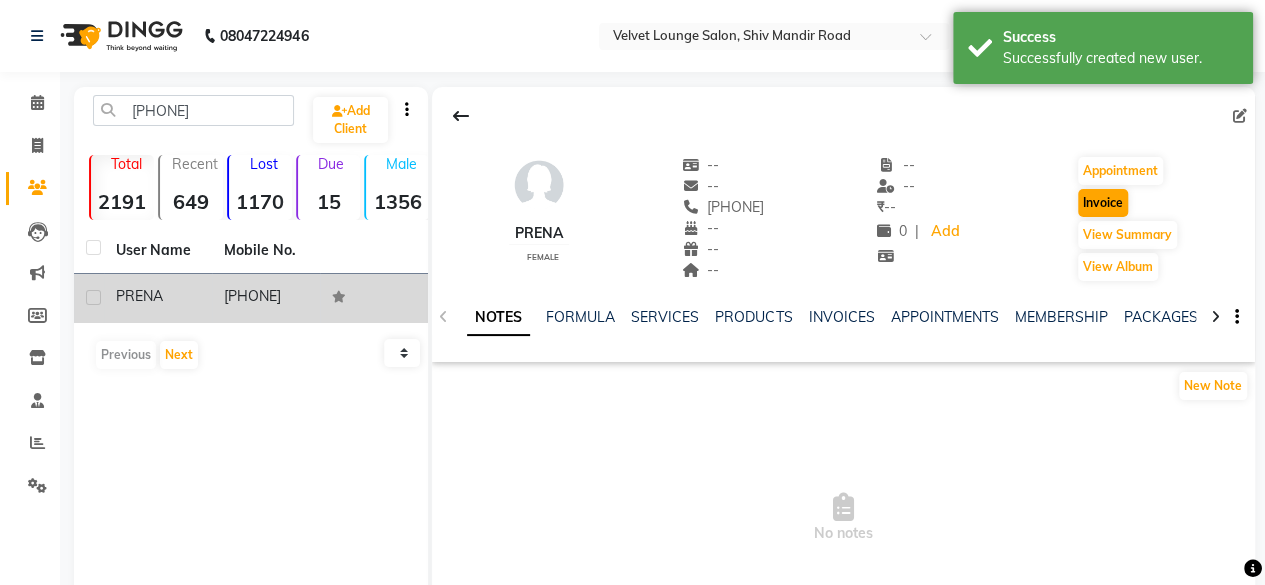 select on "service" 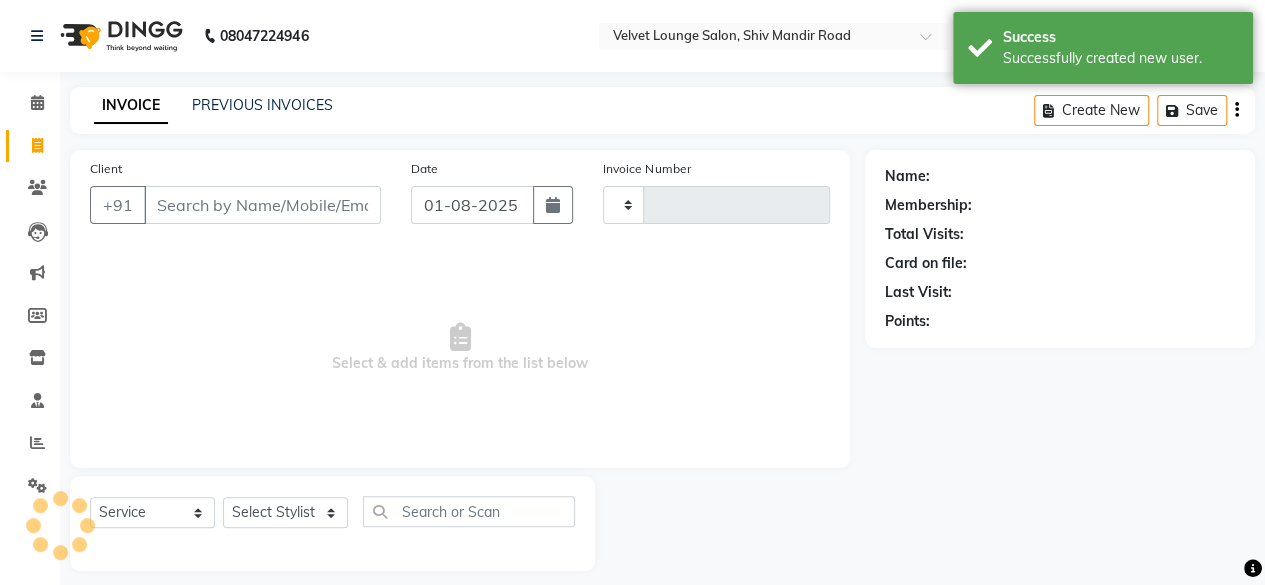 scroll, scrollTop: 15, scrollLeft: 0, axis: vertical 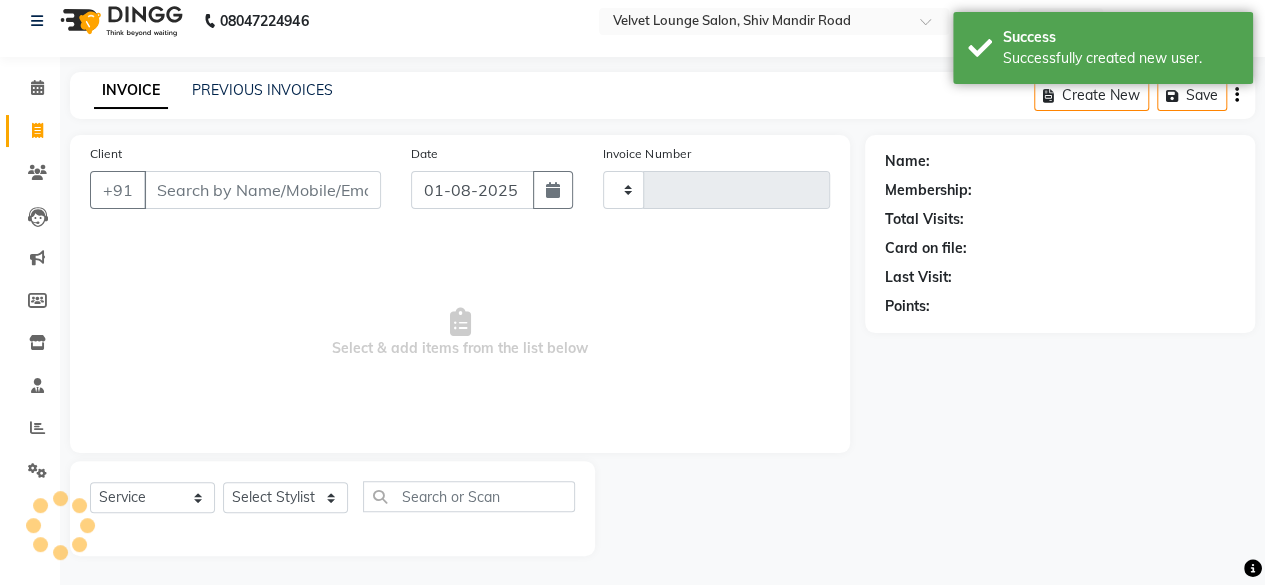 type on "1322" 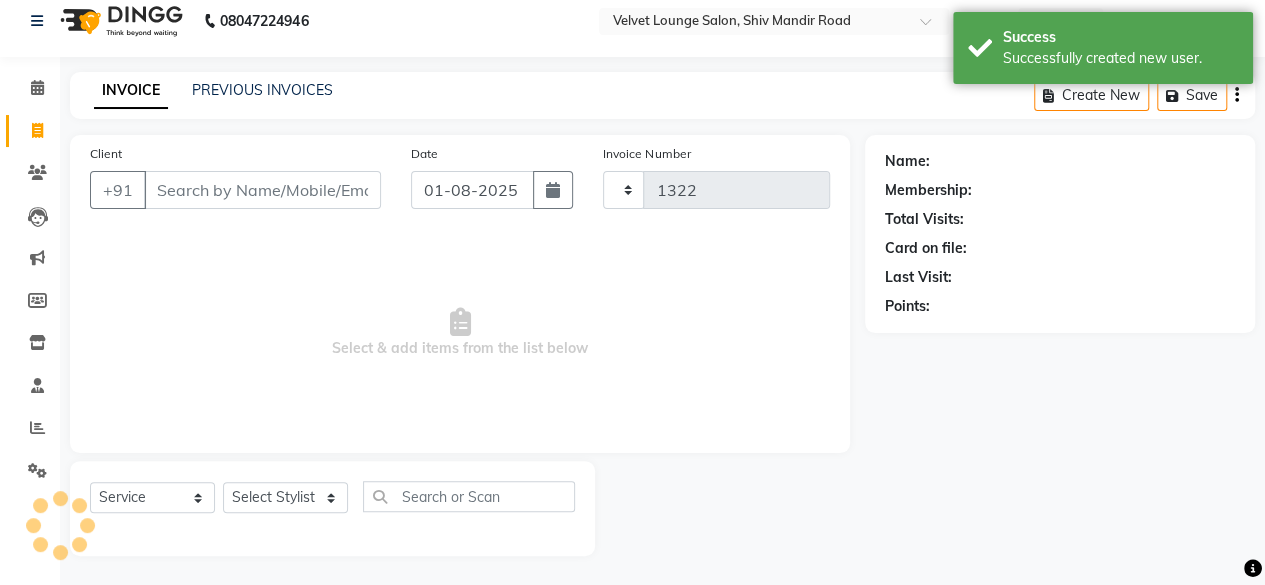 select on "5962" 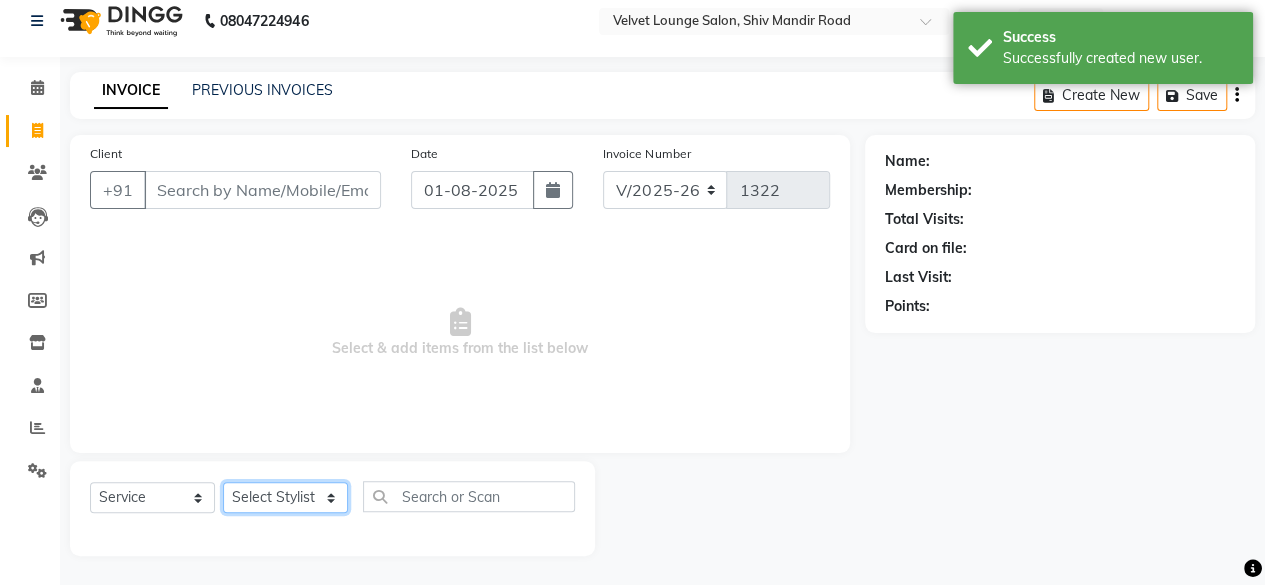 type on "[PHONE]" 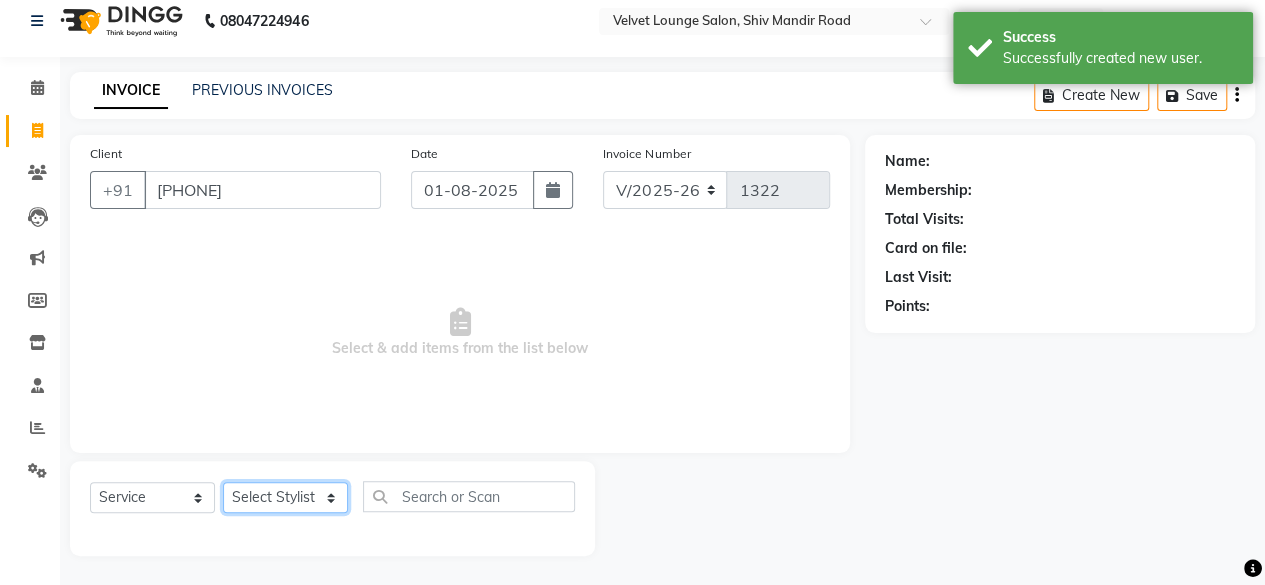 click on "Select Stylist" 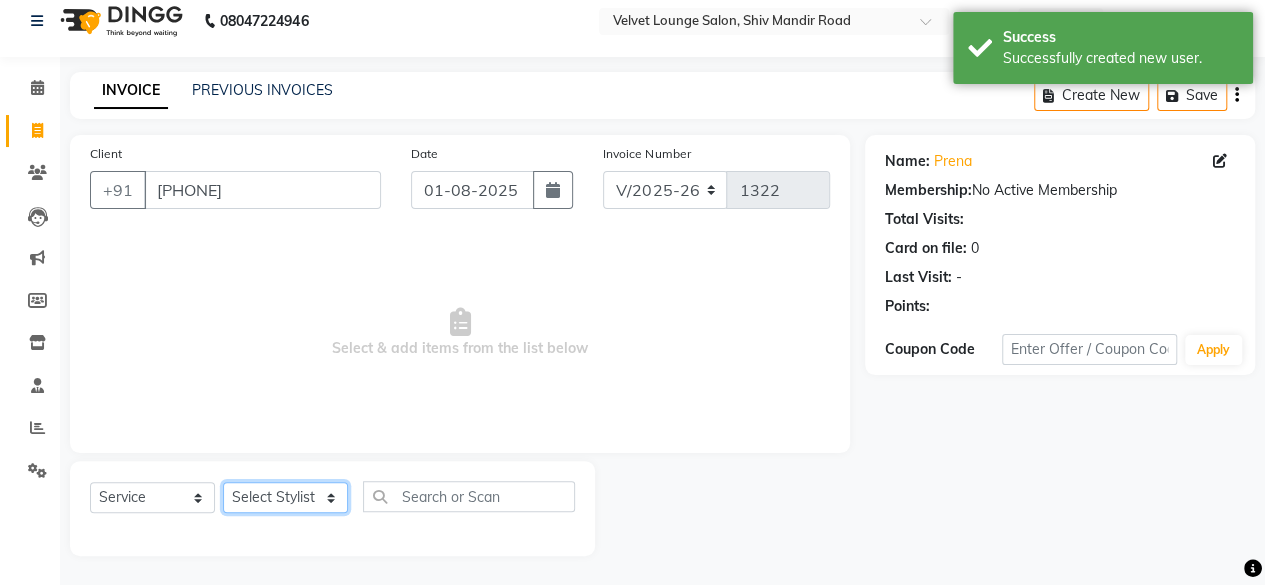 select on "50611" 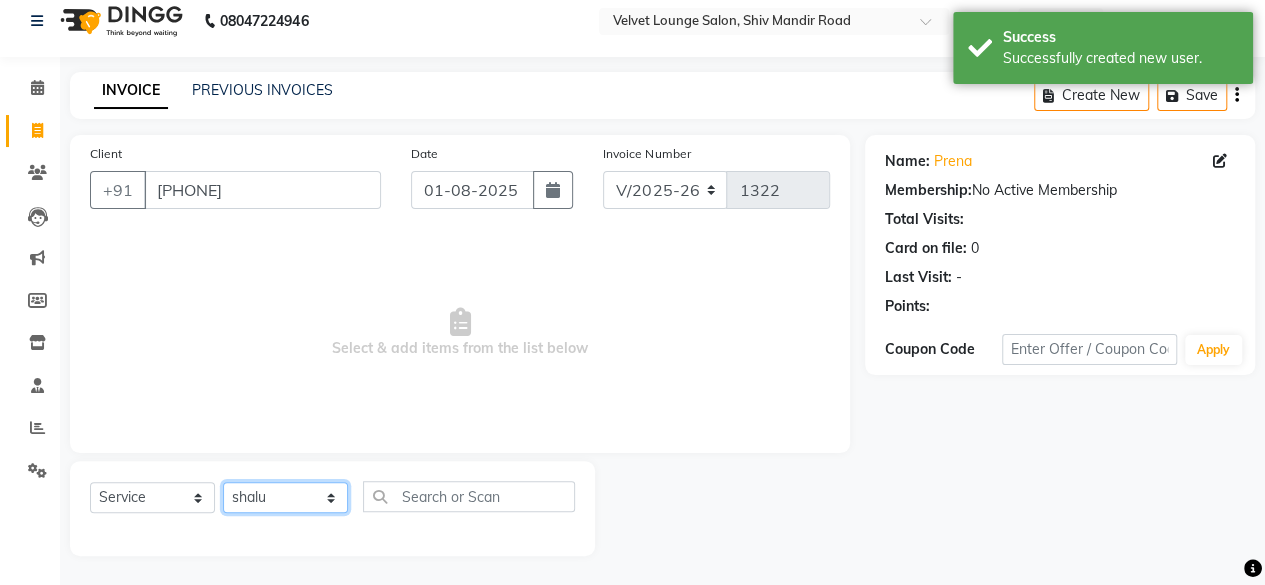 click on "Select Stylist Aadil zaher aman shah Arif ashish Front Desk Jaya jyoti madhu Manish MUSTAKIM pradnya Rohit SALMA SALMA shalu SHWETA vishal" 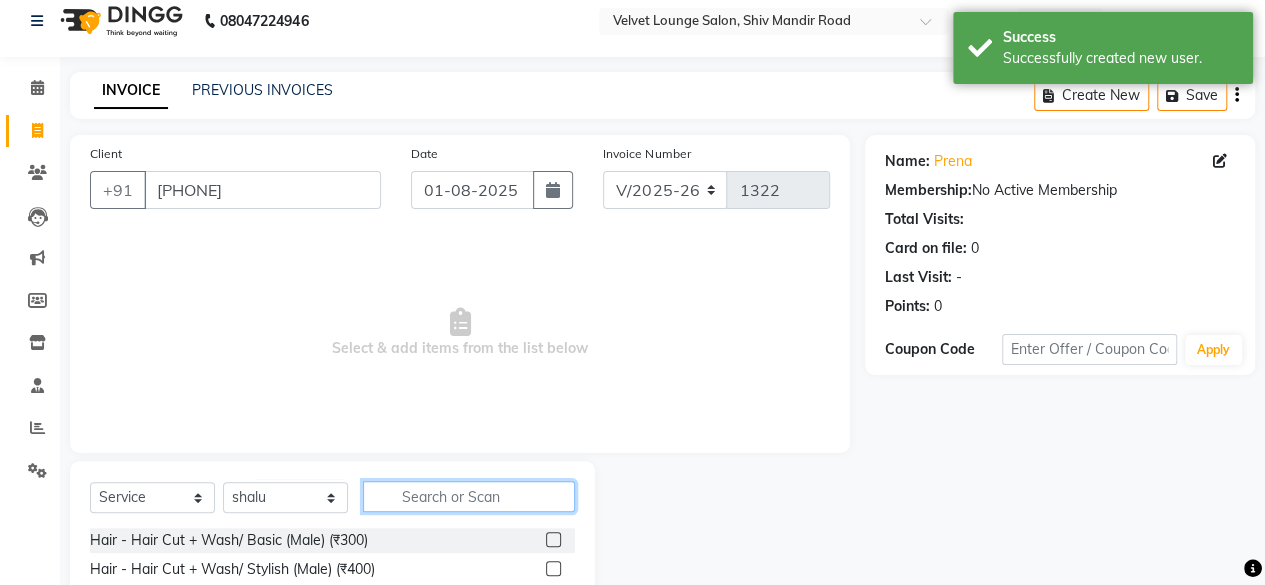 click 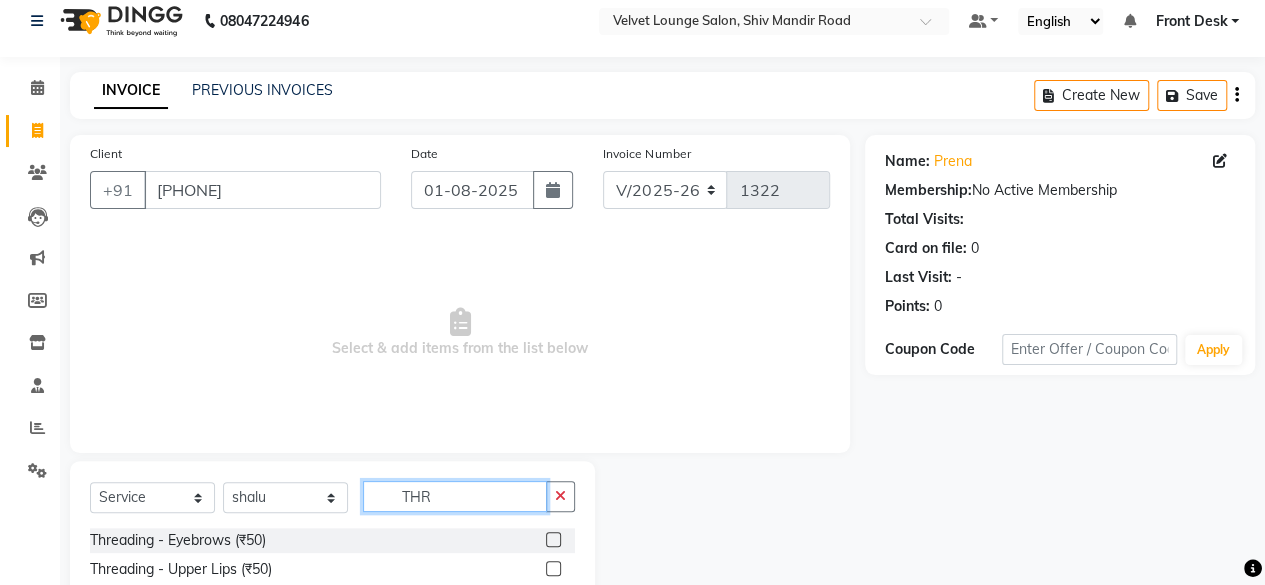 type on "THR" 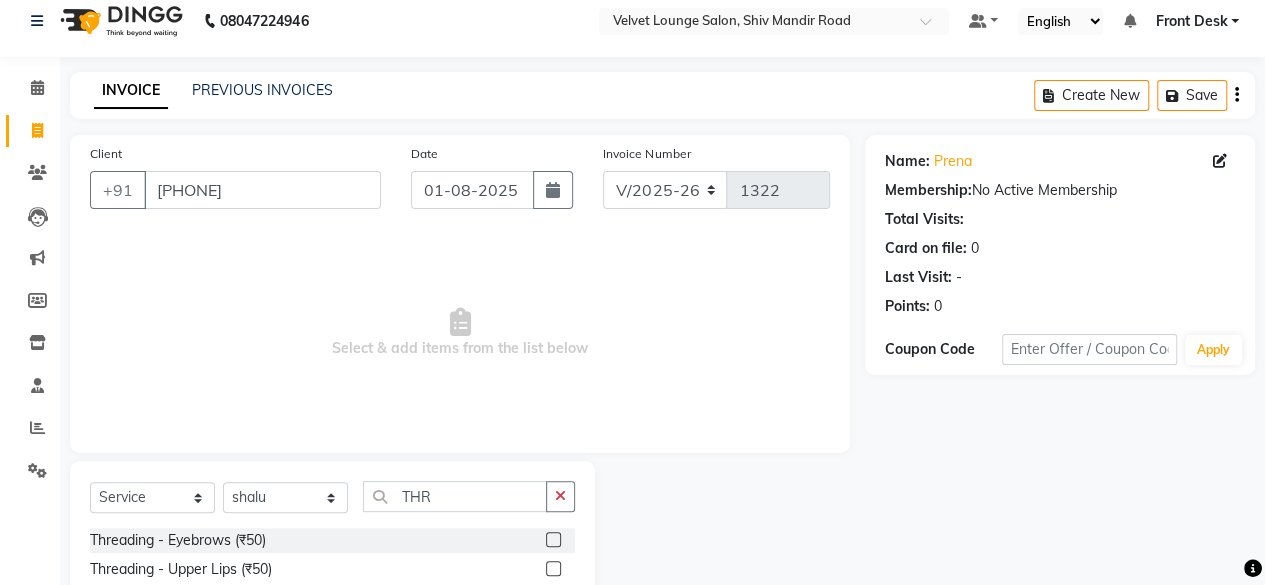 click 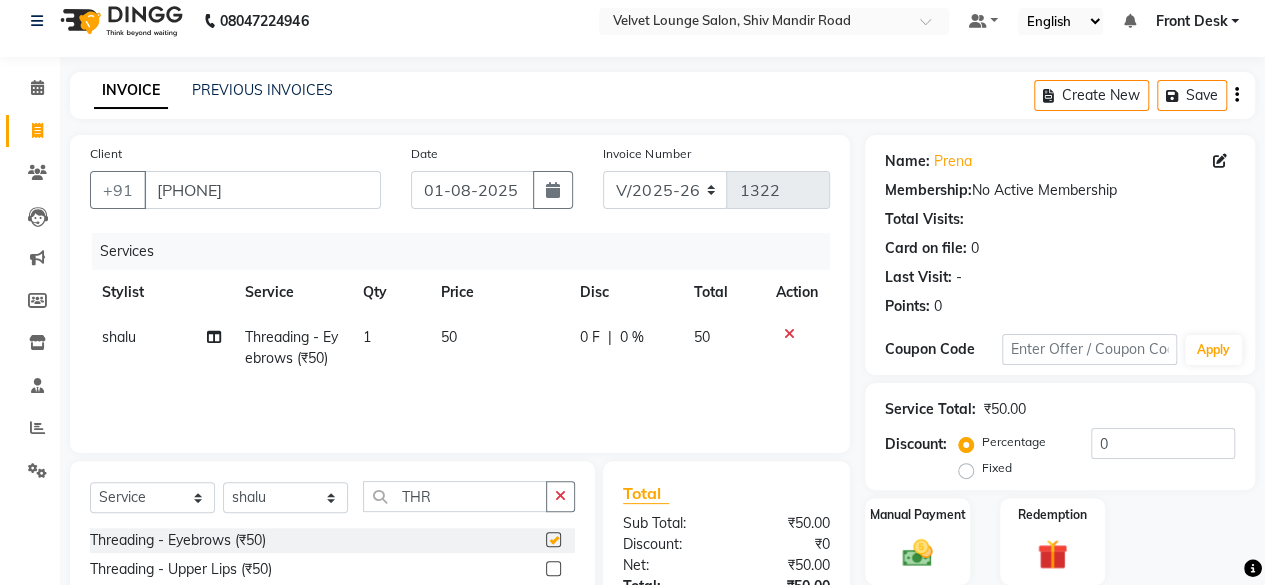checkbox on "false" 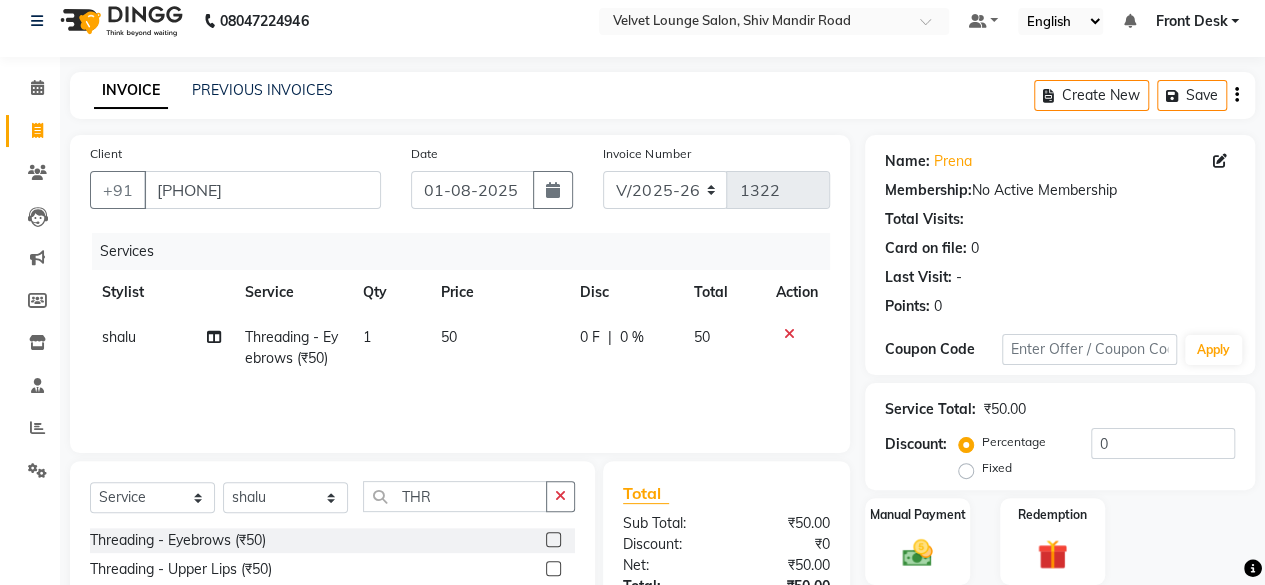 click on "0 F | 0 %" 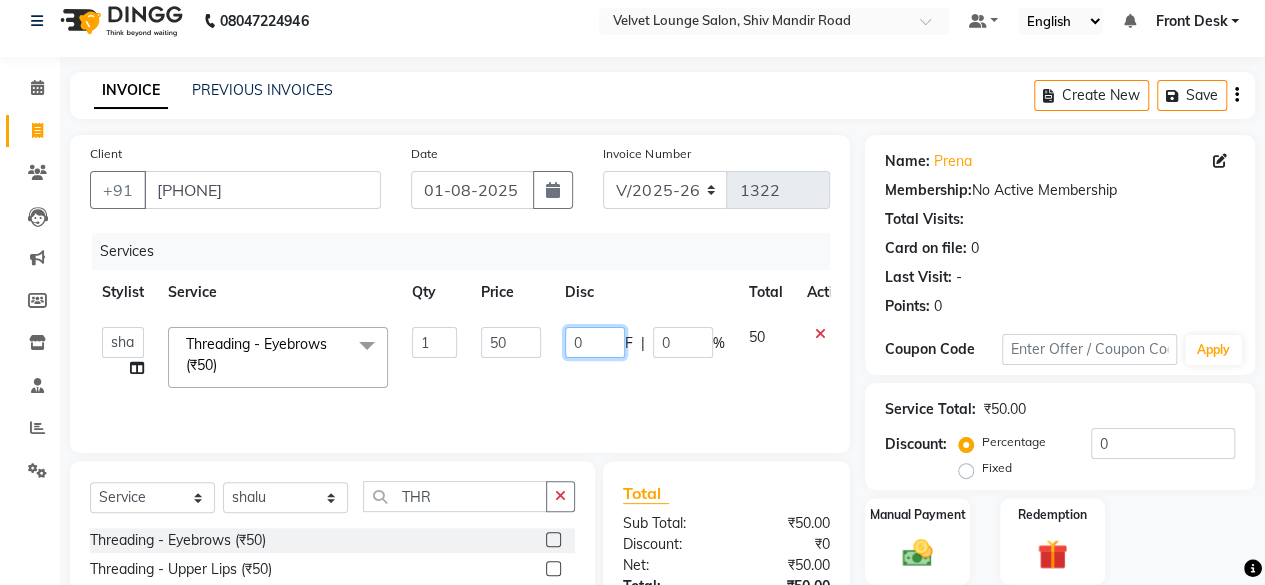 type on "20" 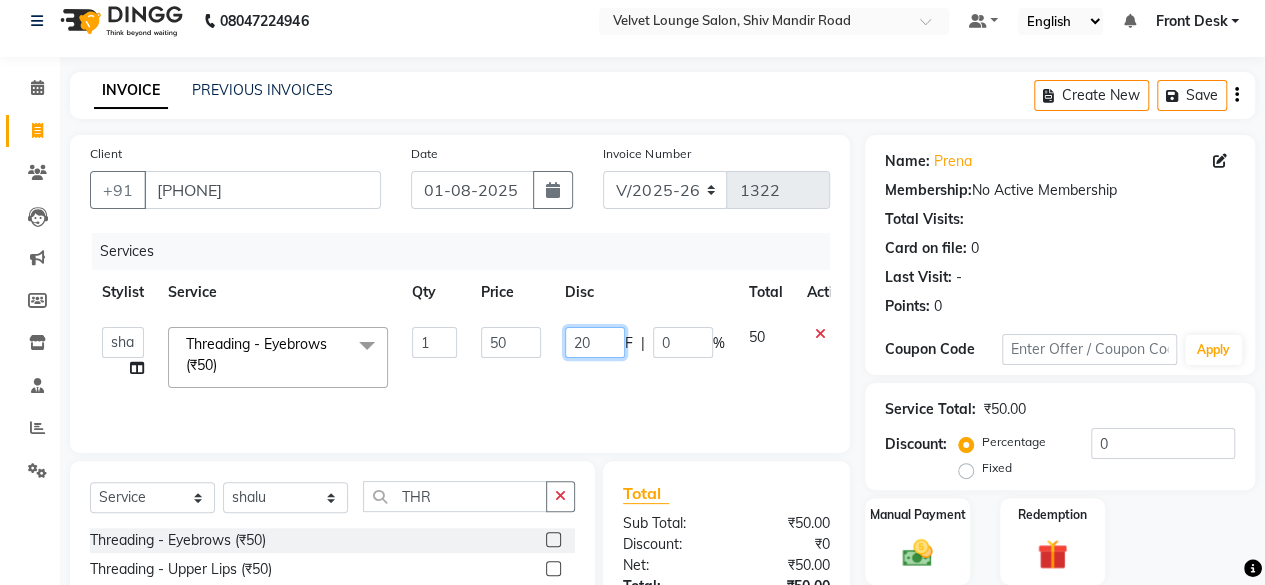 click on "20" 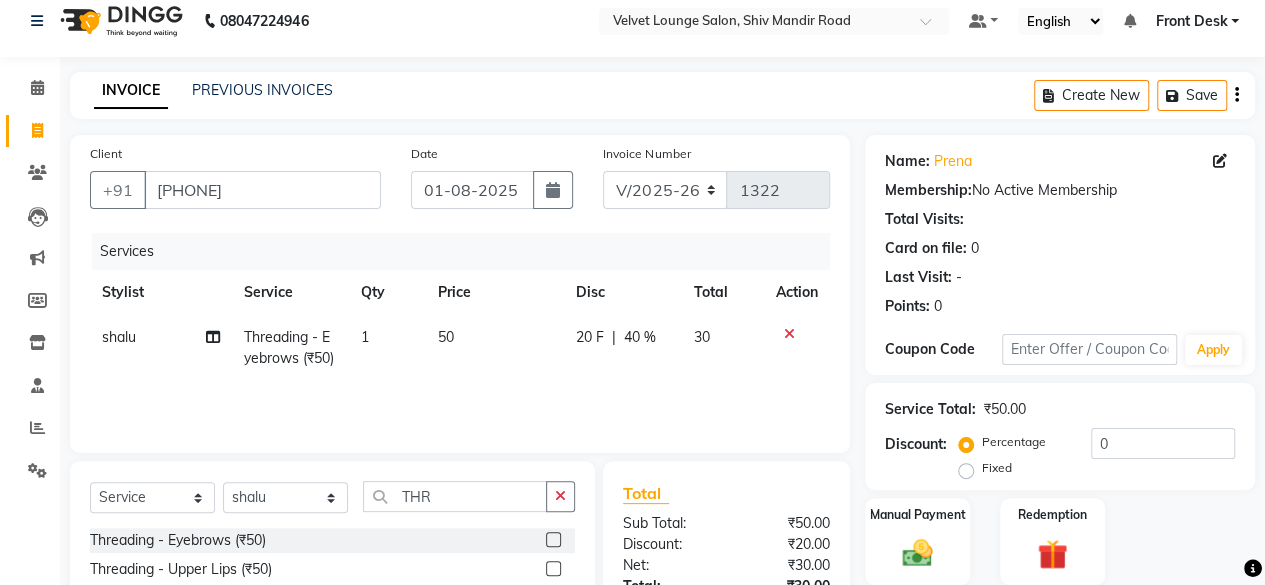 click on "Client +[PHONE] Date 01-08-2025 Invoice Number V/2025 V/2025-26 1322 Services Stylist Service Qty Price Disc Total Action shalu Threading - Eyebrows (₹50) 1 50 20 F | 40 % 30" 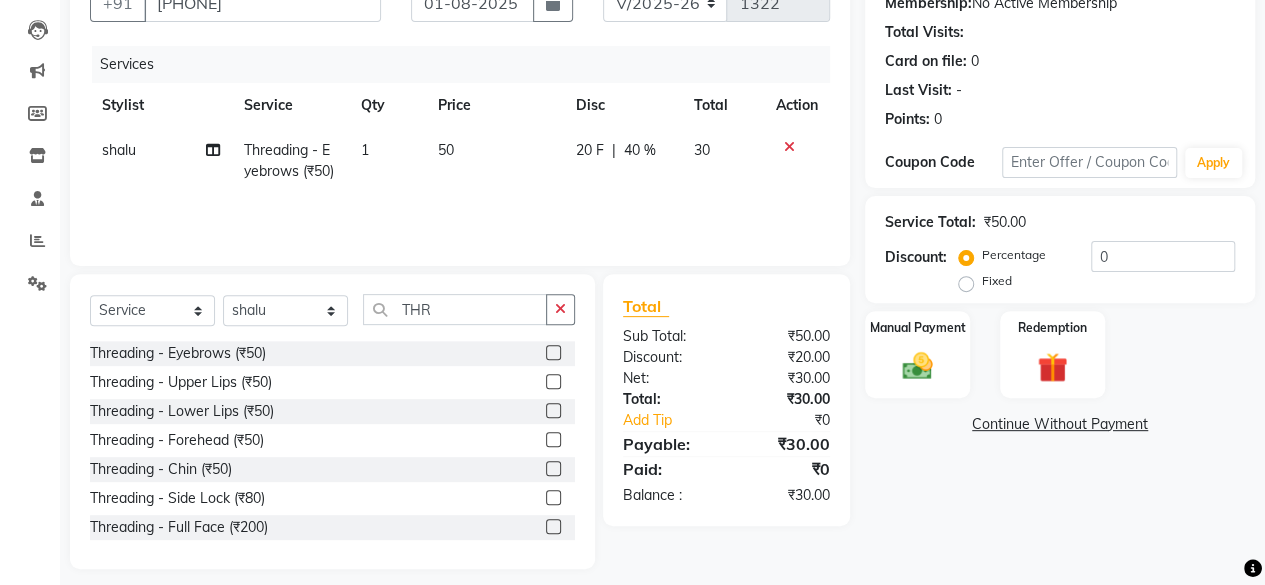 scroll, scrollTop: 215, scrollLeft: 0, axis: vertical 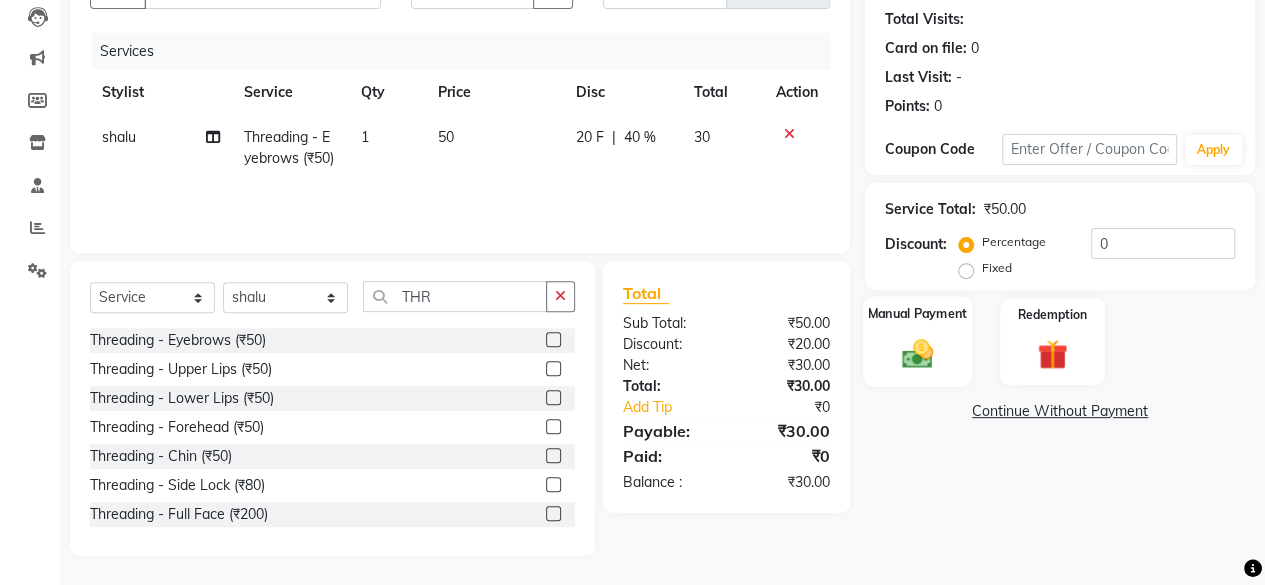 click on "Manual Payment" 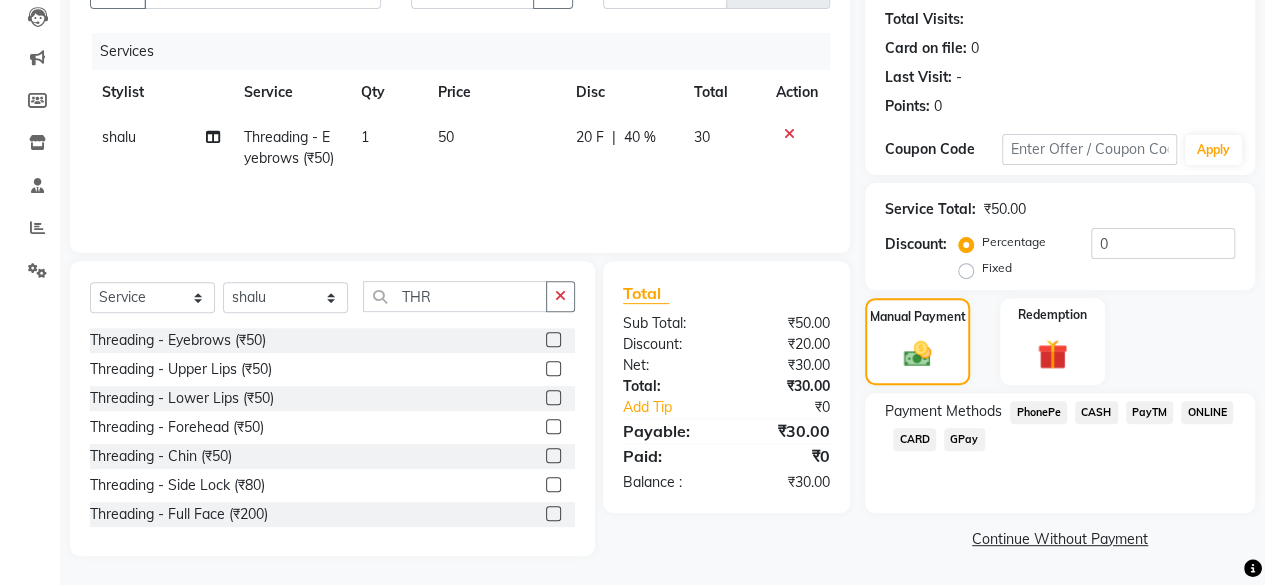 click on "PhonePe" 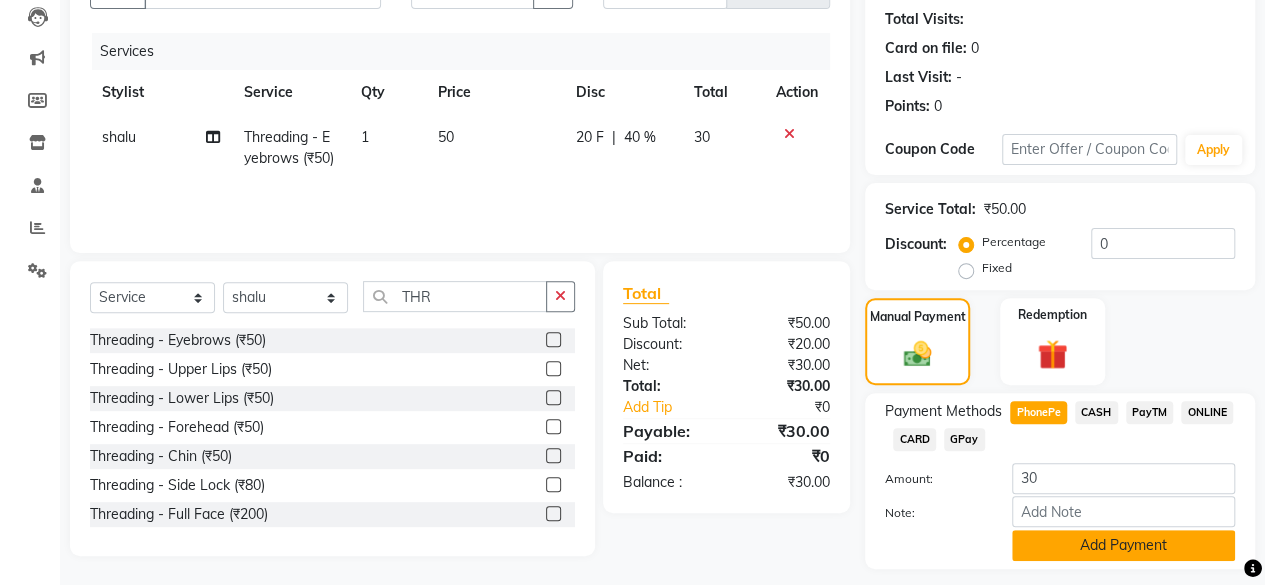 click on "Add Payment" 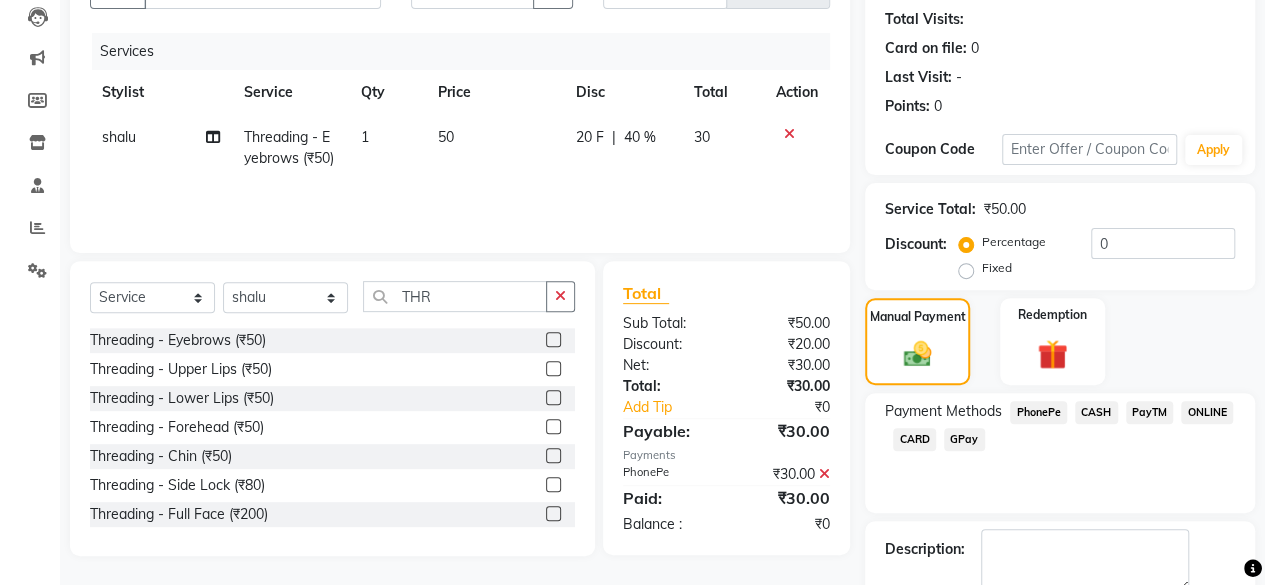 scroll, scrollTop: 324, scrollLeft: 0, axis: vertical 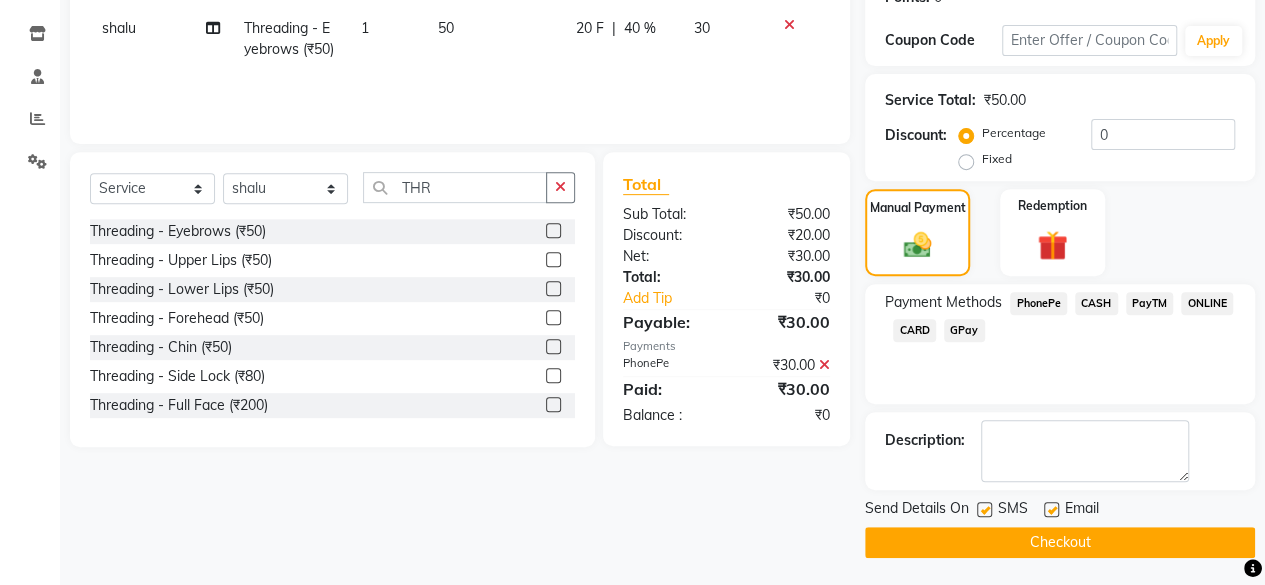 click on "Checkout" 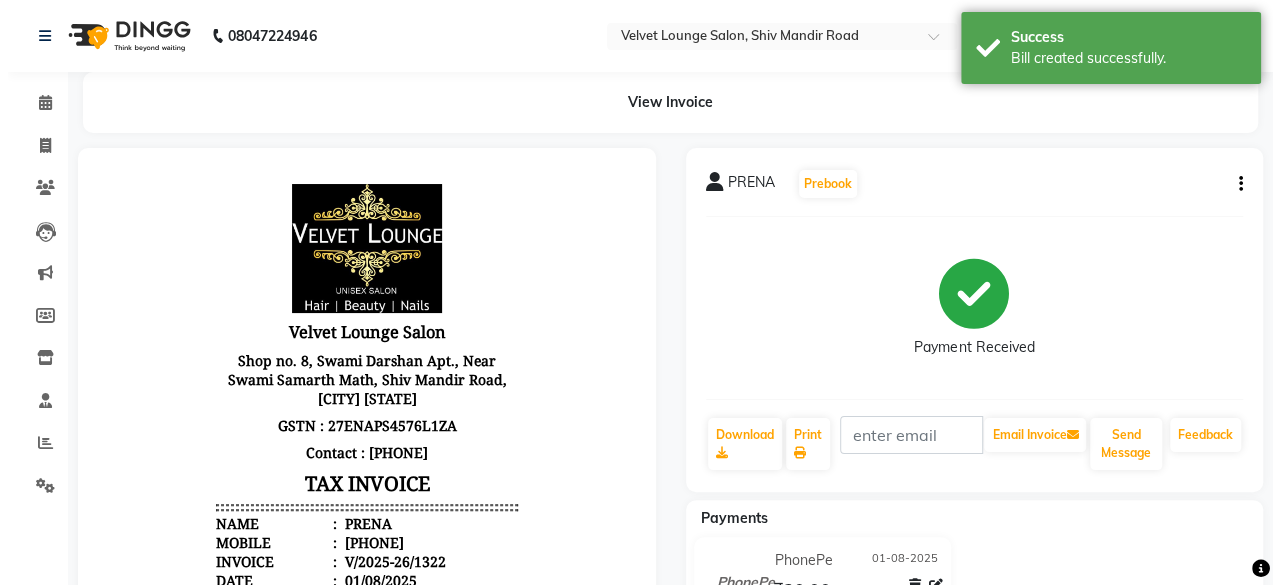 scroll, scrollTop: 0, scrollLeft: 0, axis: both 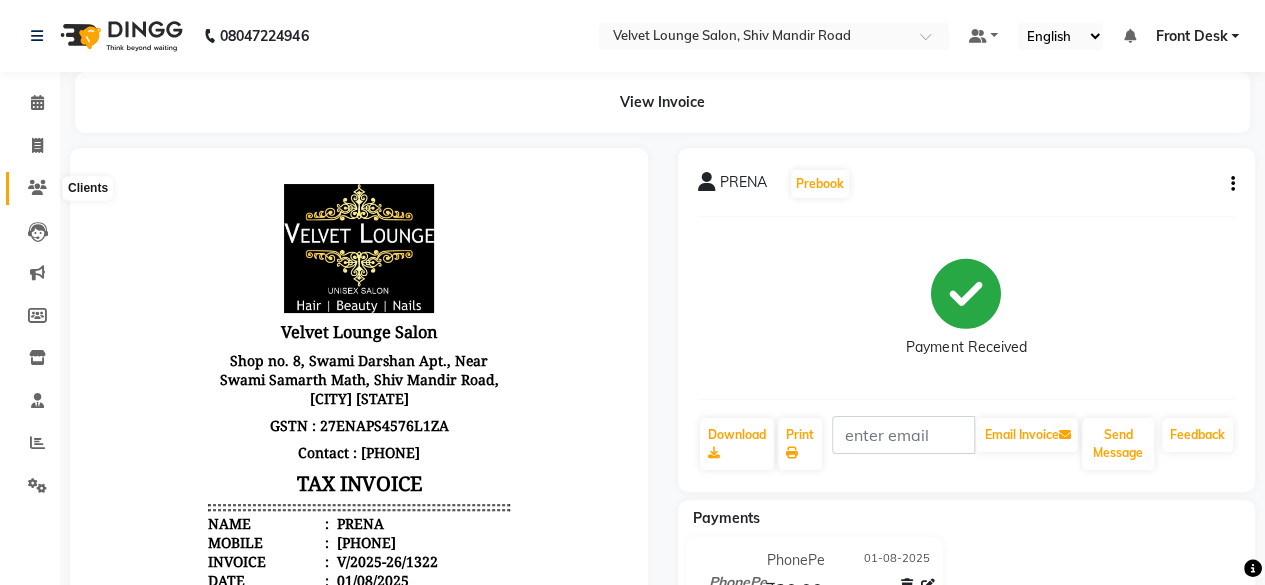click 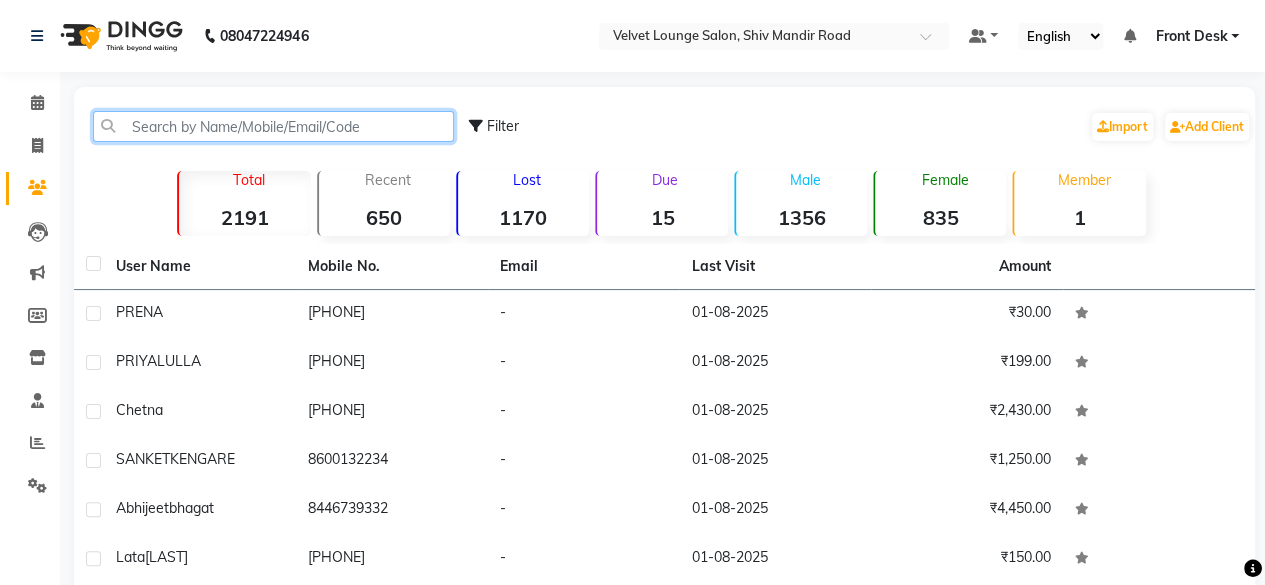 click 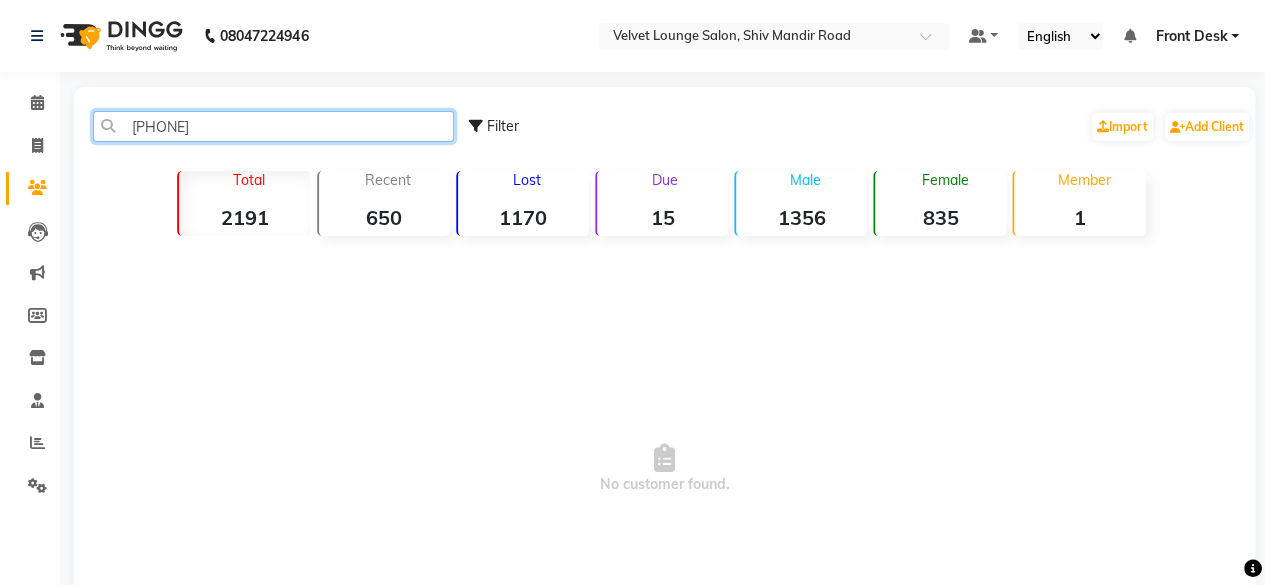 click on "[PHONE]" 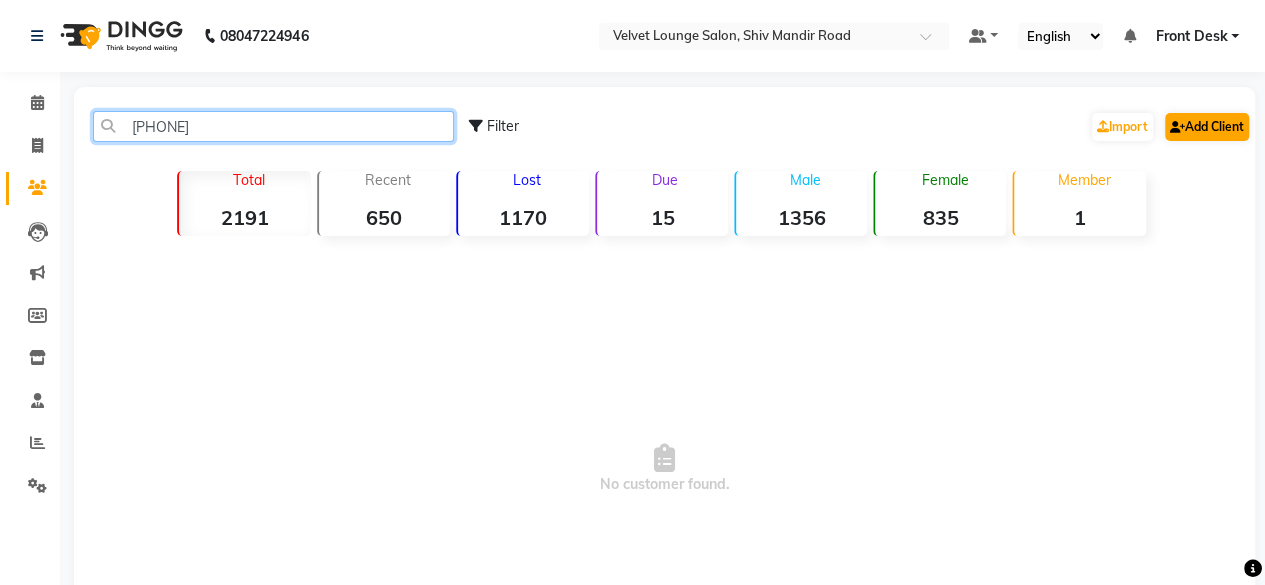 type on "[PHONE]" 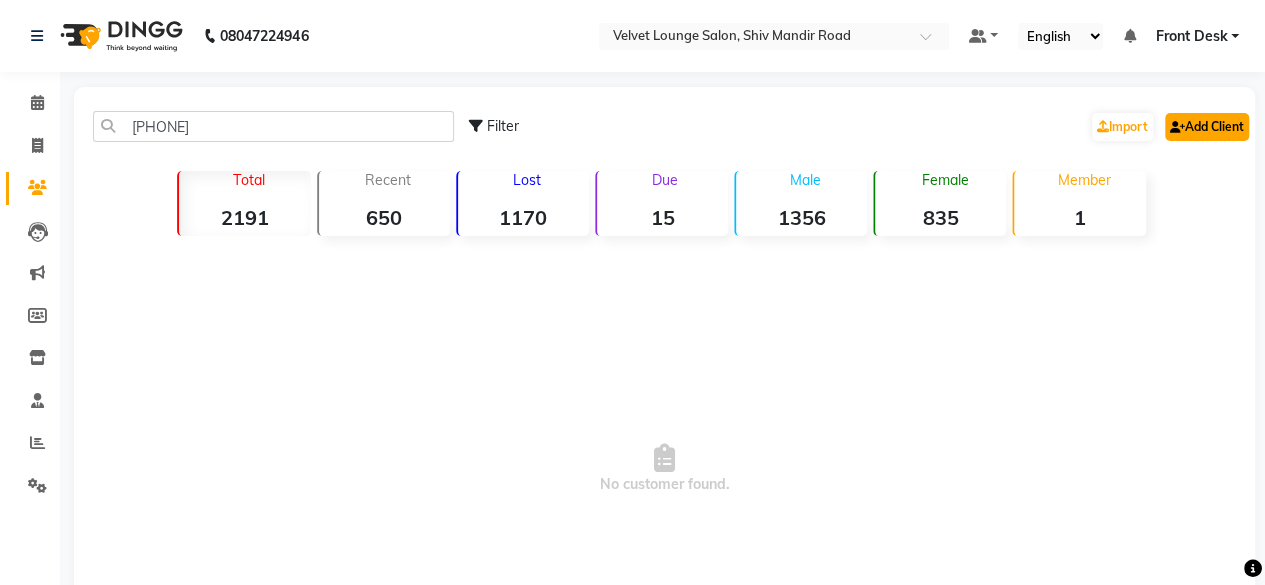 click on "Add Client" 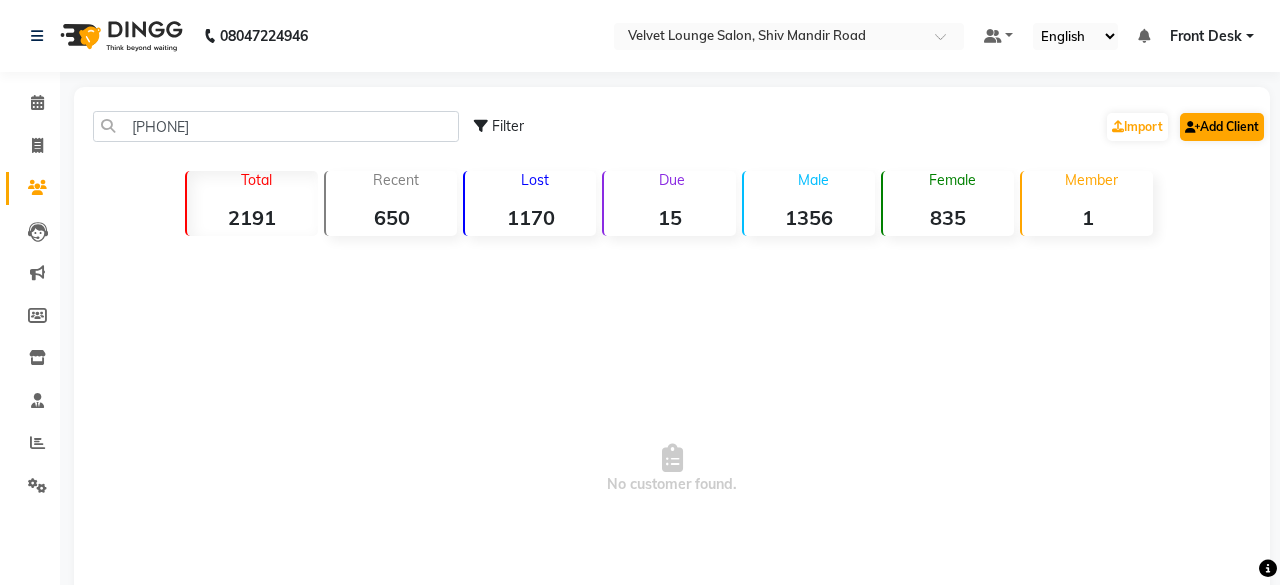 select on "22" 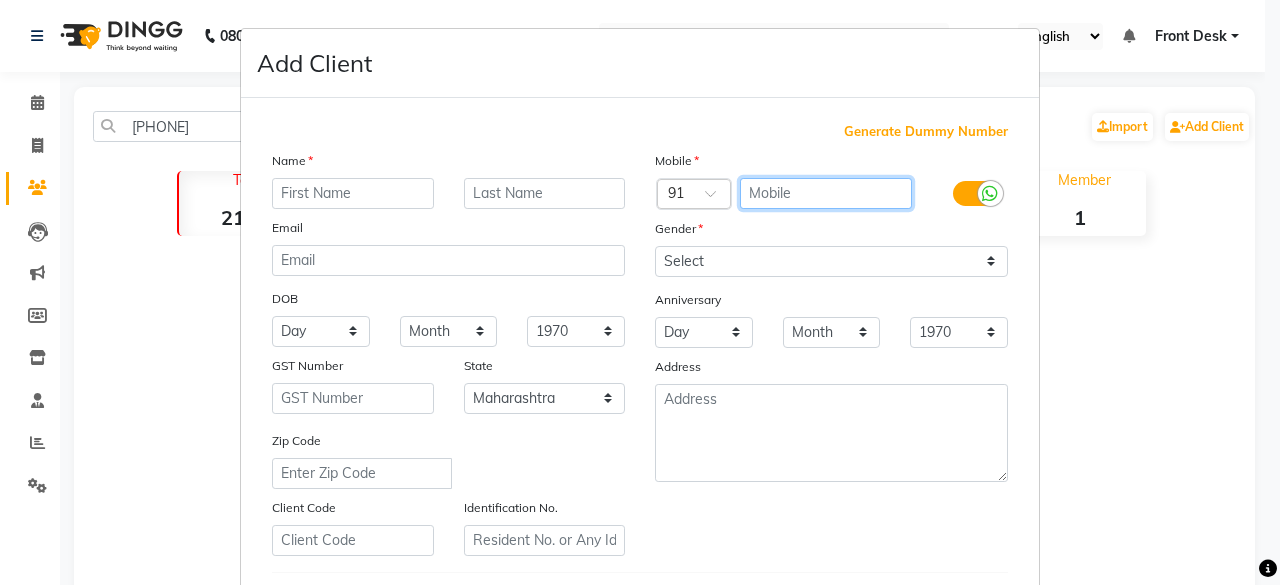 click at bounding box center (826, 193) 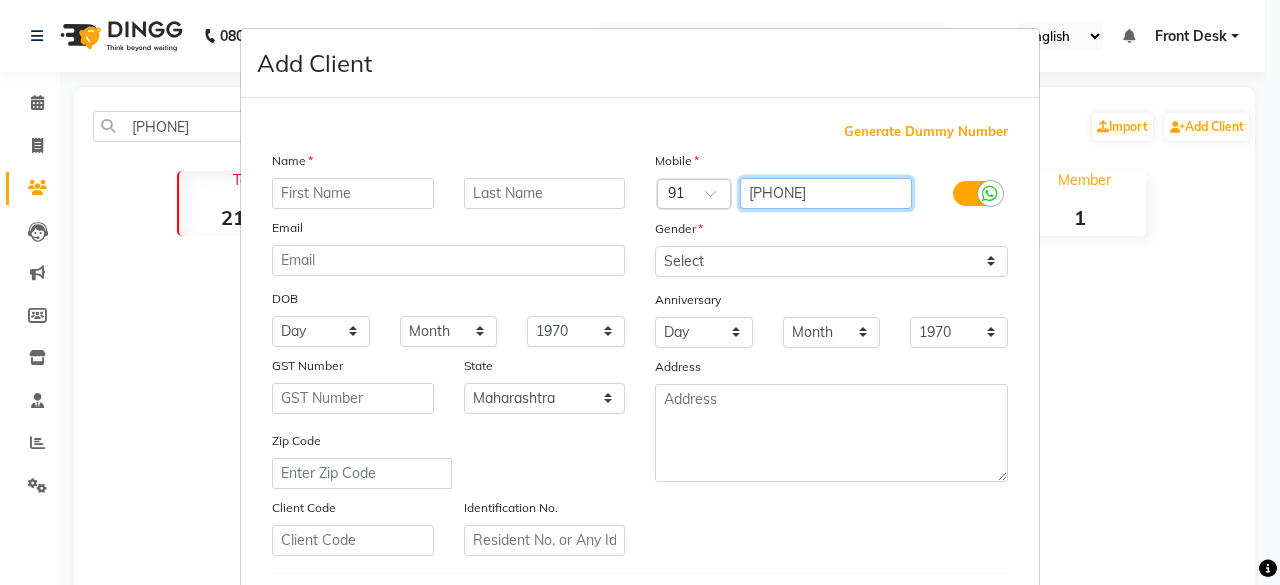 click on "[PHONE]" at bounding box center (826, 193) 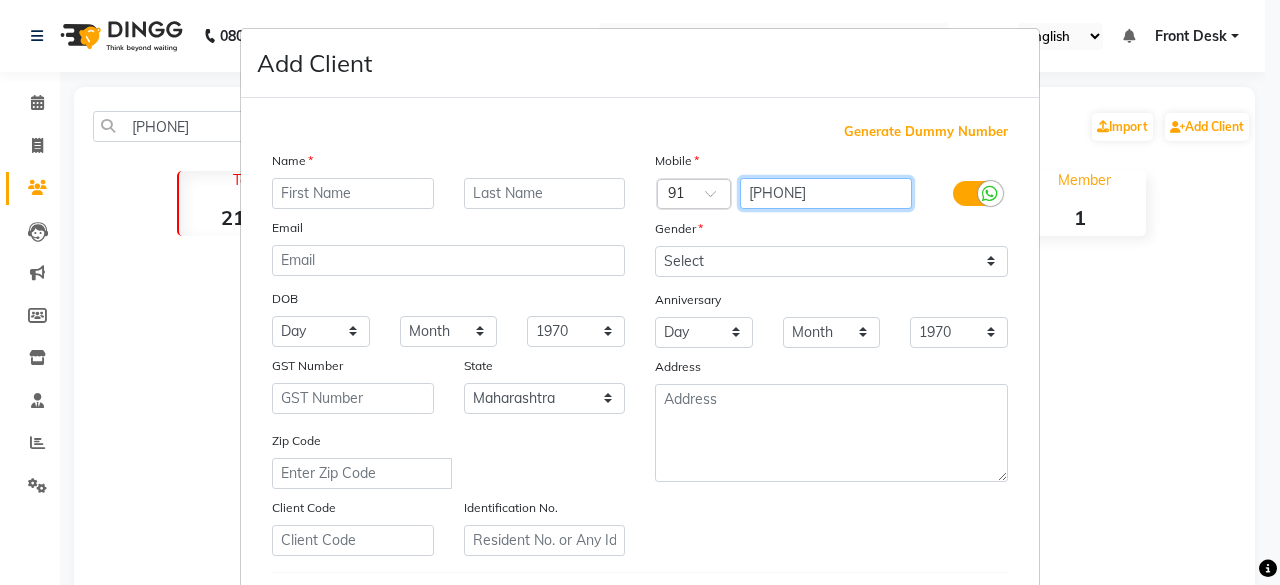 type on "[PHONE]" 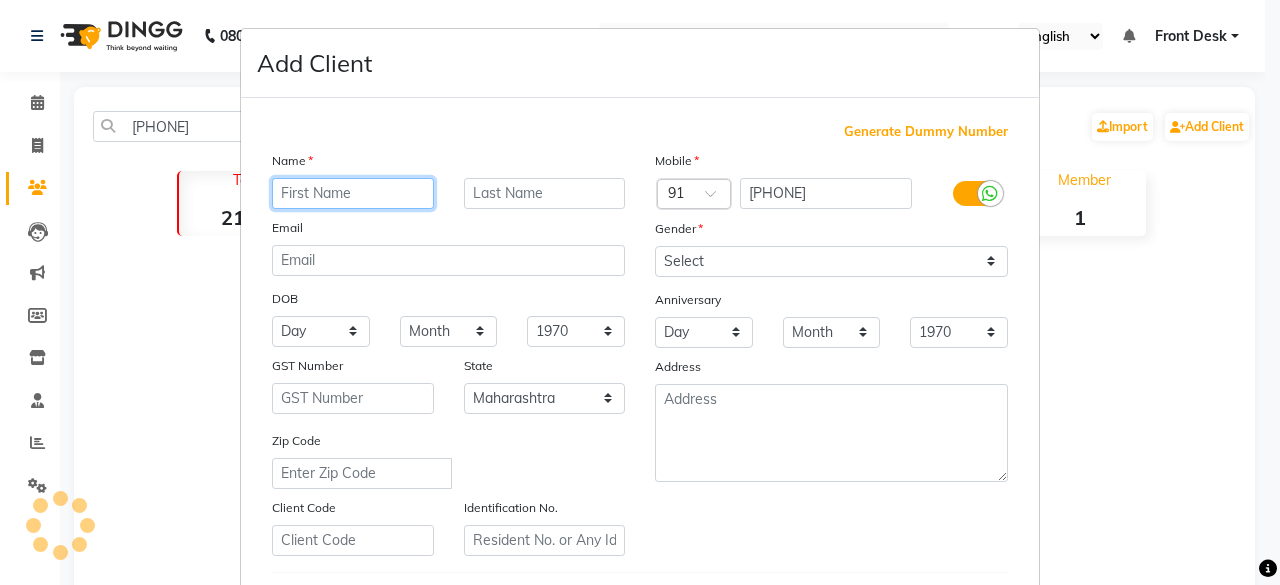 click at bounding box center (353, 193) 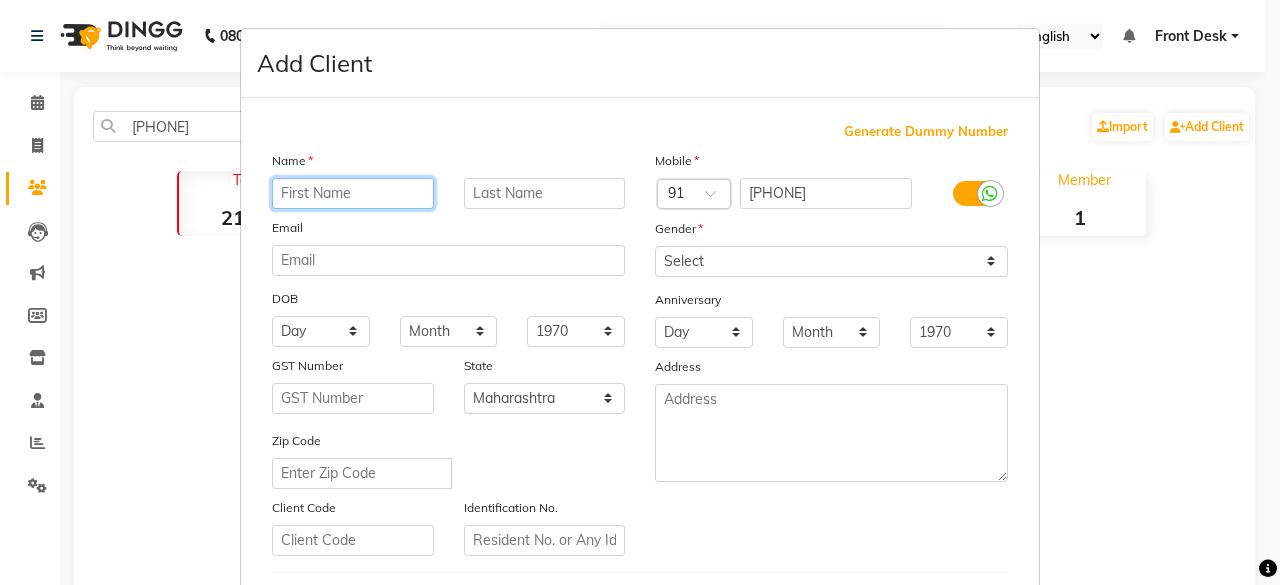 type on "H" 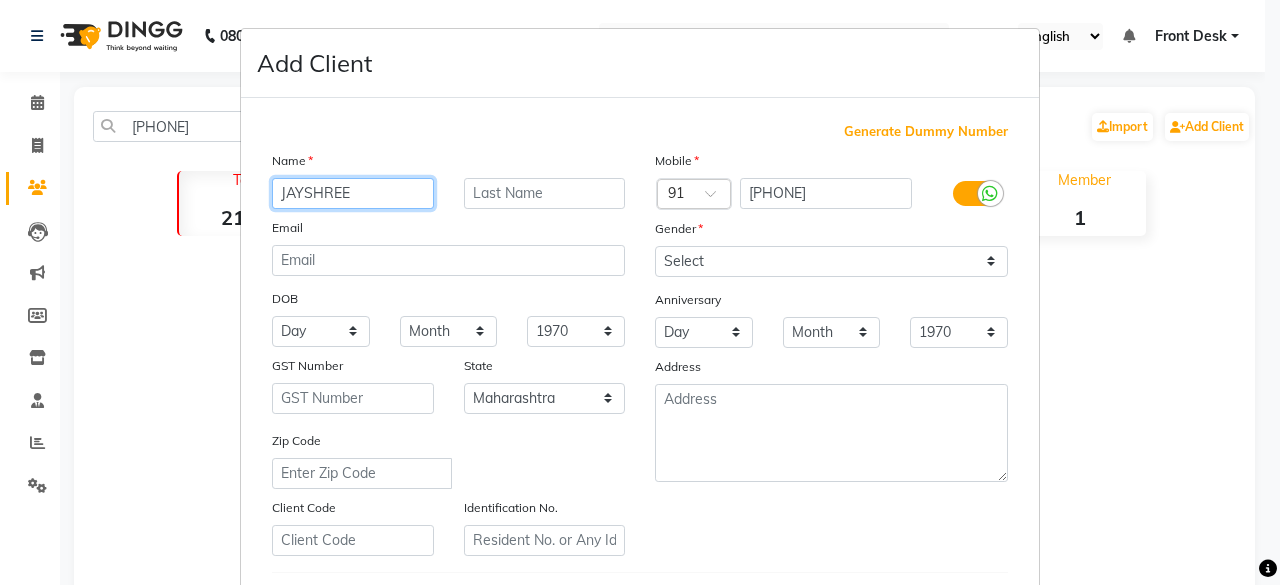 type on "JAYSHREE" 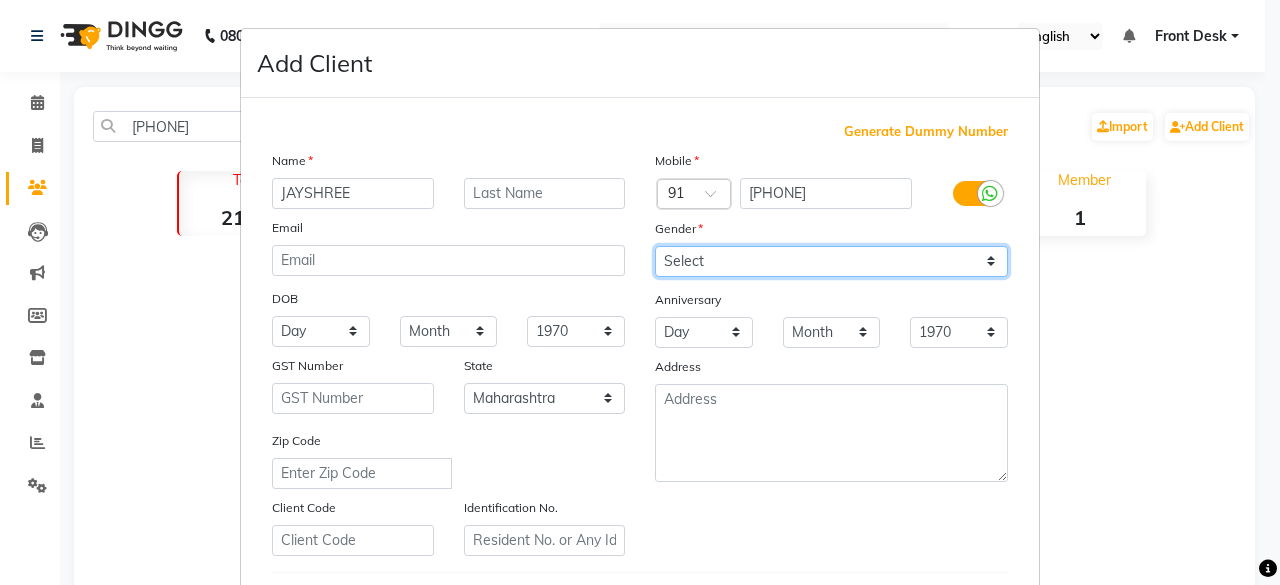drag, startPoint x: 832, startPoint y: 267, endPoint x: 724, endPoint y: 339, distance: 129.79985 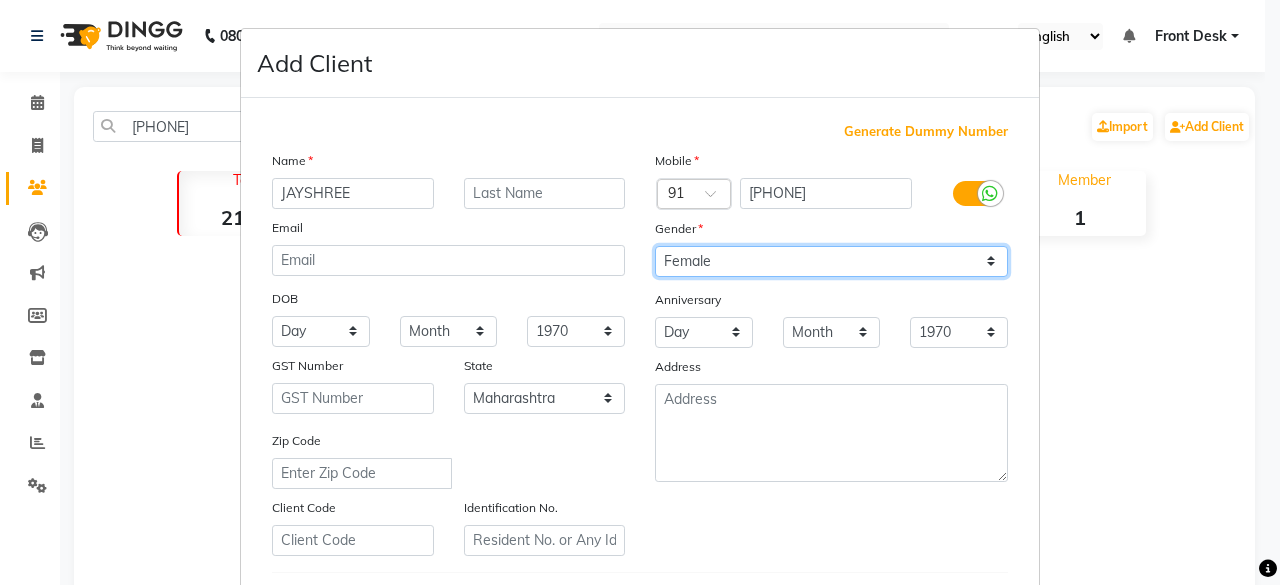 click on "Select Male Female Other Prefer Not To Say" at bounding box center (831, 261) 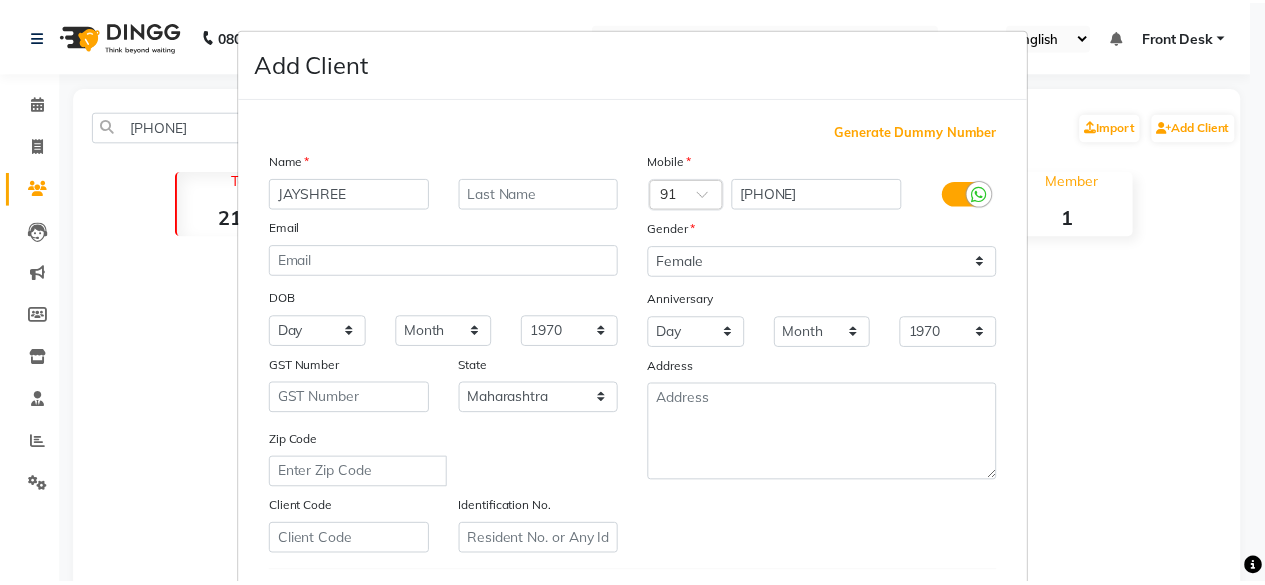 scroll, scrollTop: 334, scrollLeft: 0, axis: vertical 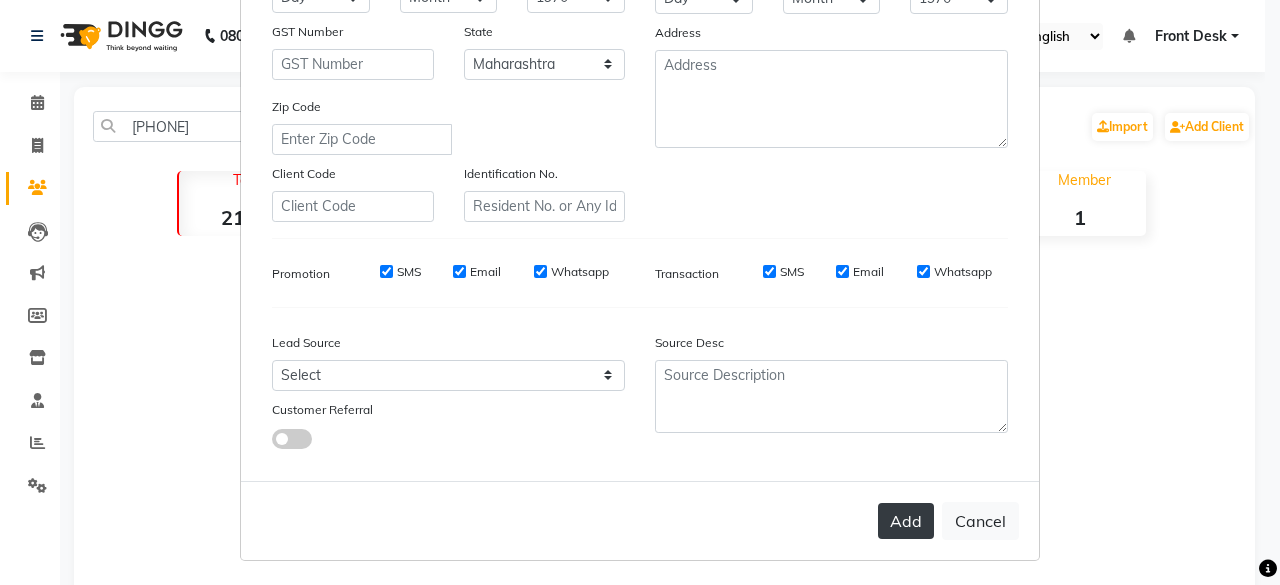 click on "Add" at bounding box center (906, 521) 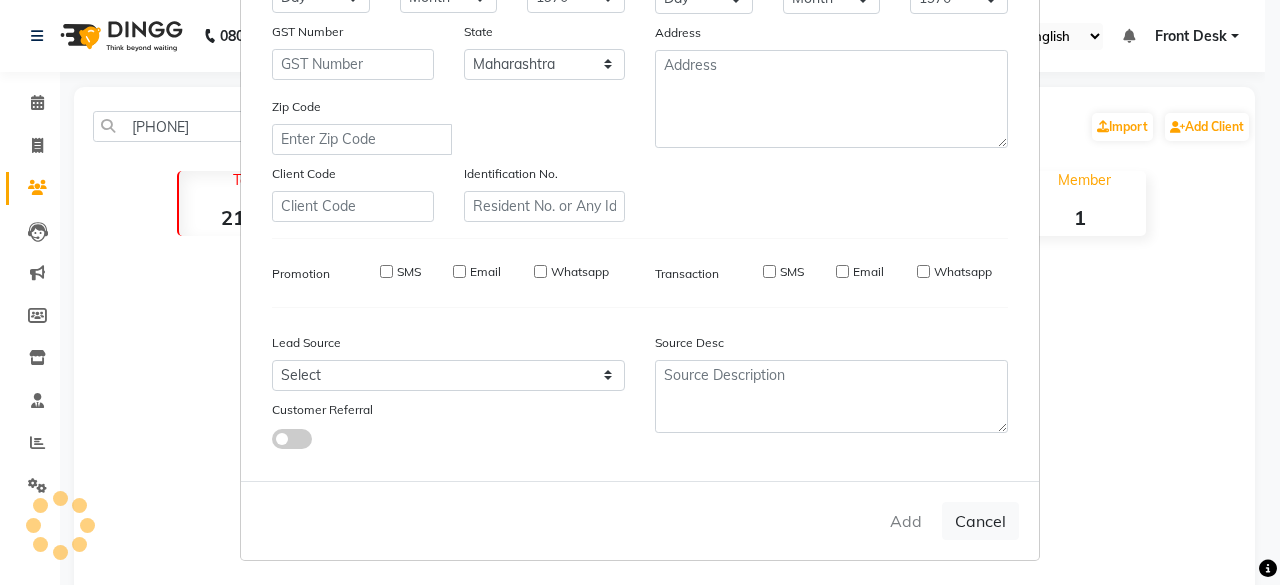 type 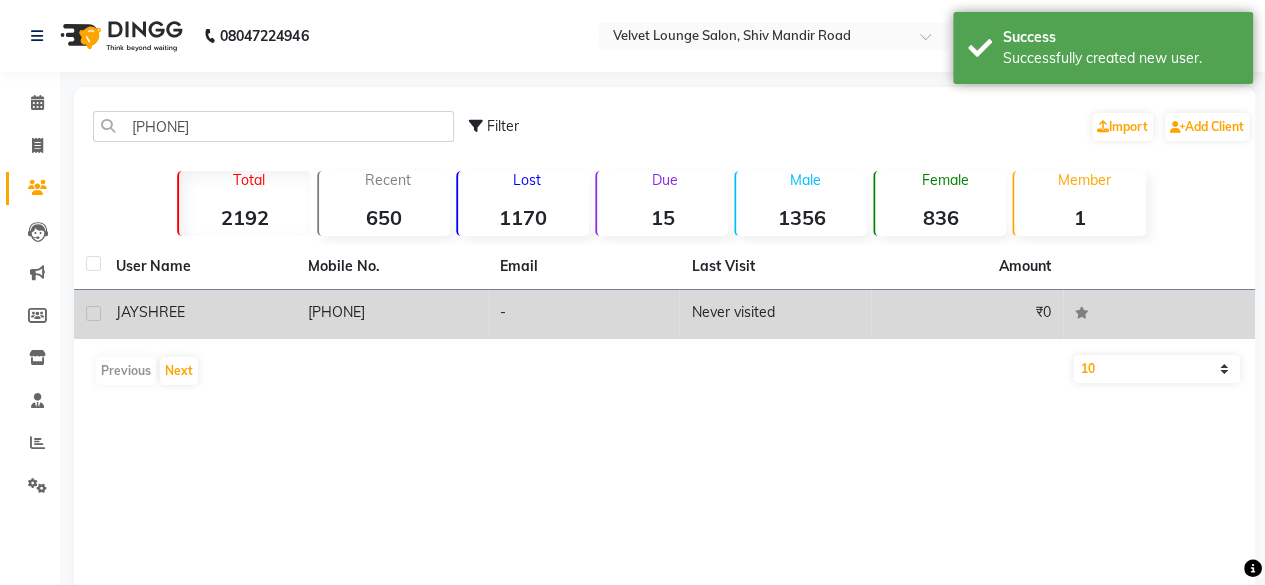 click on "Never visited" 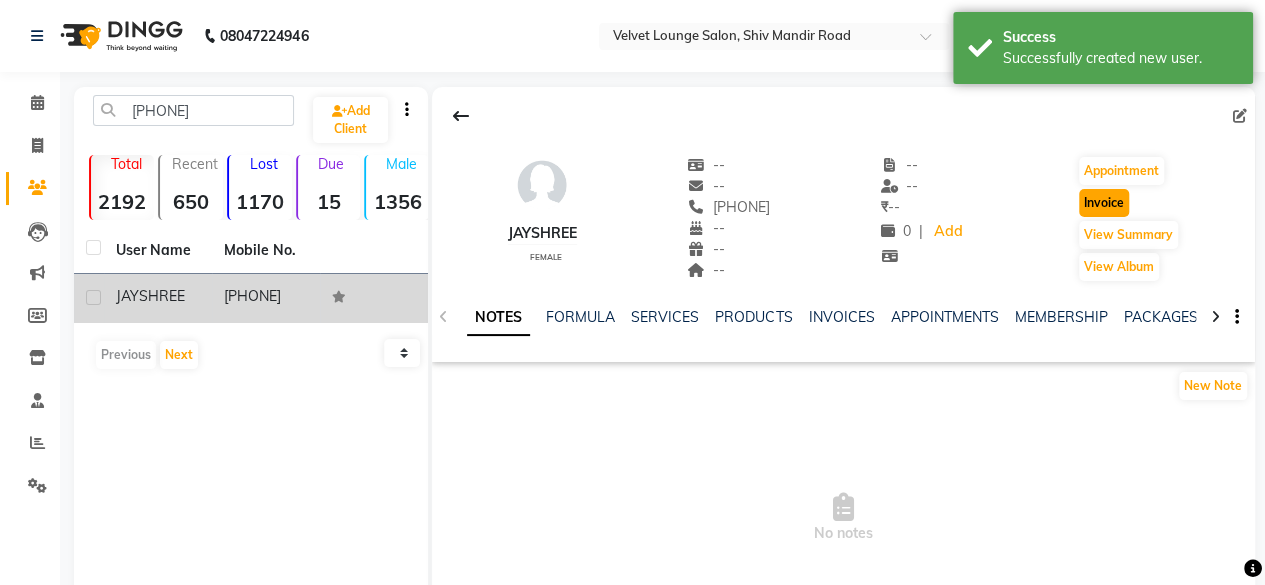 click on "Invoice" 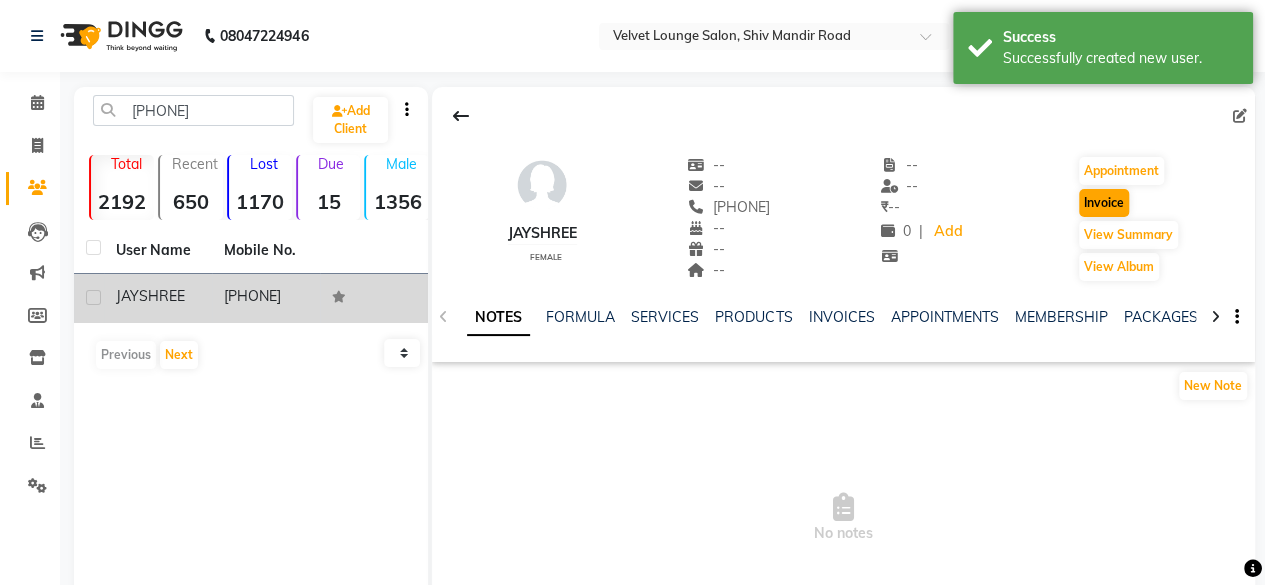 select on "5962" 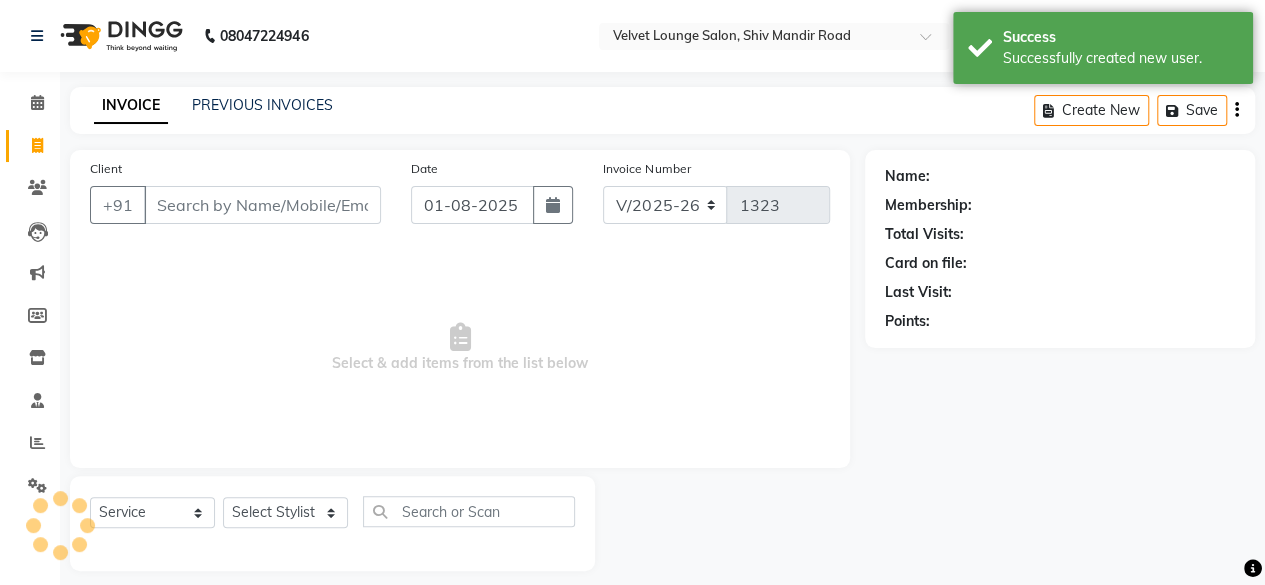 scroll, scrollTop: 15, scrollLeft: 0, axis: vertical 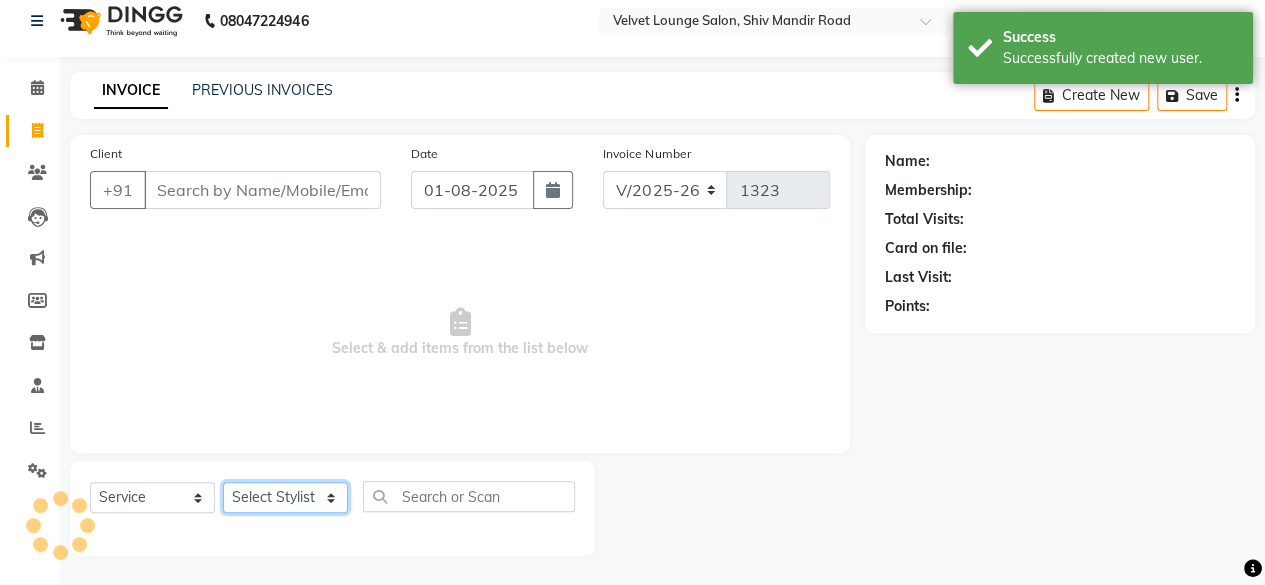 click on "Select Stylist" 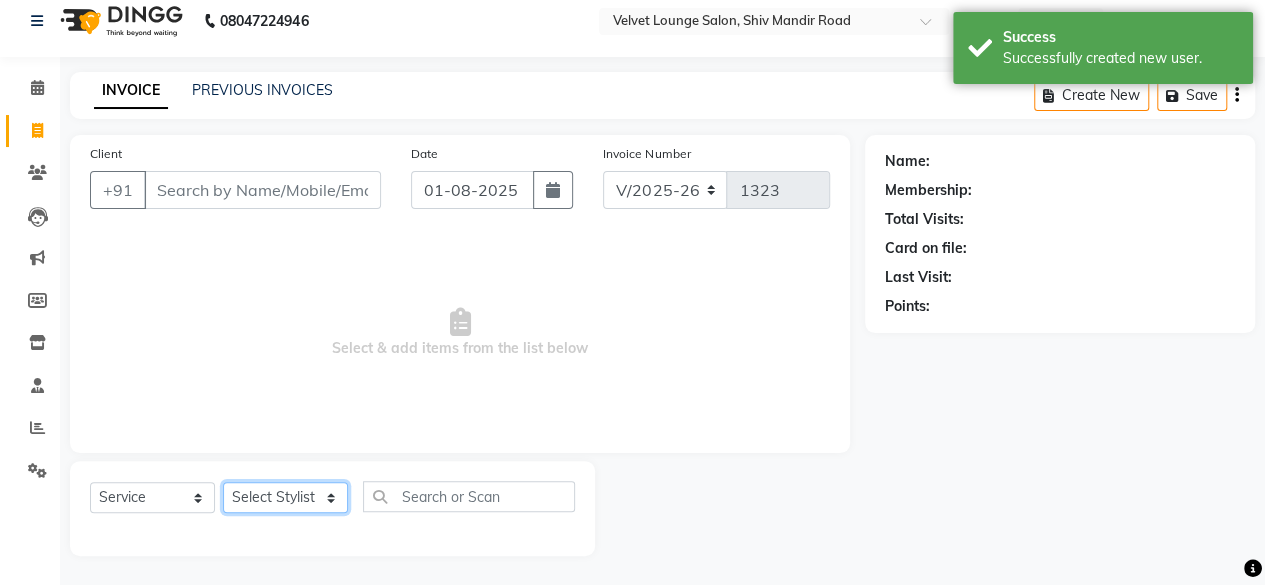 type on "[PHONE]" 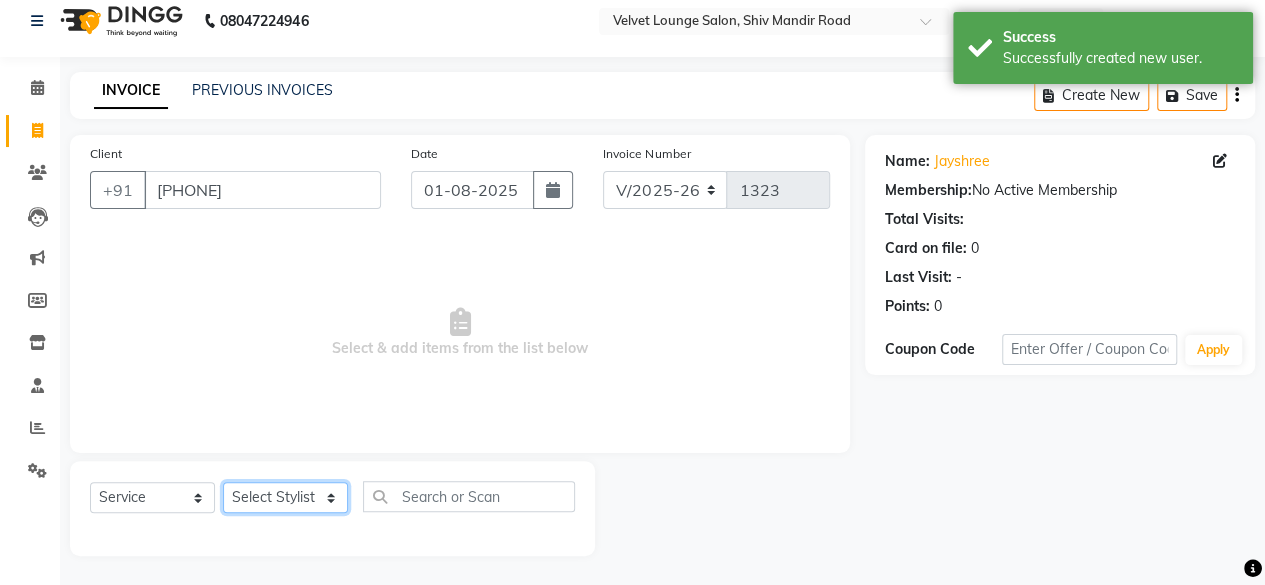 click on "Select Stylist Aadil zaher aman shah Arif ashish Front Desk Jaya jyoti madhu Manish MUSTAKIM pradnya Rohit SALMA SALMA shalu SHWETA vishal" 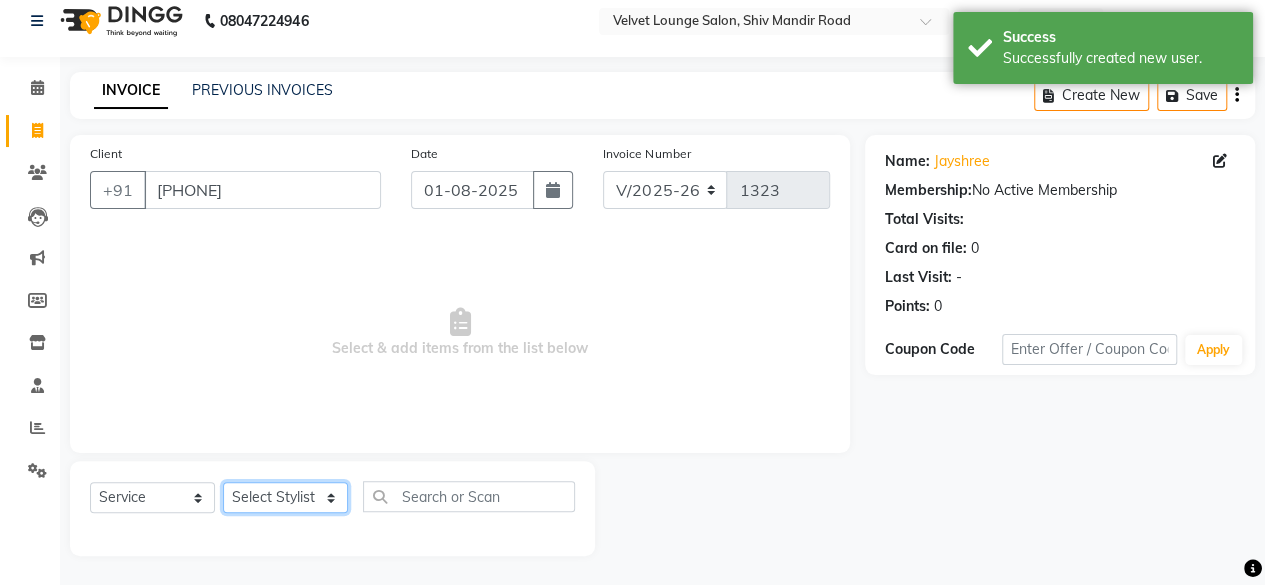 drag, startPoint x: 284, startPoint y: 495, endPoint x: 250, endPoint y: 415, distance: 86.925255 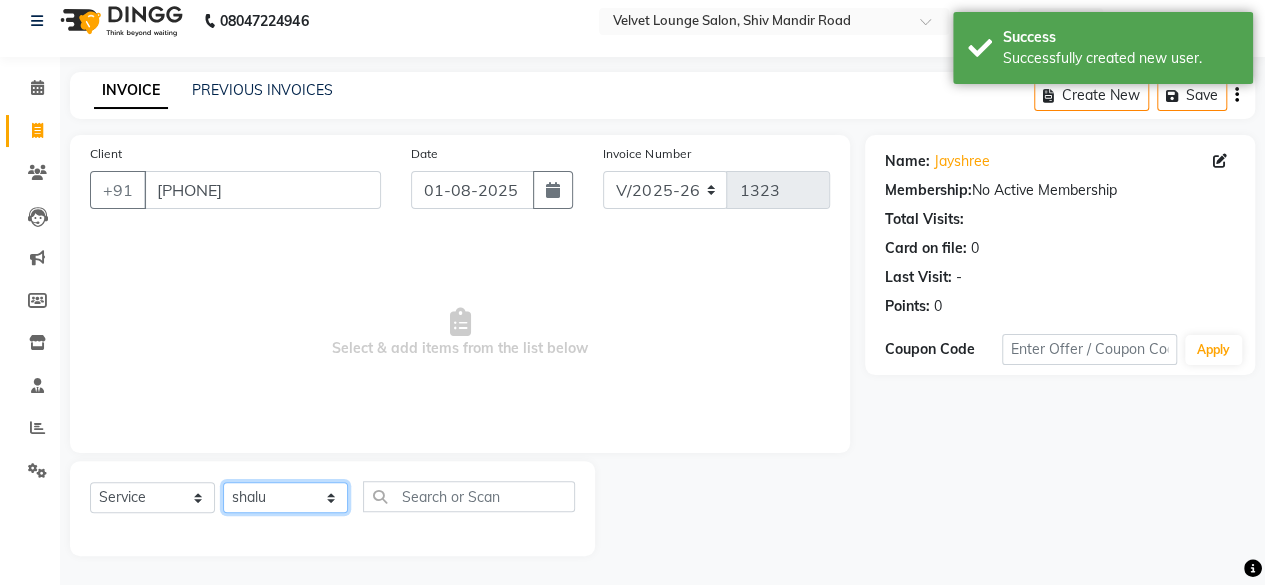 click on "Select Stylist Aadil zaher aman shah Arif ashish Front Desk Jaya jyoti madhu Manish MUSTAKIM pradnya Rohit SALMA SALMA shalu SHWETA vishal" 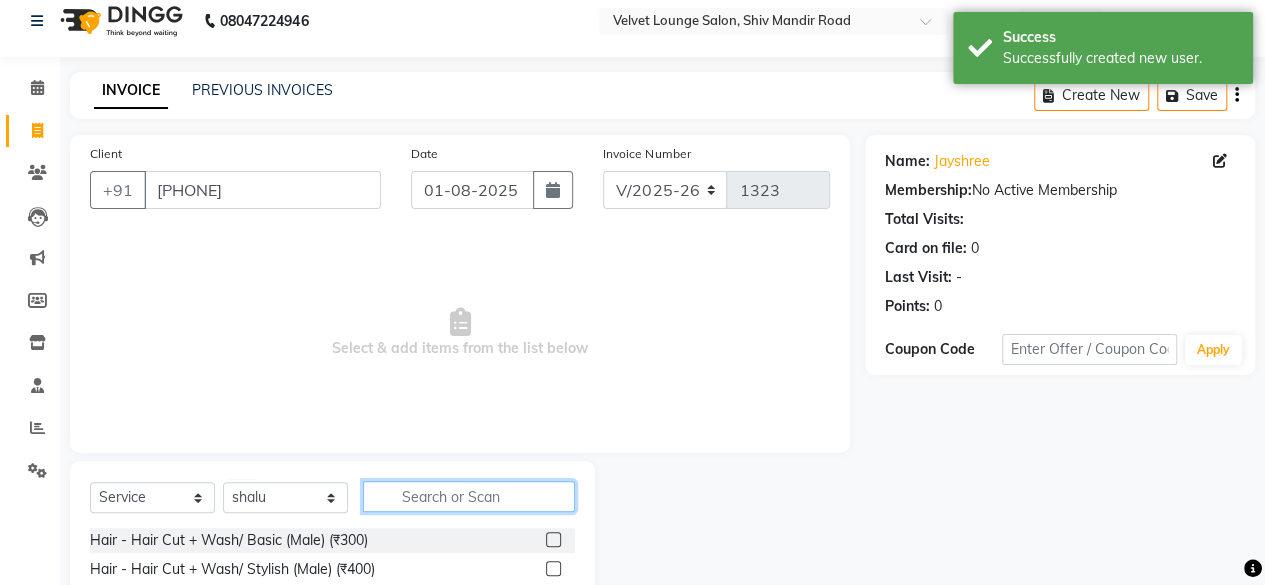 click 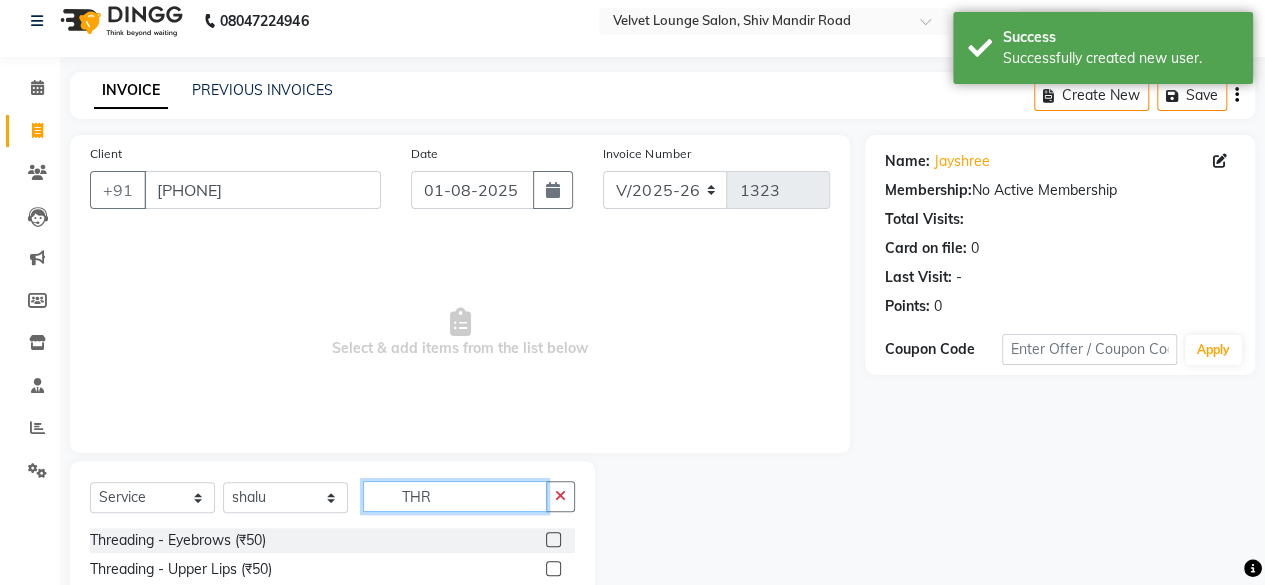 type on "THR" 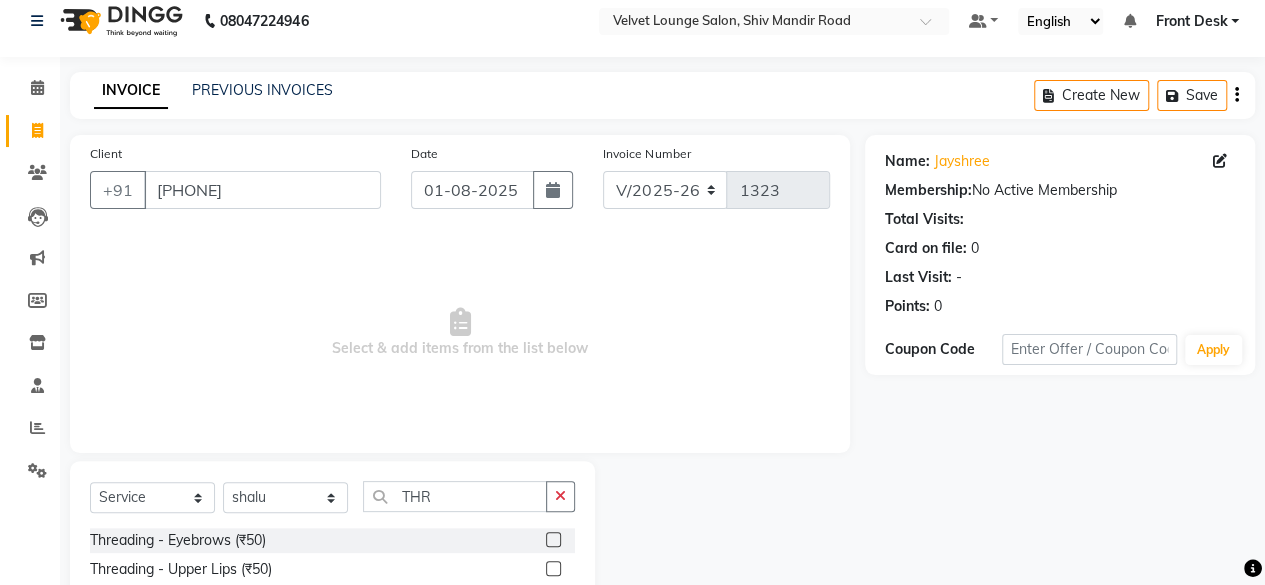 click 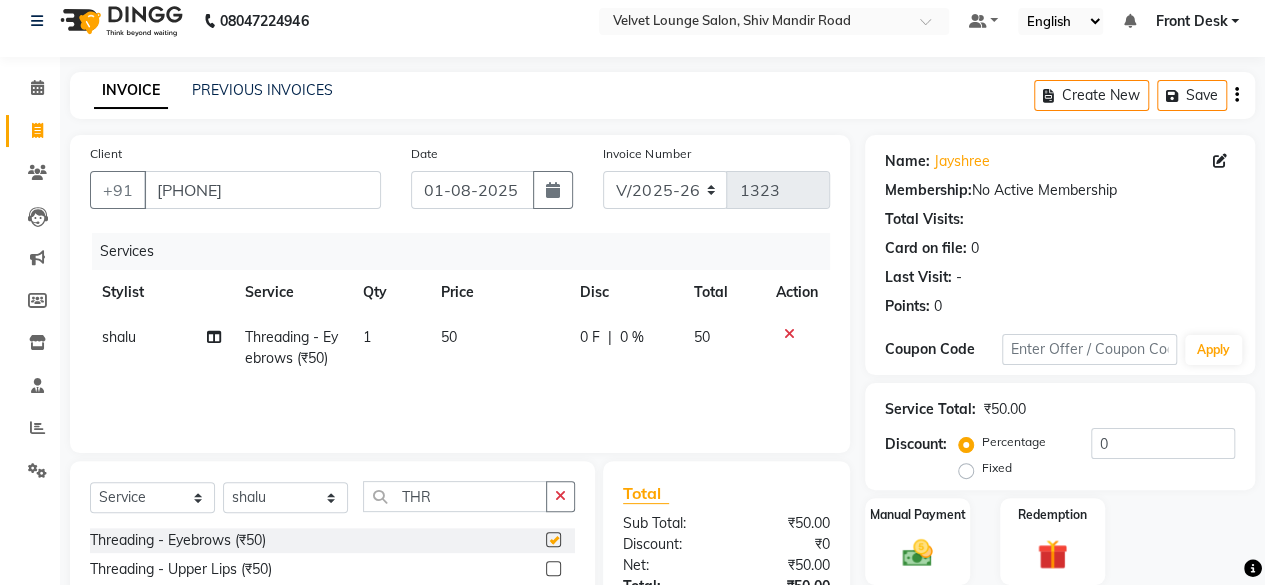 checkbox on "false" 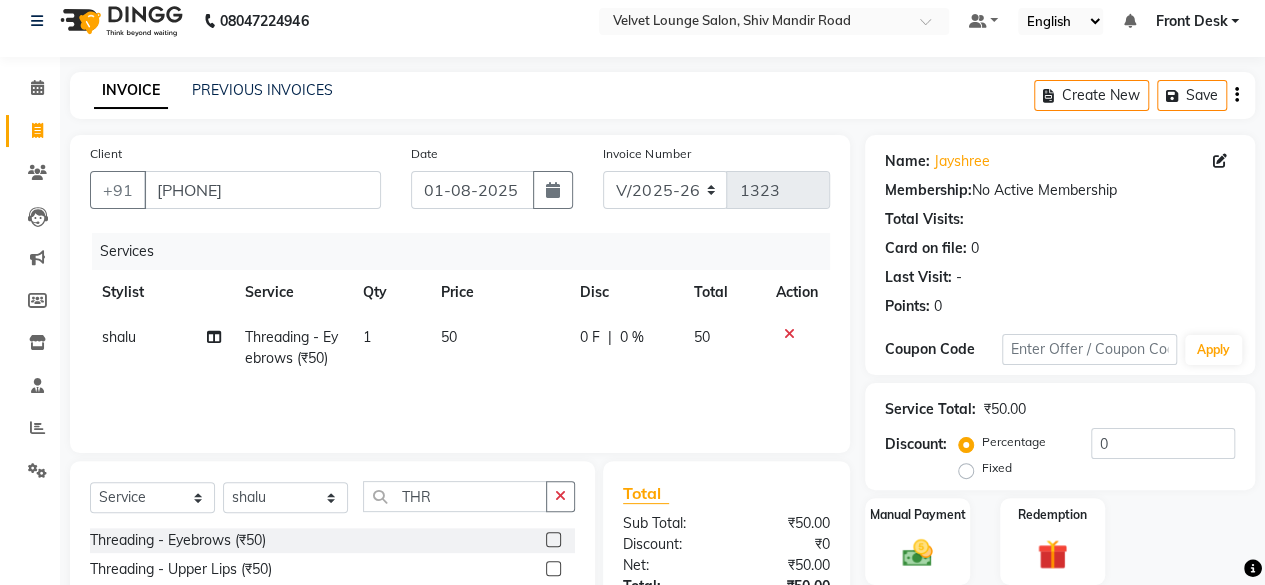 click on "0 F | 0 %" 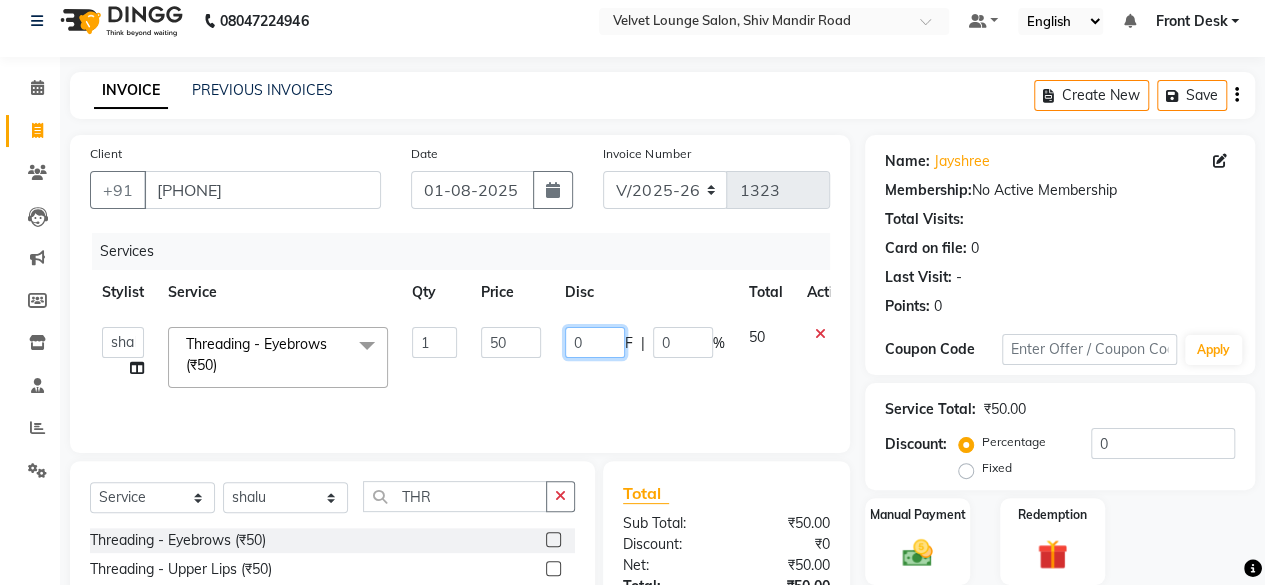 type on "20" 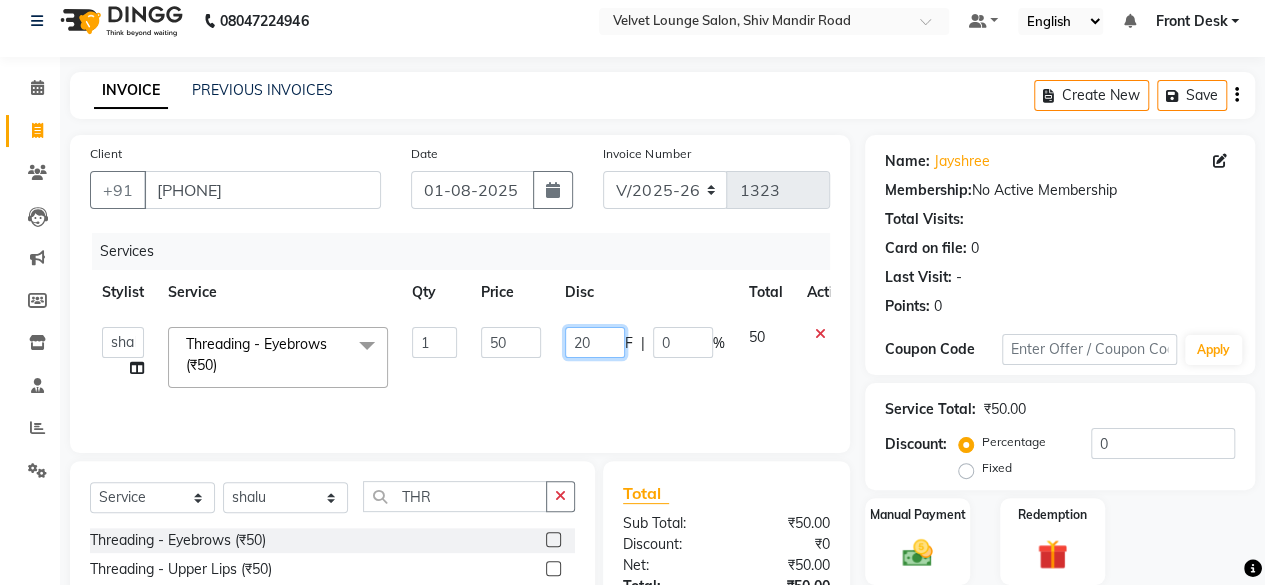 click on "20" 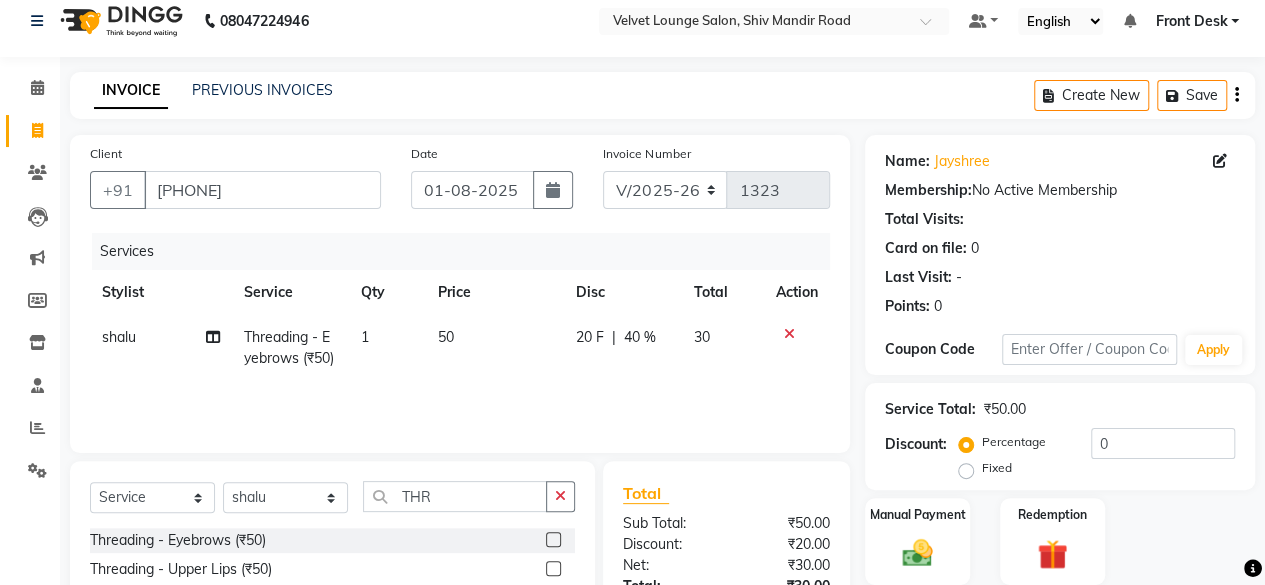 click on "Manual Payment Redemption" 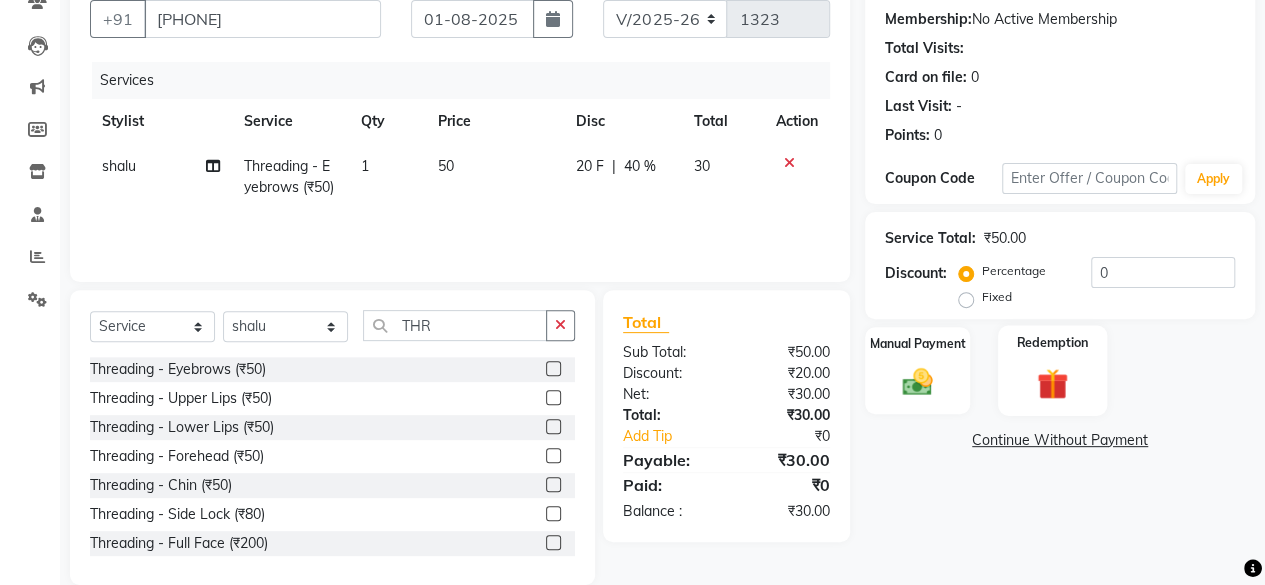 scroll, scrollTop: 215, scrollLeft: 0, axis: vertical 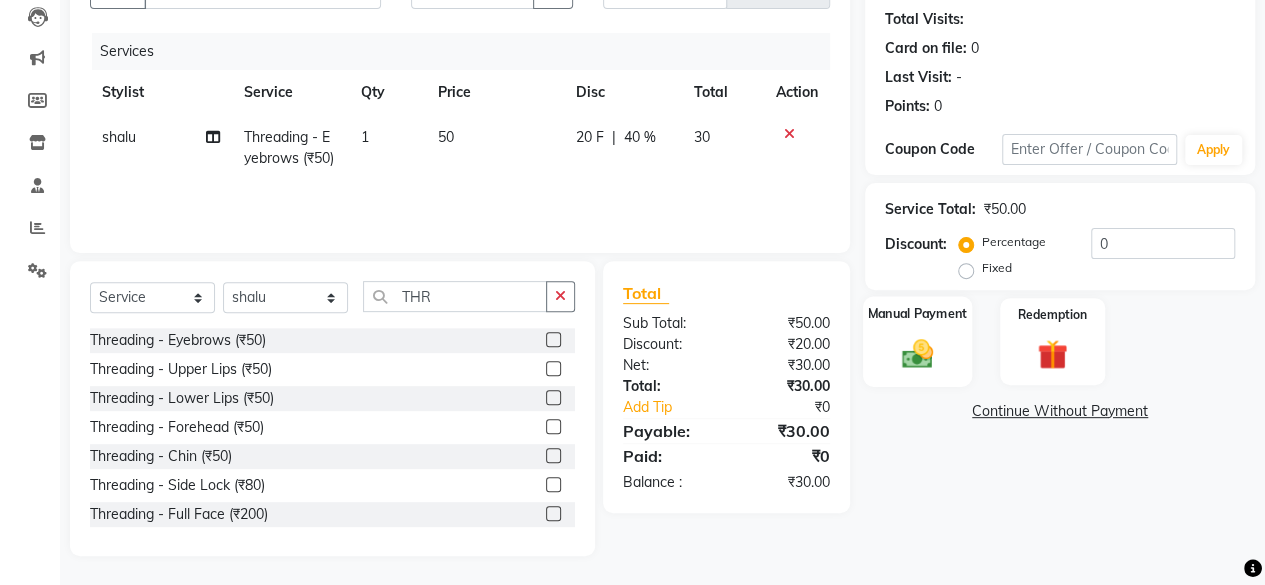 click on "Manual Payment" 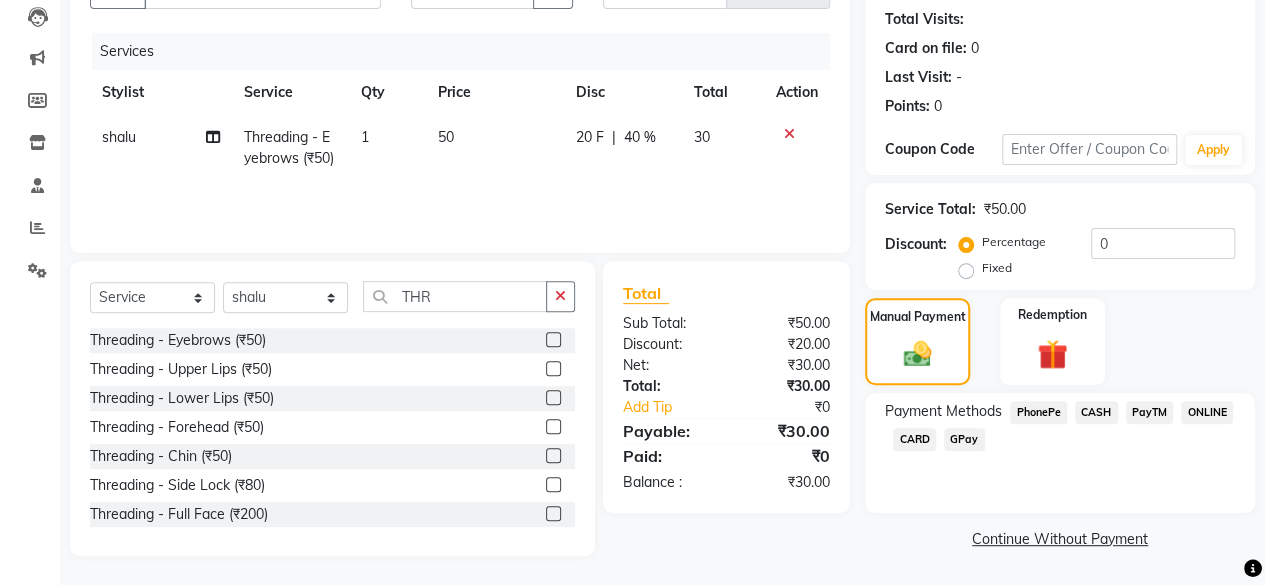 click on "PhonePe" 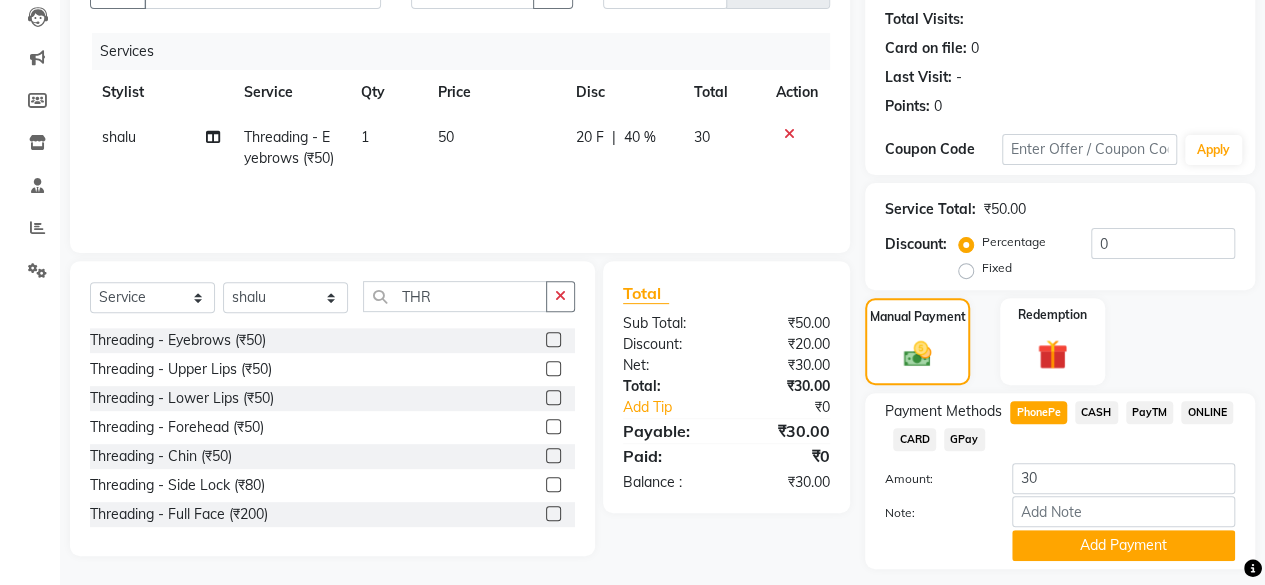 click on "Payment Methods  PhonePe   CASH   PayTM   ONLINE   CARD   GPay  Amount: 30 Note: Add Payment" 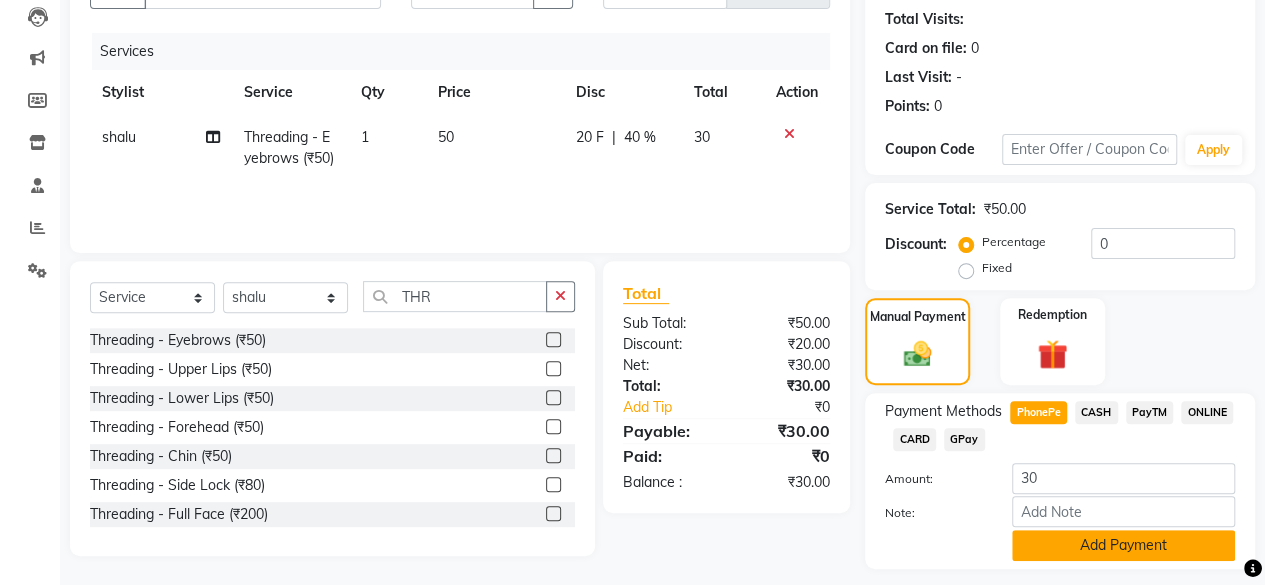 click on "Add Payment" 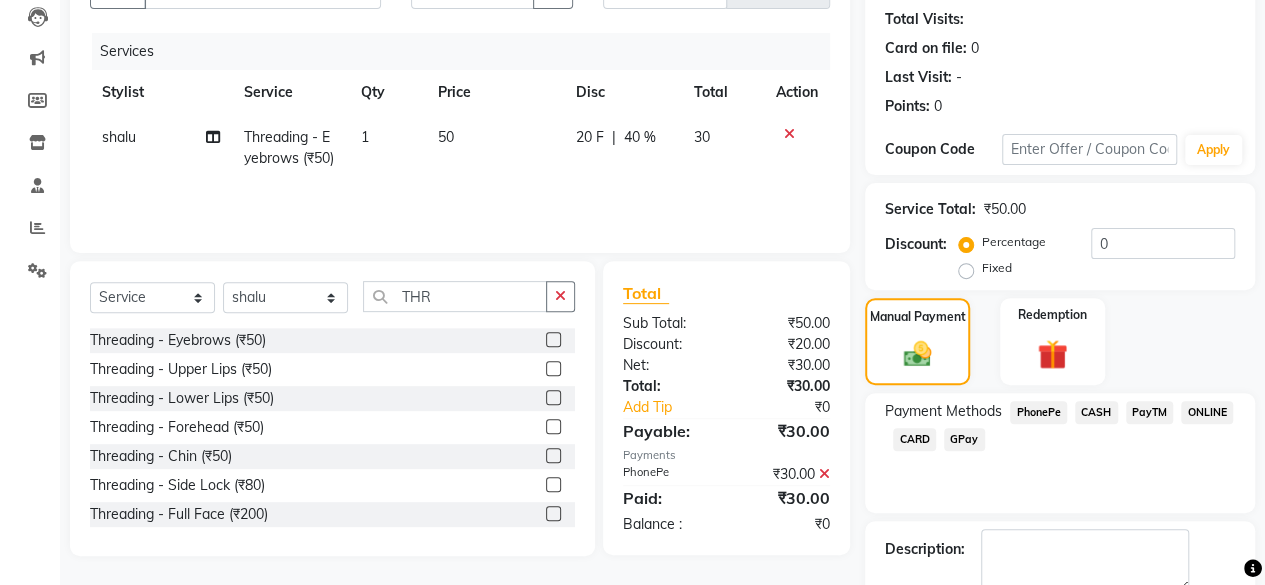 scroll, scrollTop: 324, scrollLeft: 0, axis: vertical 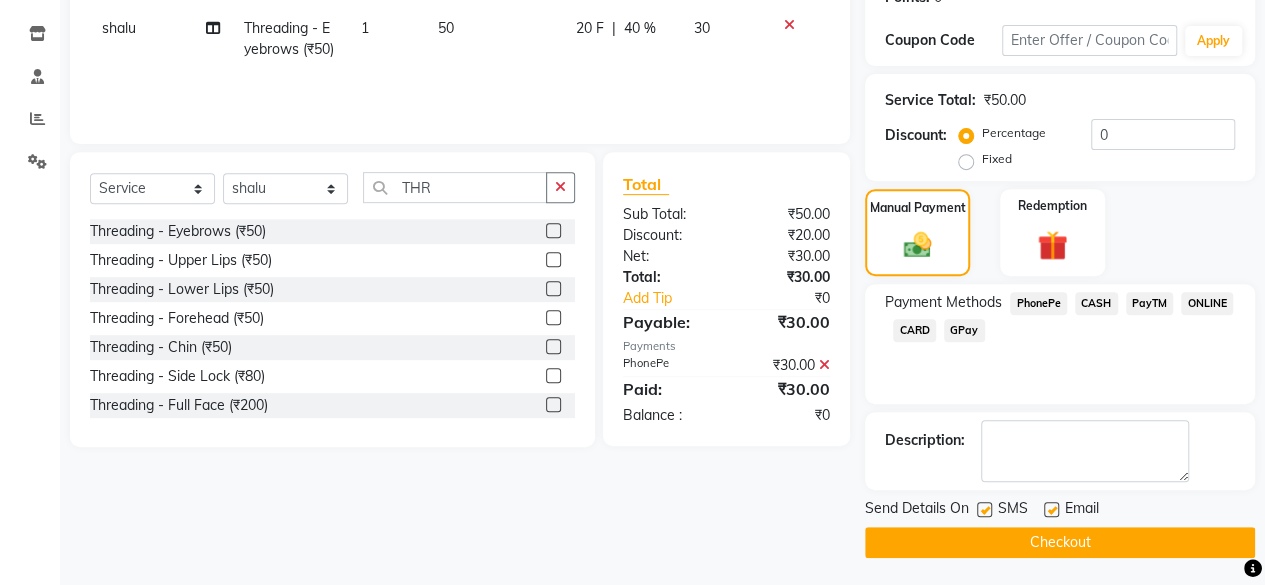 click on "INVOICE PREVIOUS INVOICES Create New Save Client +[PHONE] Date 01-08-2025 Invoice Number V/2025 V/2025-26 1323 Services Stylist Service Qty Price Disc Total Action shalu Threading - Eyebrows (₹50) 1 50 20 F | 40 % 30 Select Service Product Membership Package Voucher Prepaid Gift Card Select Stylist Aadil zaher aman shah Arif ashish Front Desk Jaya jyoti madhu Manish MUSTAKIM pradnya Rohit SALMA SALMA shalu SHWETA vishal THR Threading - Eyebrows (₹50) Threading - Upper Lips (₹50) Threading - Lower Lips (₹50) Threading - Forehead (₹50) Threading - Chin (₹50) Threading - Side Lock (₹80) Threading - Full Face (₹200) P999 - Facial+Hand Wax+Loreal Wash+Threading+Exp Head Massage+Hair Blodry (₹999) Total Sub Total: ₹50.00 Discount: ₹20.00 Net: ₹30.00 Total: ₹30.00 Add Tip ₹0 Payable: ₹30.00 Payments PhonePe ₹30.00 Paid: ₹30.00 Balance : ₹0 Name: Jayshree Membership: No Active Membership Total Visits: Card on file: 0 Last Visit: - Points: 0 0" 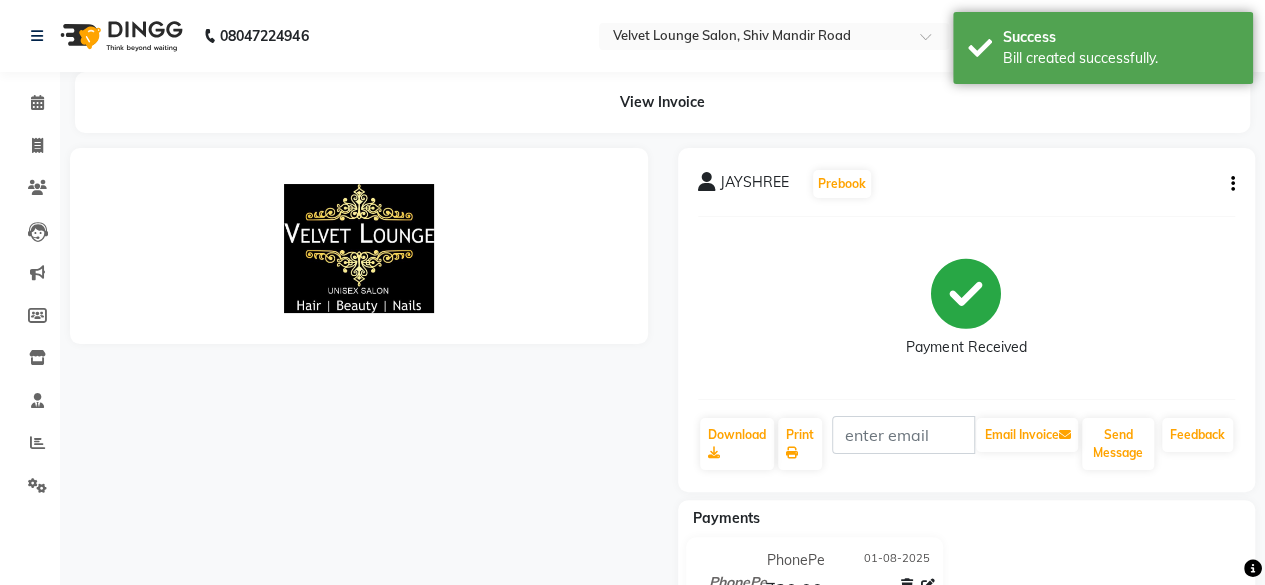 scroll, scrollTop: 0, scrollLeft: 0, axis: both 